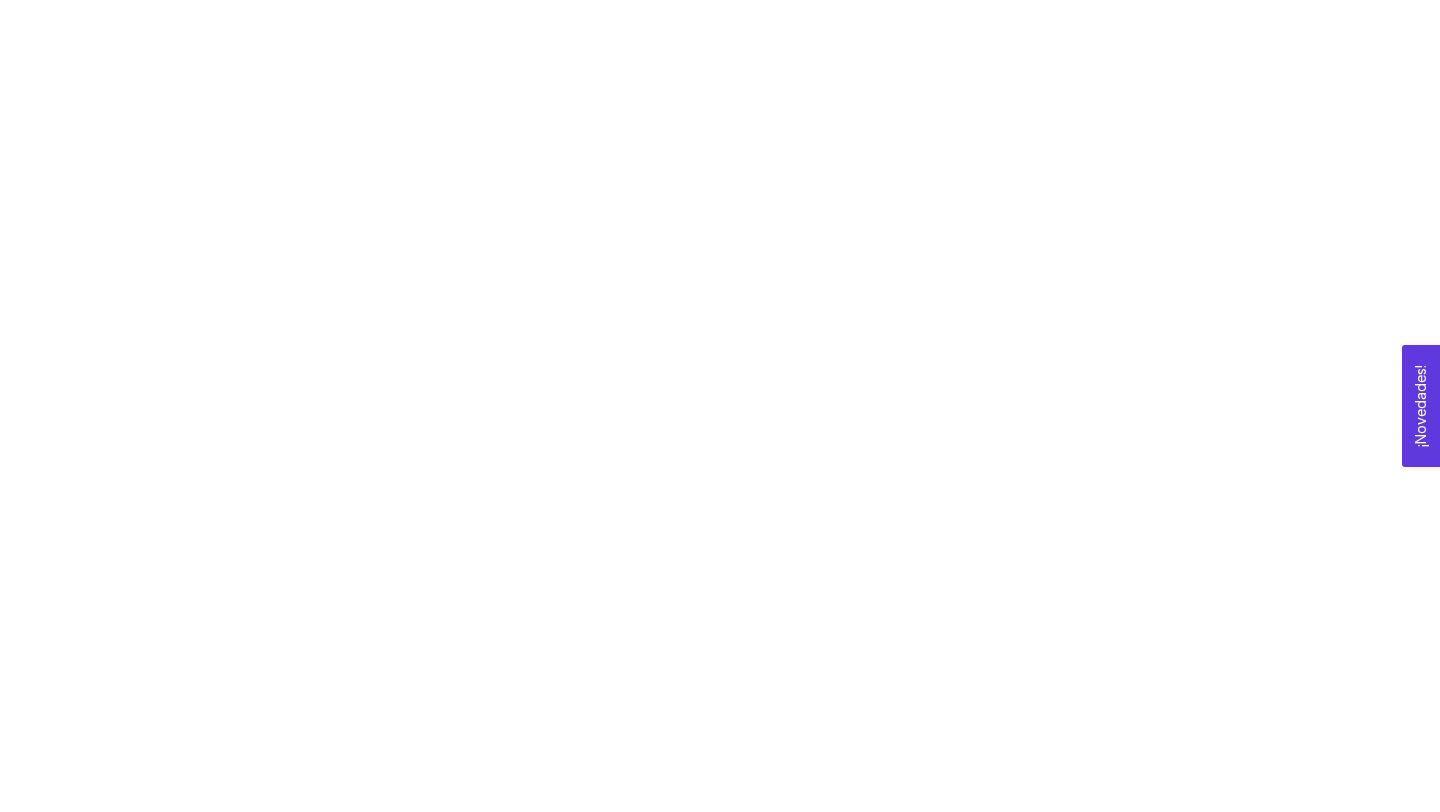 scroll, scrollTop: 0, scrollLeft: 0, axis: both 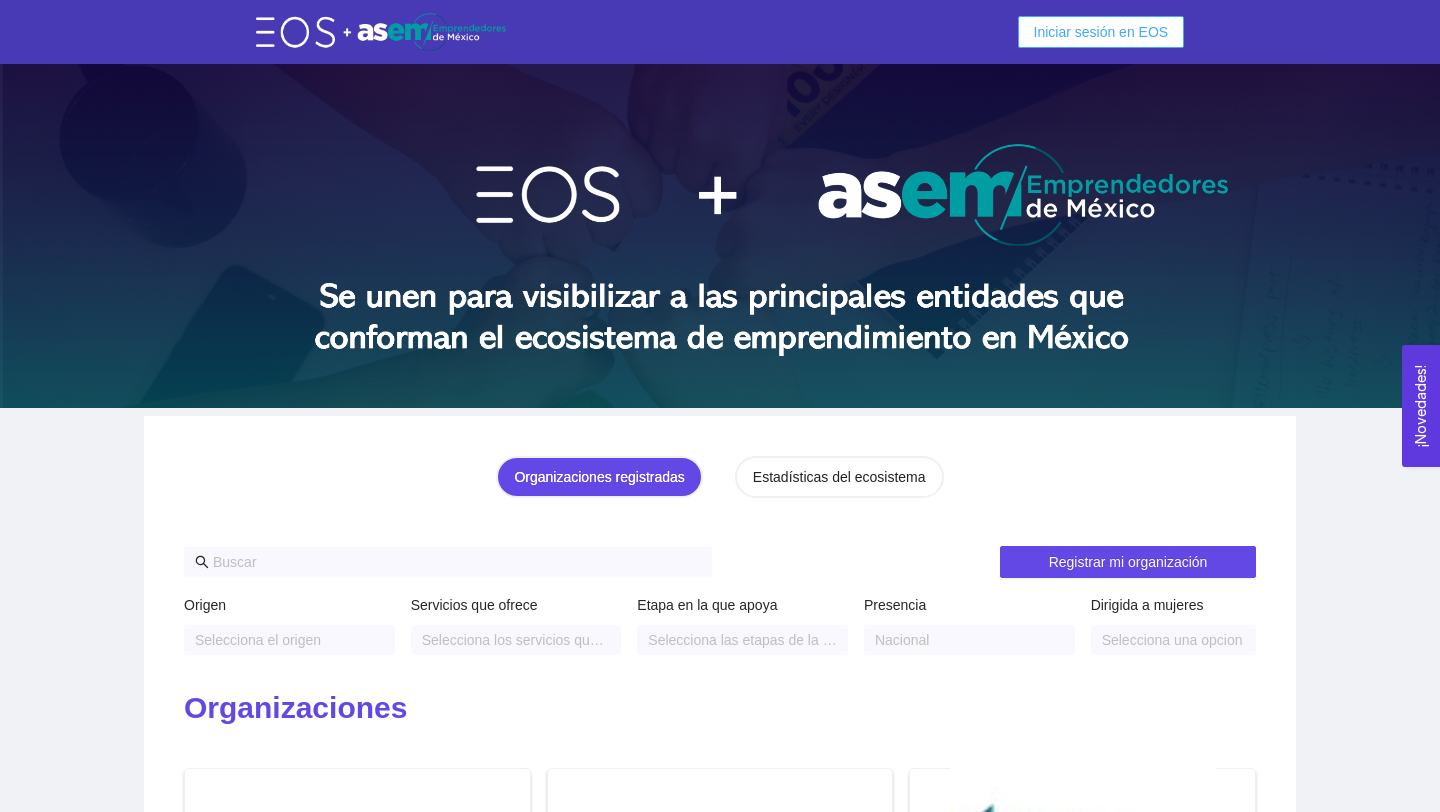 click on "Iniciar sesión en EOS" at bounding box center (1101, 32) 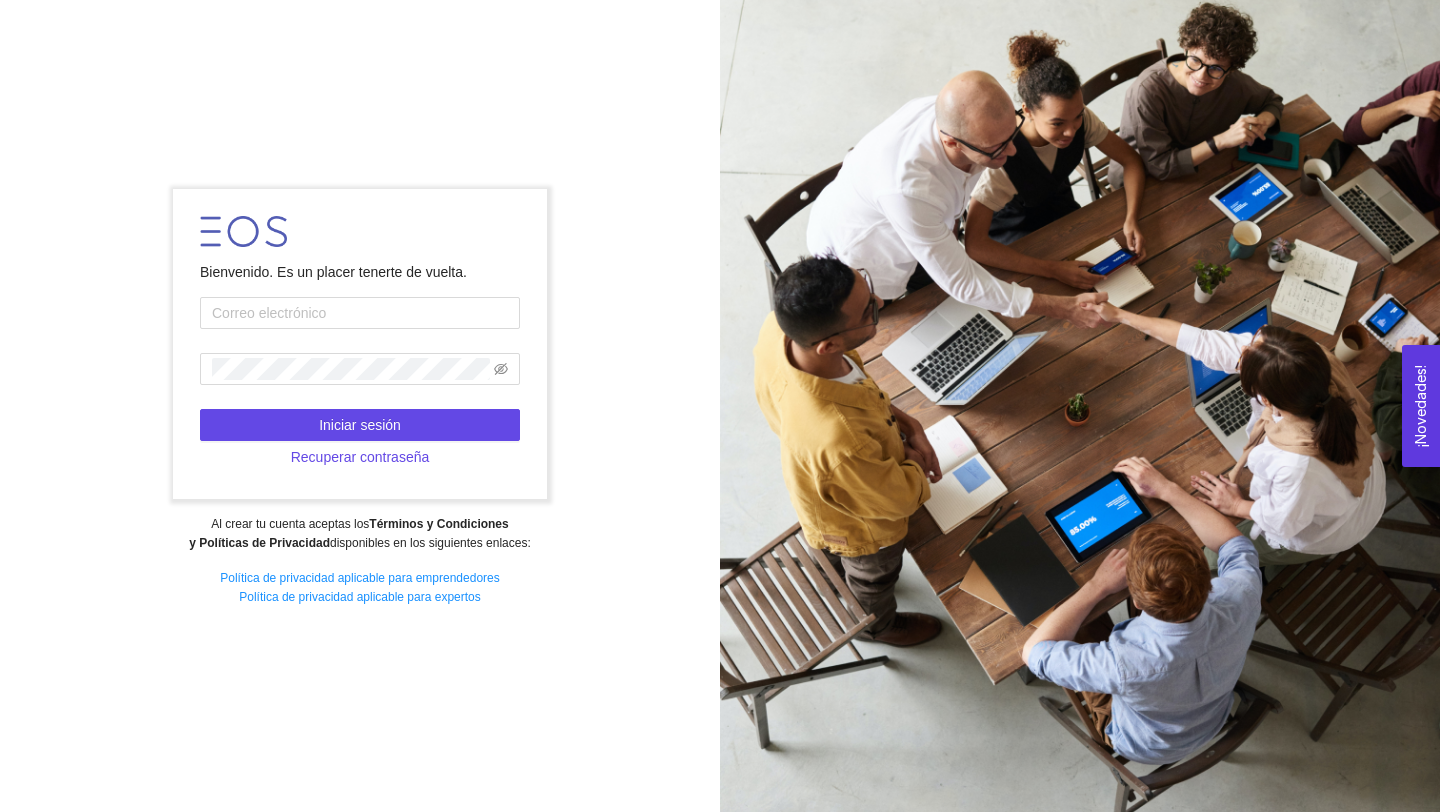 type on "A01620689@tec.mx" 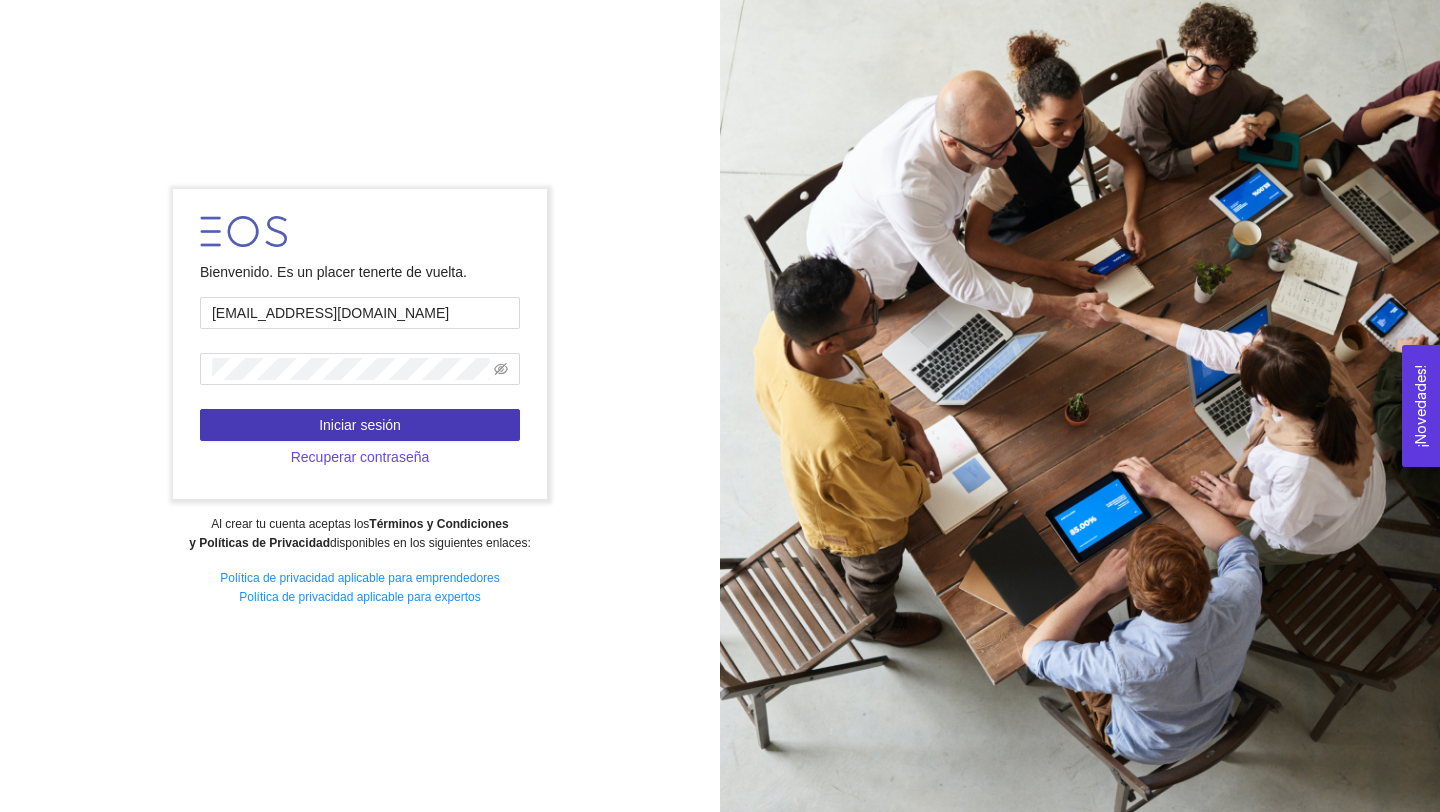 click on "Iniciar sesión" at bounding box center (360, 425) 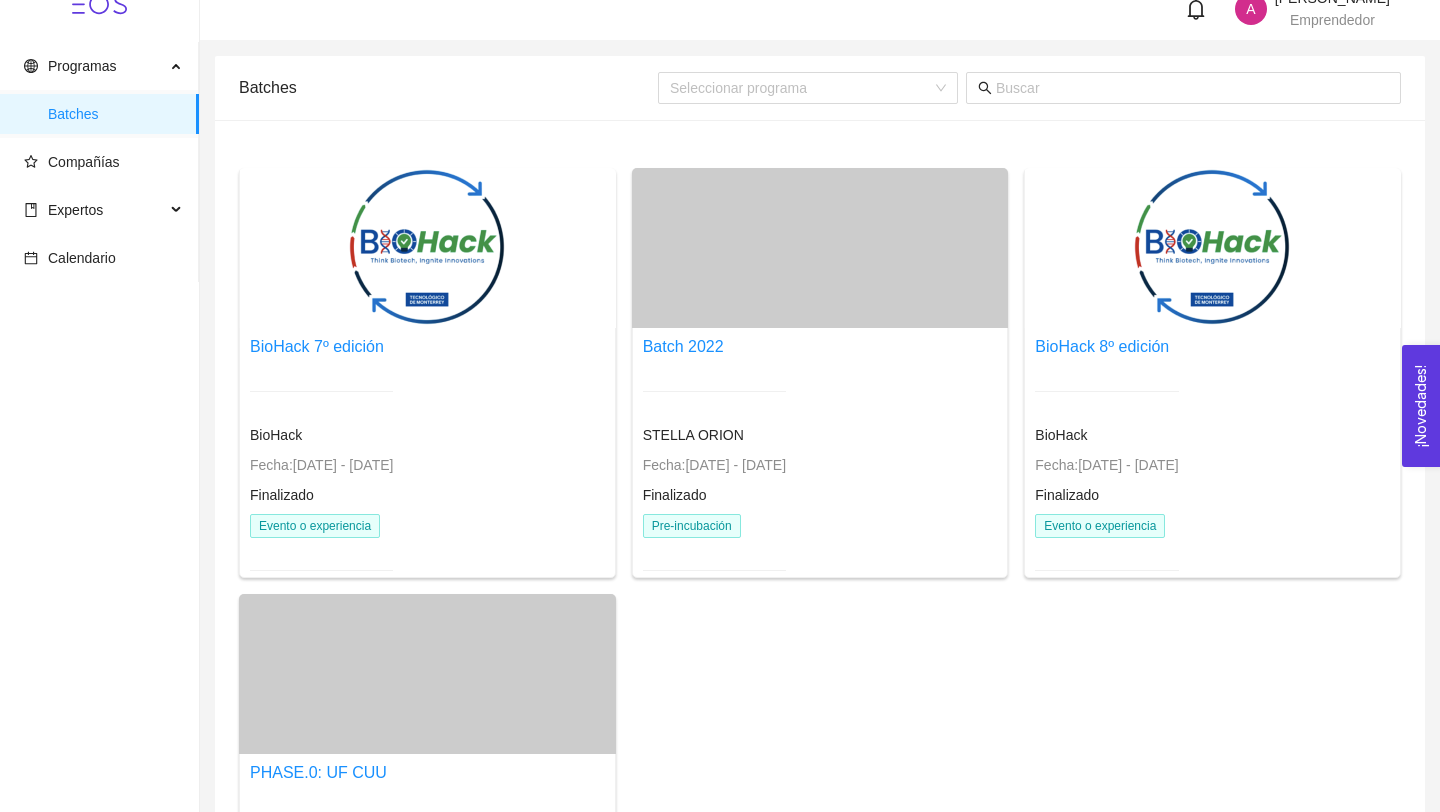 scroll, scrollTop: 0, scrollLeft: 0, axis: both 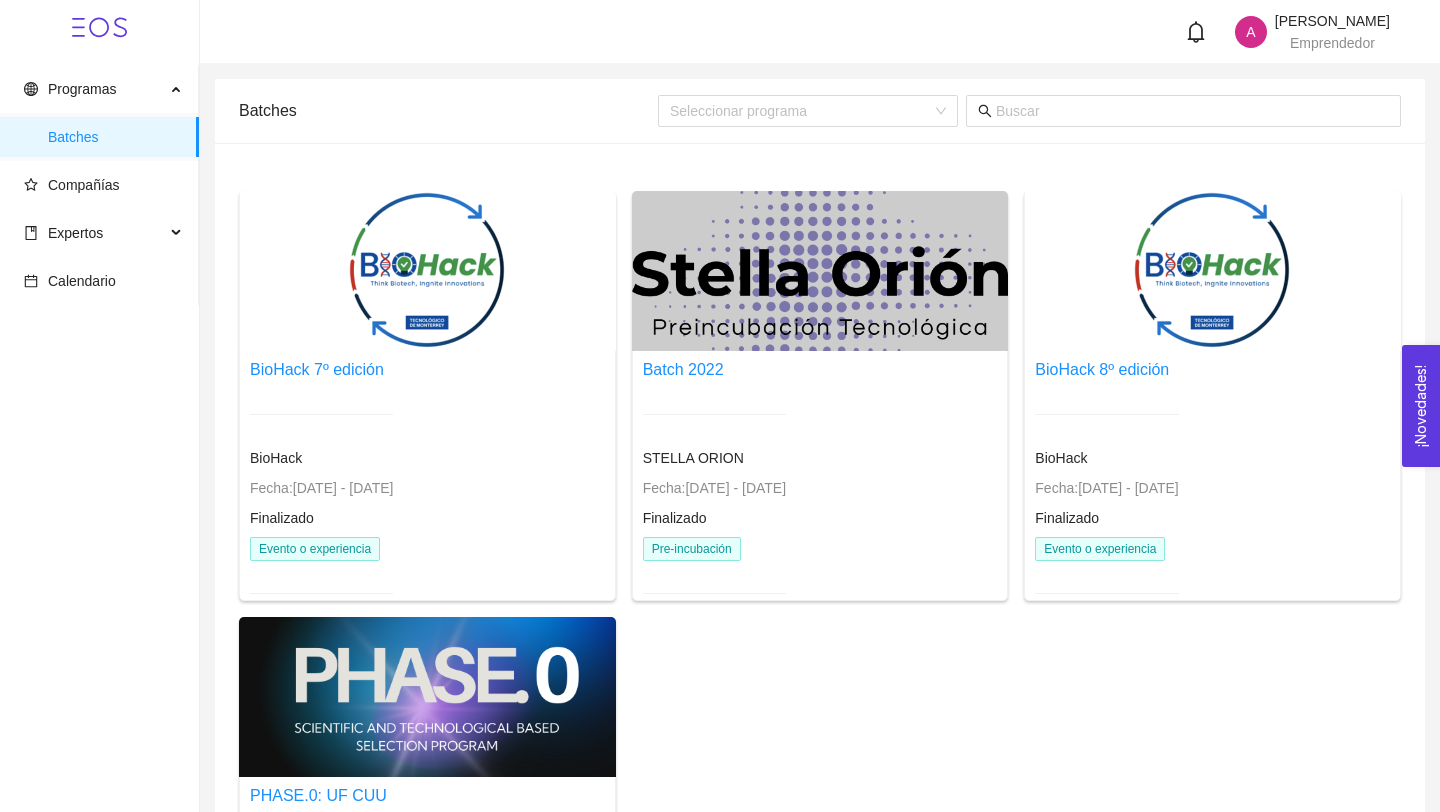 click on "Arlen  Aguirre  Aguirre" at bounding box center [1332, 21] 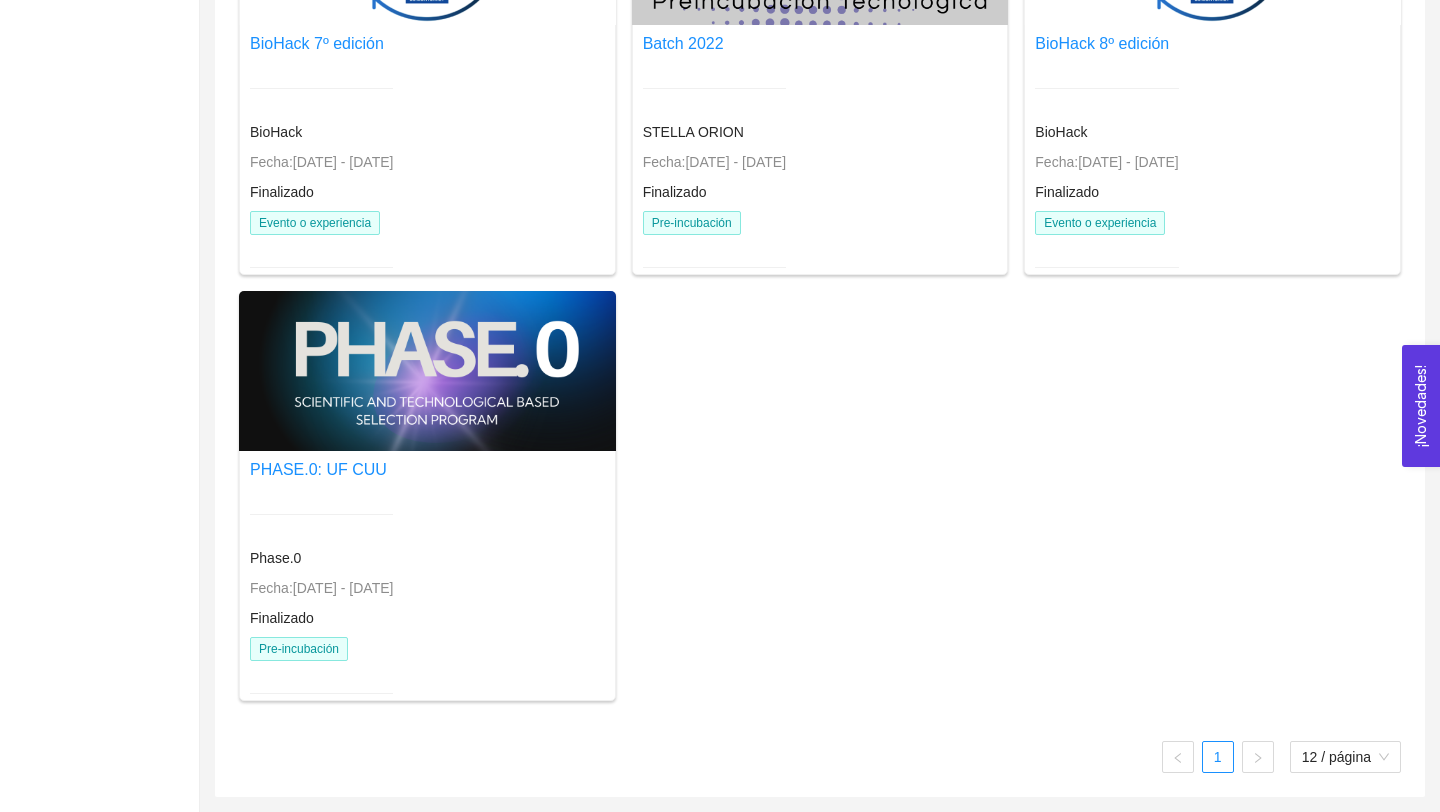 scroll, scrollTop: 0, scrollLeft: 0, axis: both 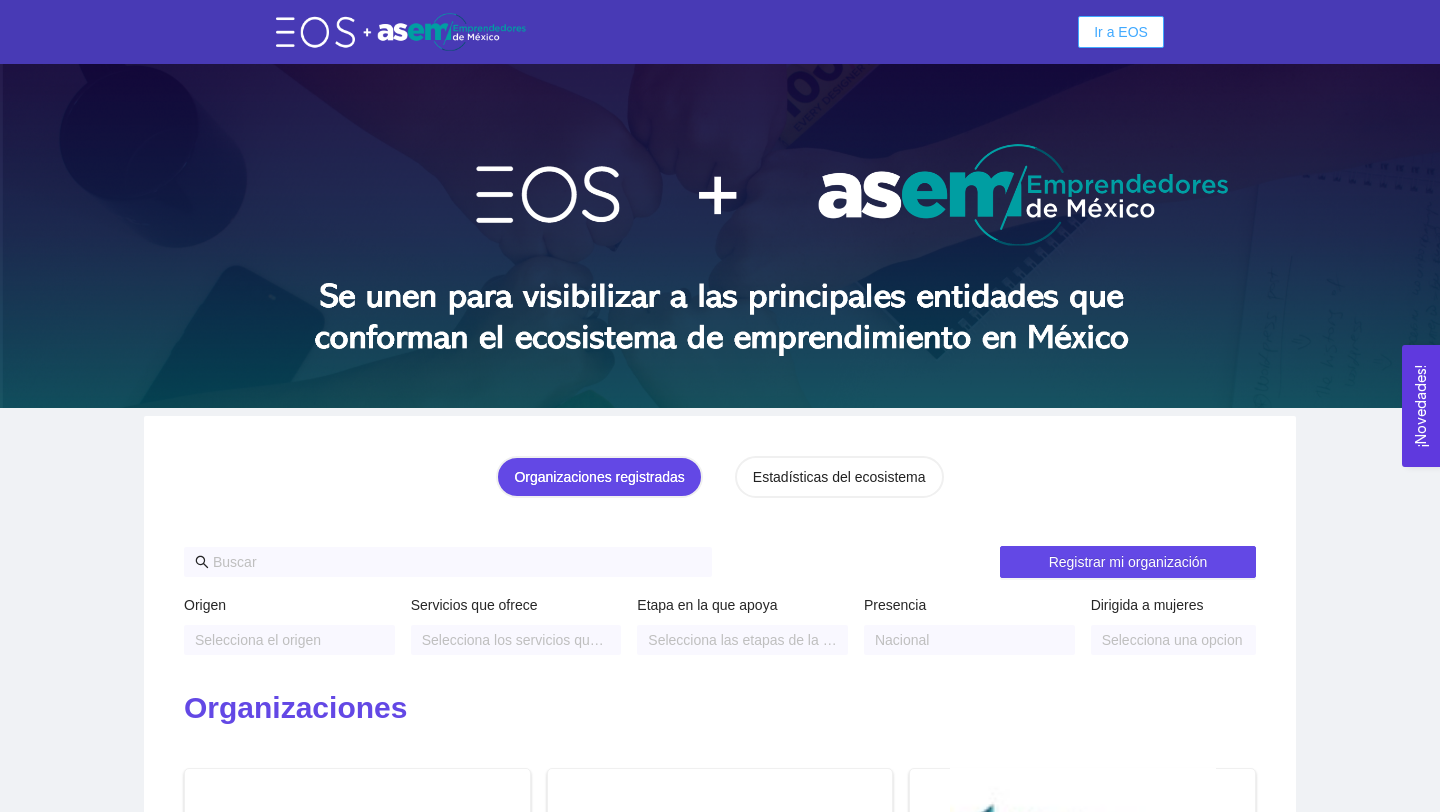 click on "Ir a EOS" at bounding box center (1121, 32) 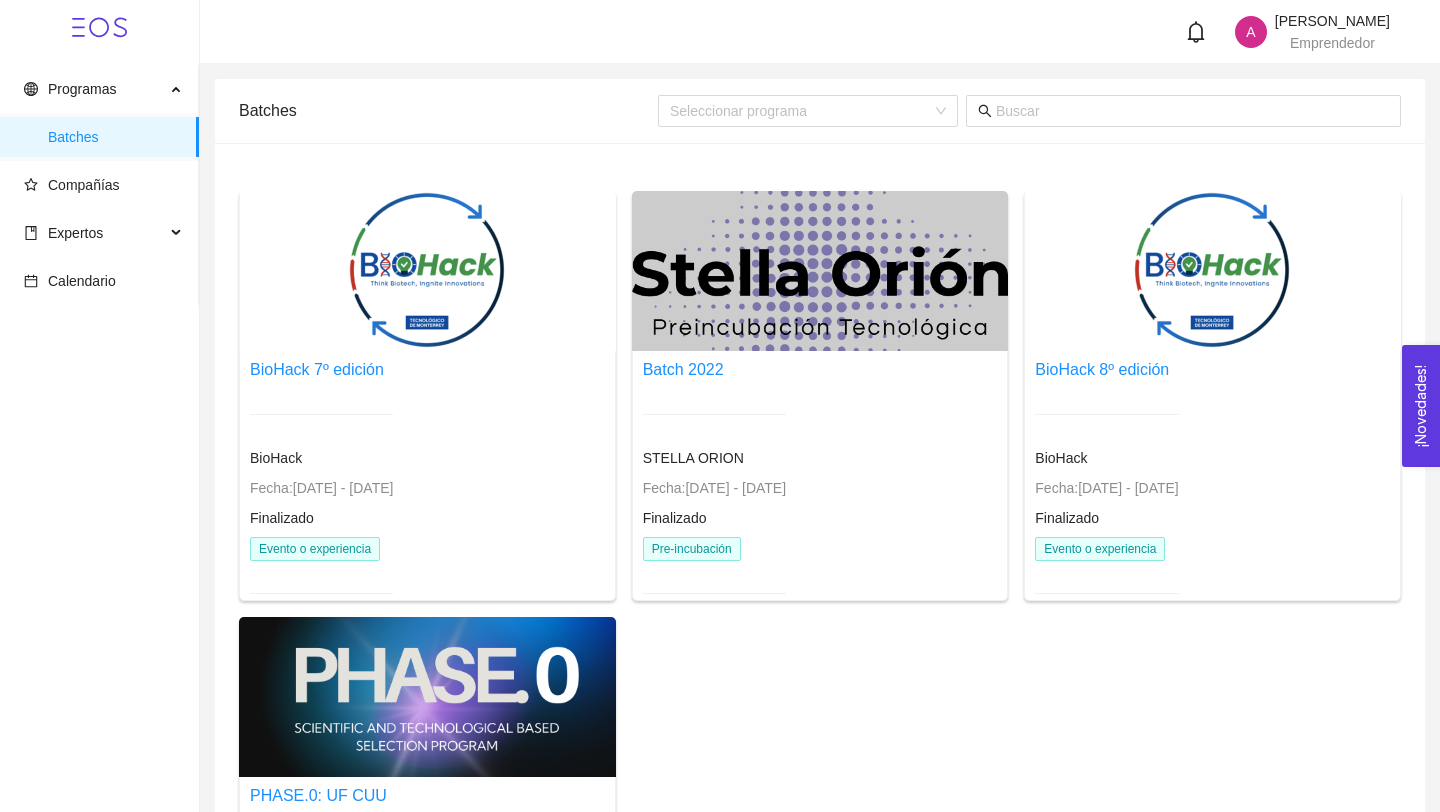 click on "A Arlen  Aguirre  Aguirre Emprendedor" at bounding box center [820, 32] 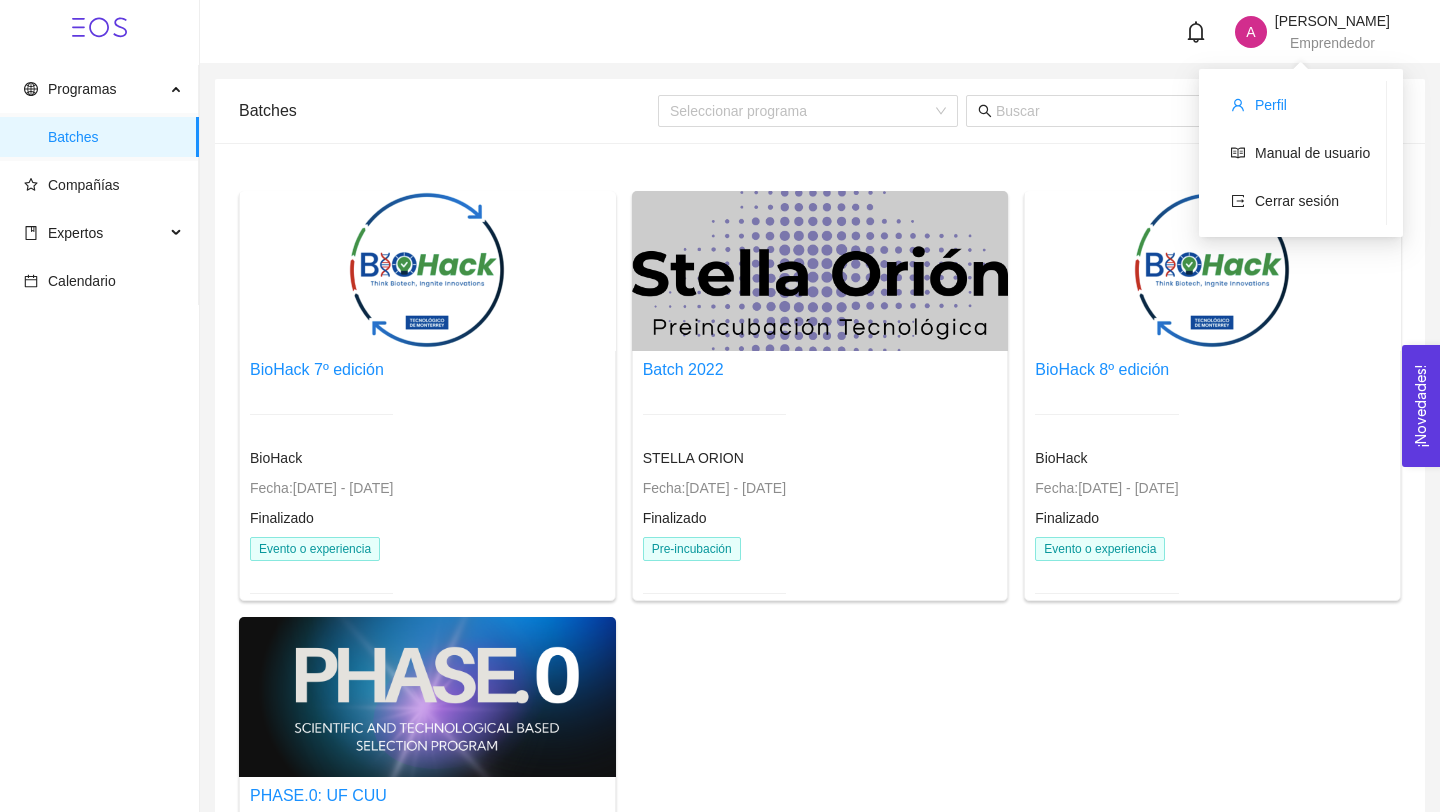 click on "Perfil" at bounding box center [1271, 105] 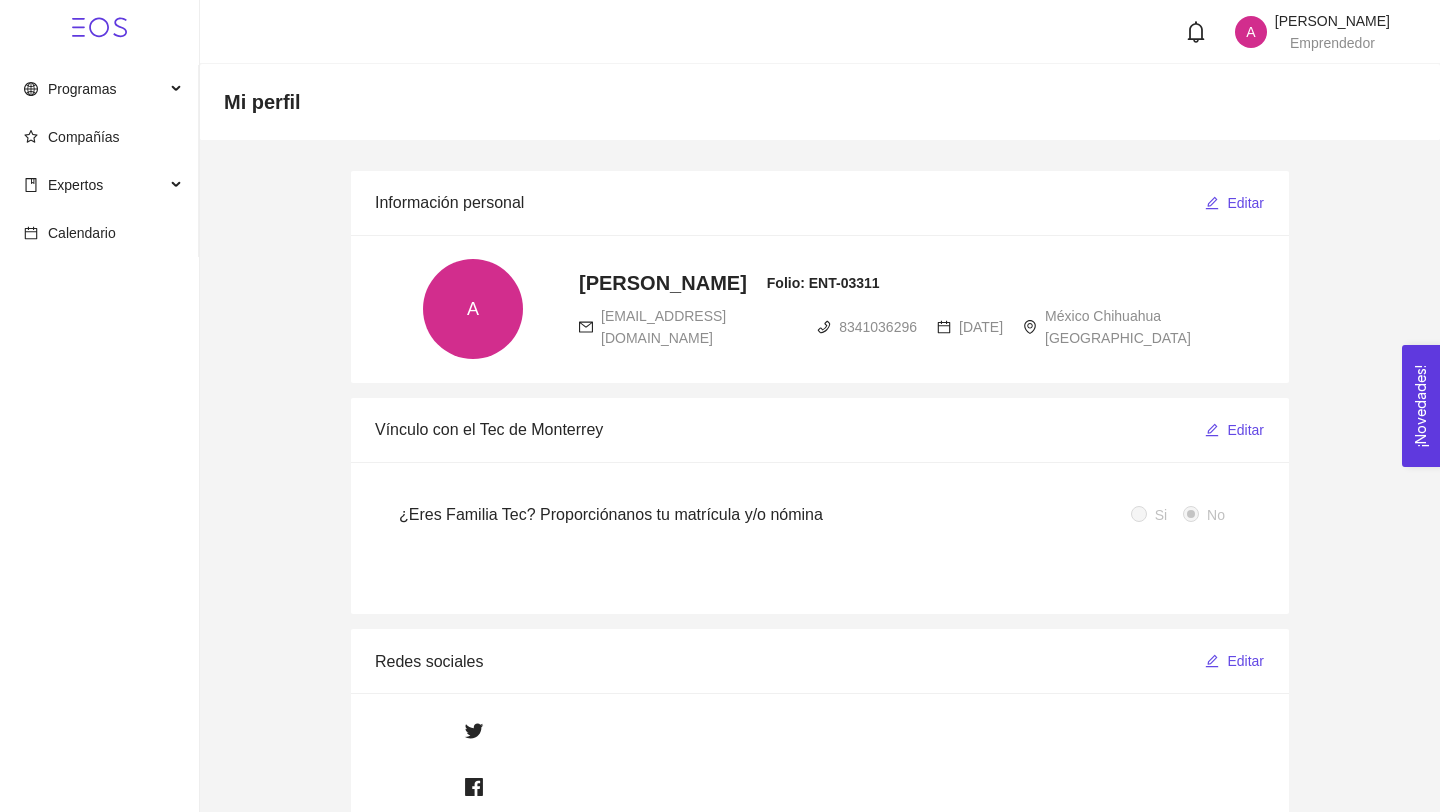 click on "Emprendedor" at bounding box center [1332, 43] 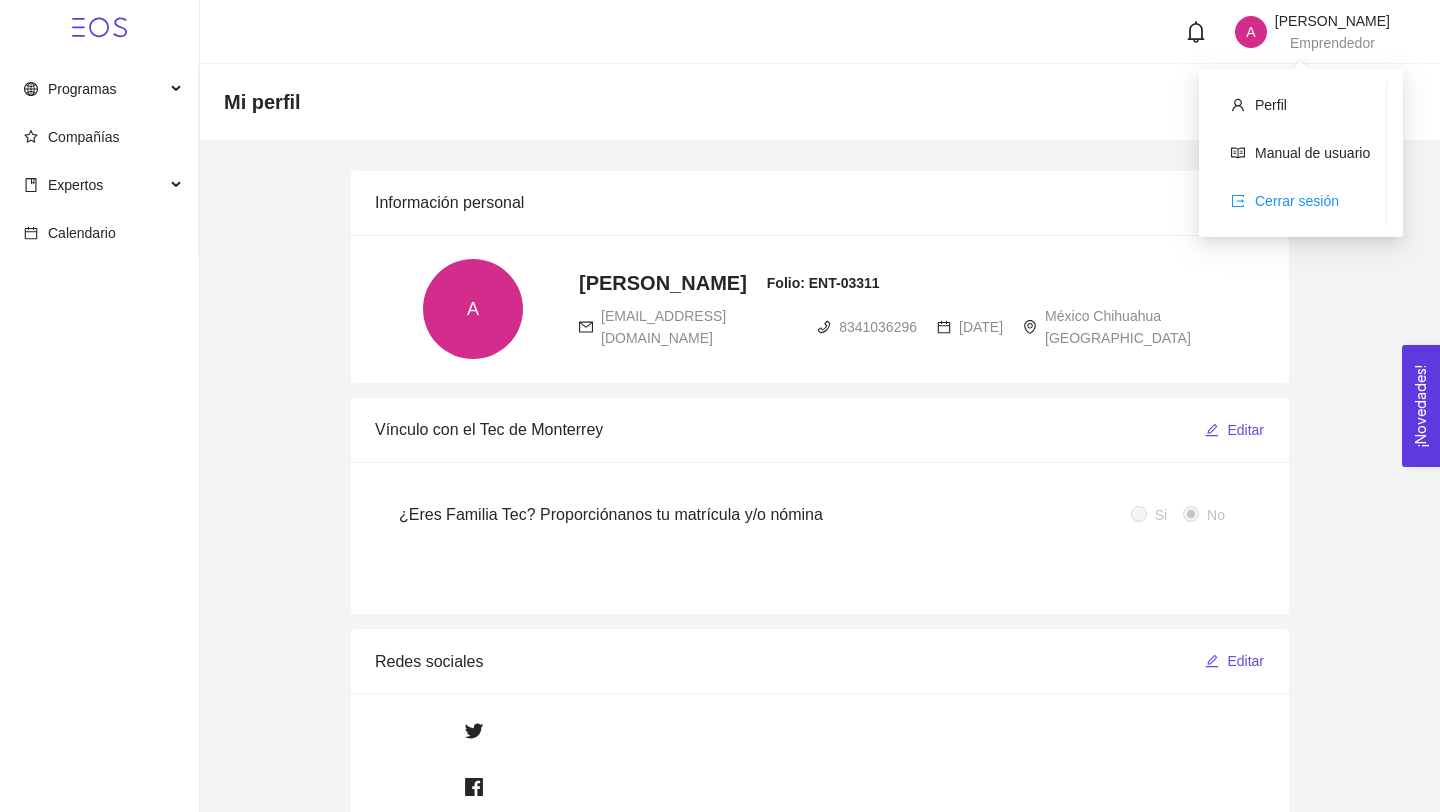 click on "Cerrar sesión" at bounding box center [1300, 201] 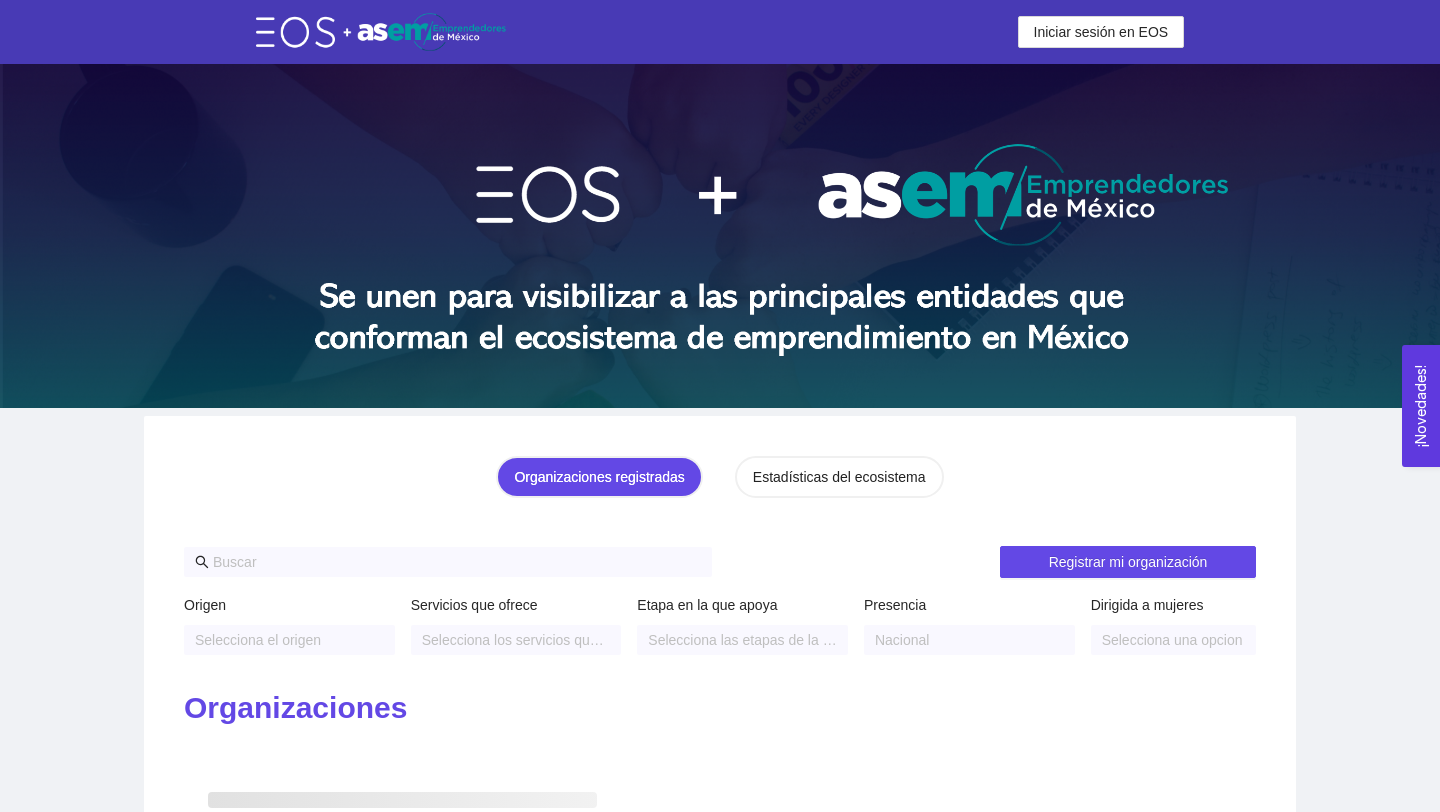 scroll, scrollTop: 0, scrollLeft: 0, axis: both 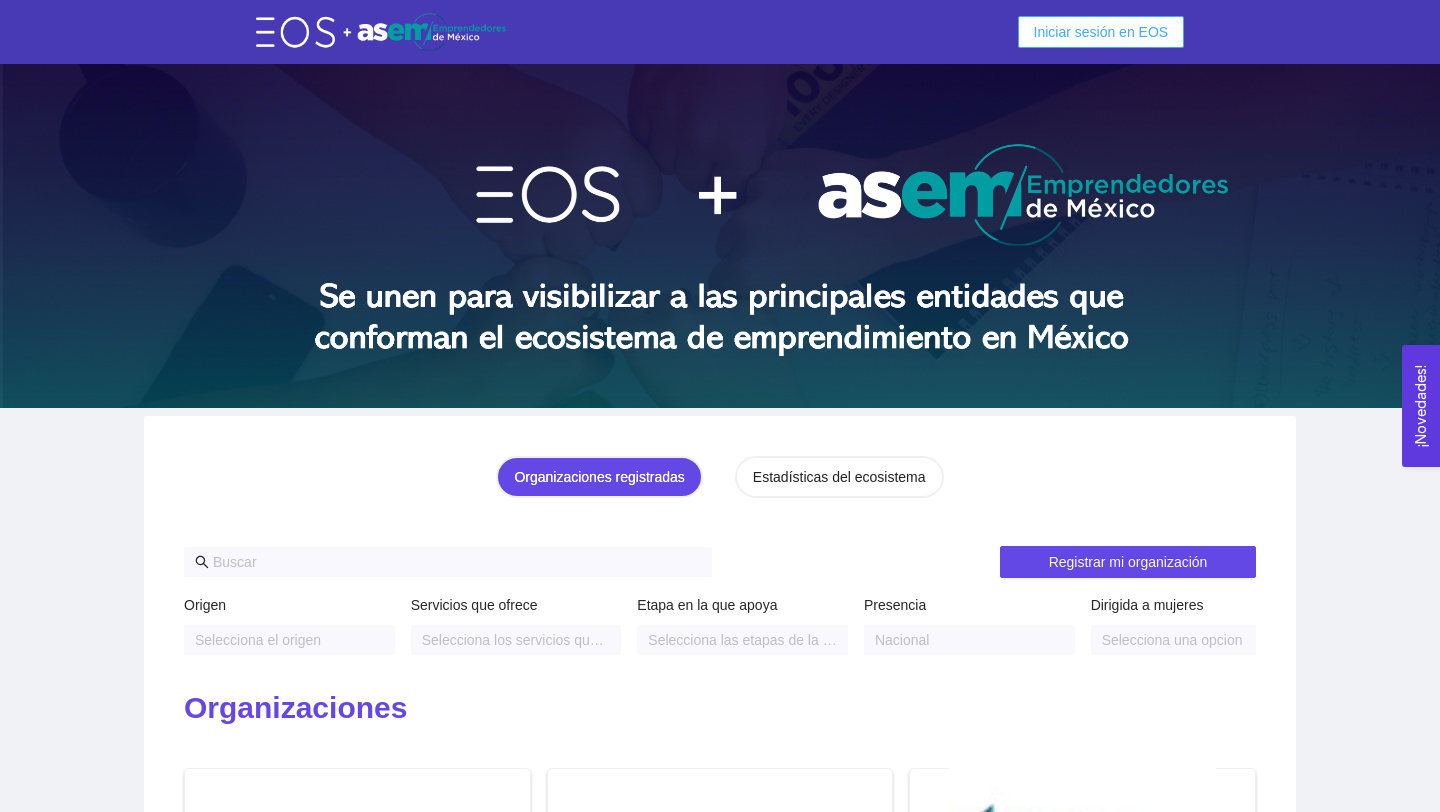 click on "Iniciar sesión en EOS" at bounding box center (1101, 32) 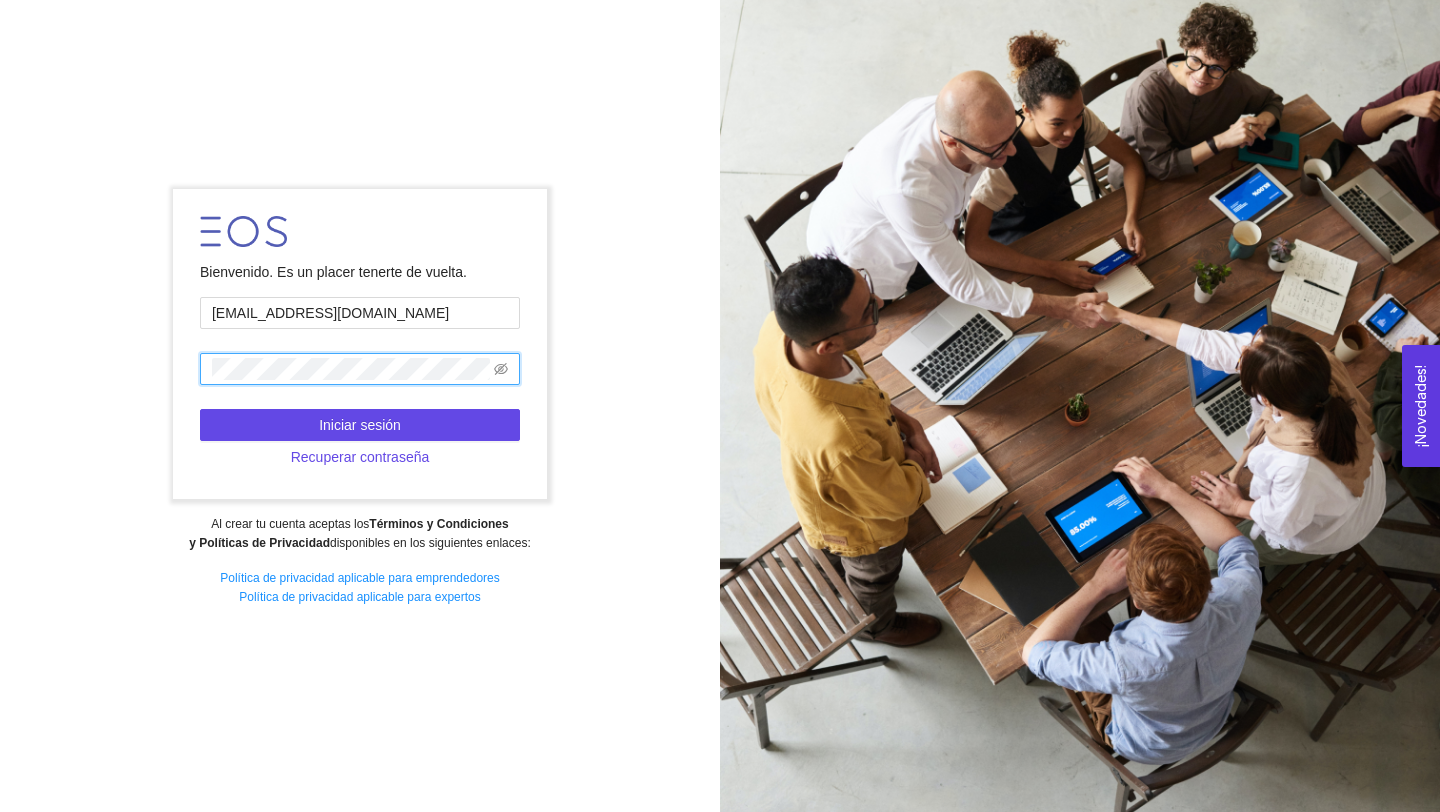 click on "Bienvenido. Es un placer tenerte de vuelta. A01620689@tec.mx Iniciar sesión Recuperar contraseña Al crear tu cuenta aceptas los  Términos y Condiciones   y Políticas de Privacidad  disponibles en los siguientes enlaces: Política de privacidad aplicable para emprendedores Política de privacidad aplicable para expertos" at bounding box center (360, 406) 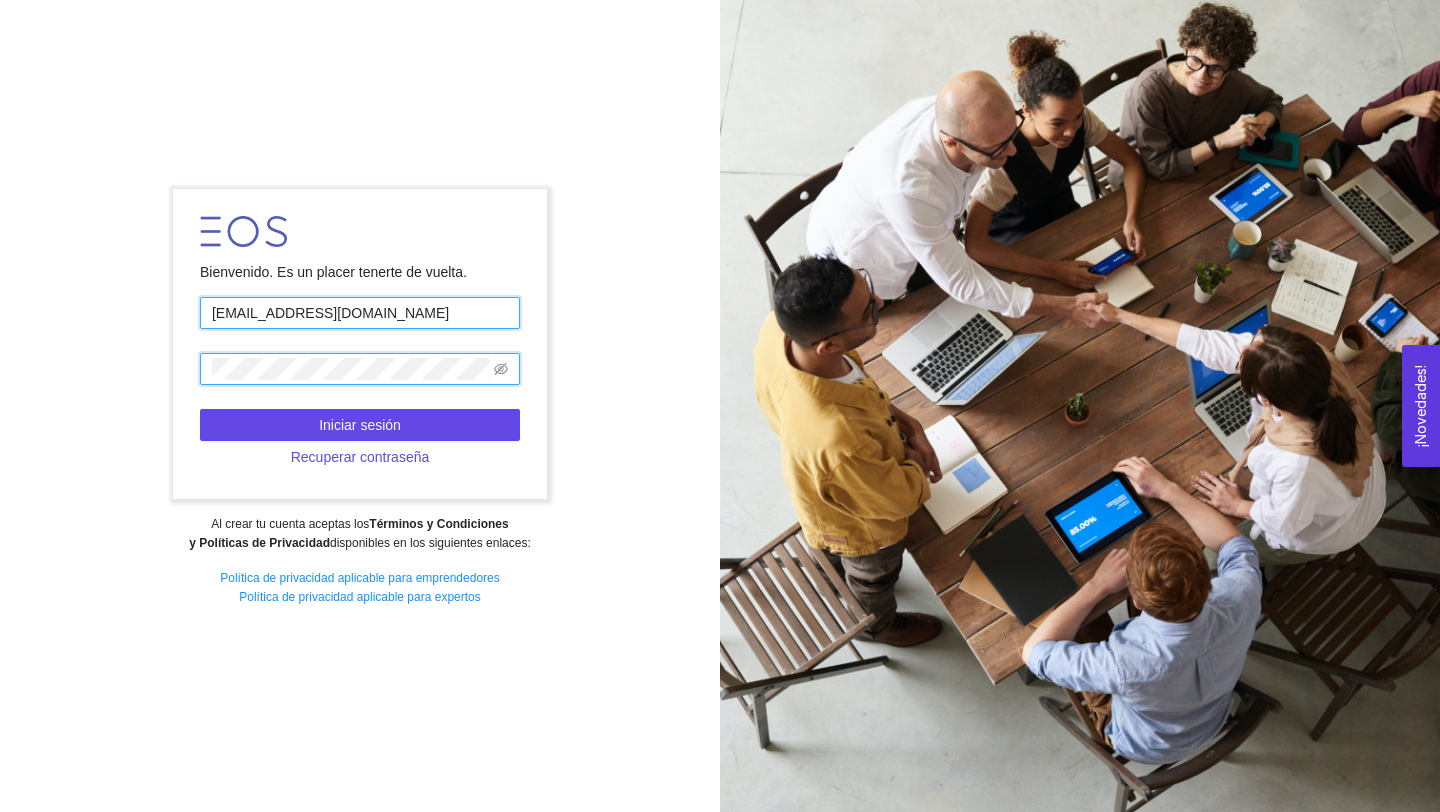 type on "[EMAIL_ADDRESS][DOMAIN_NAME]" 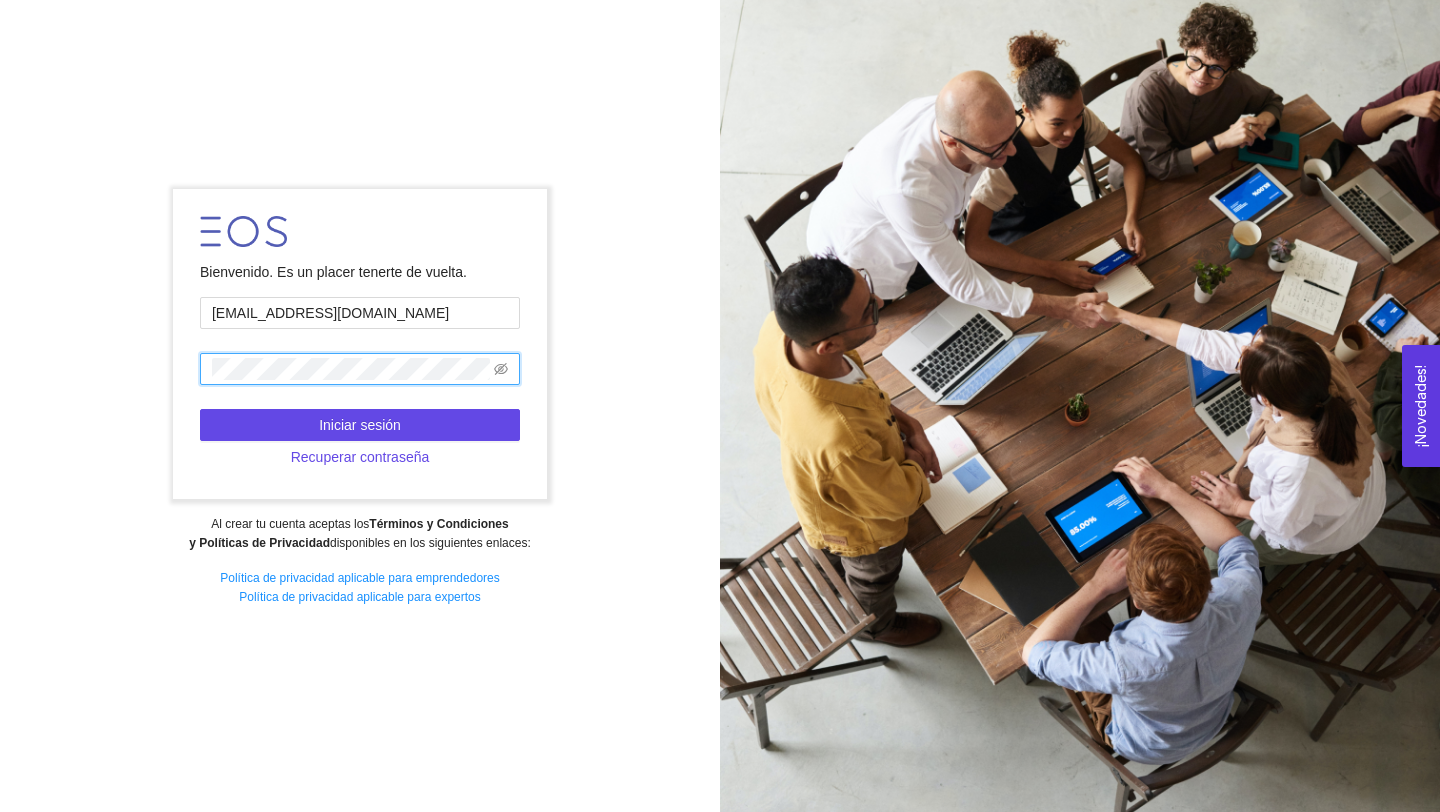 click at bounding box center (360, 369) 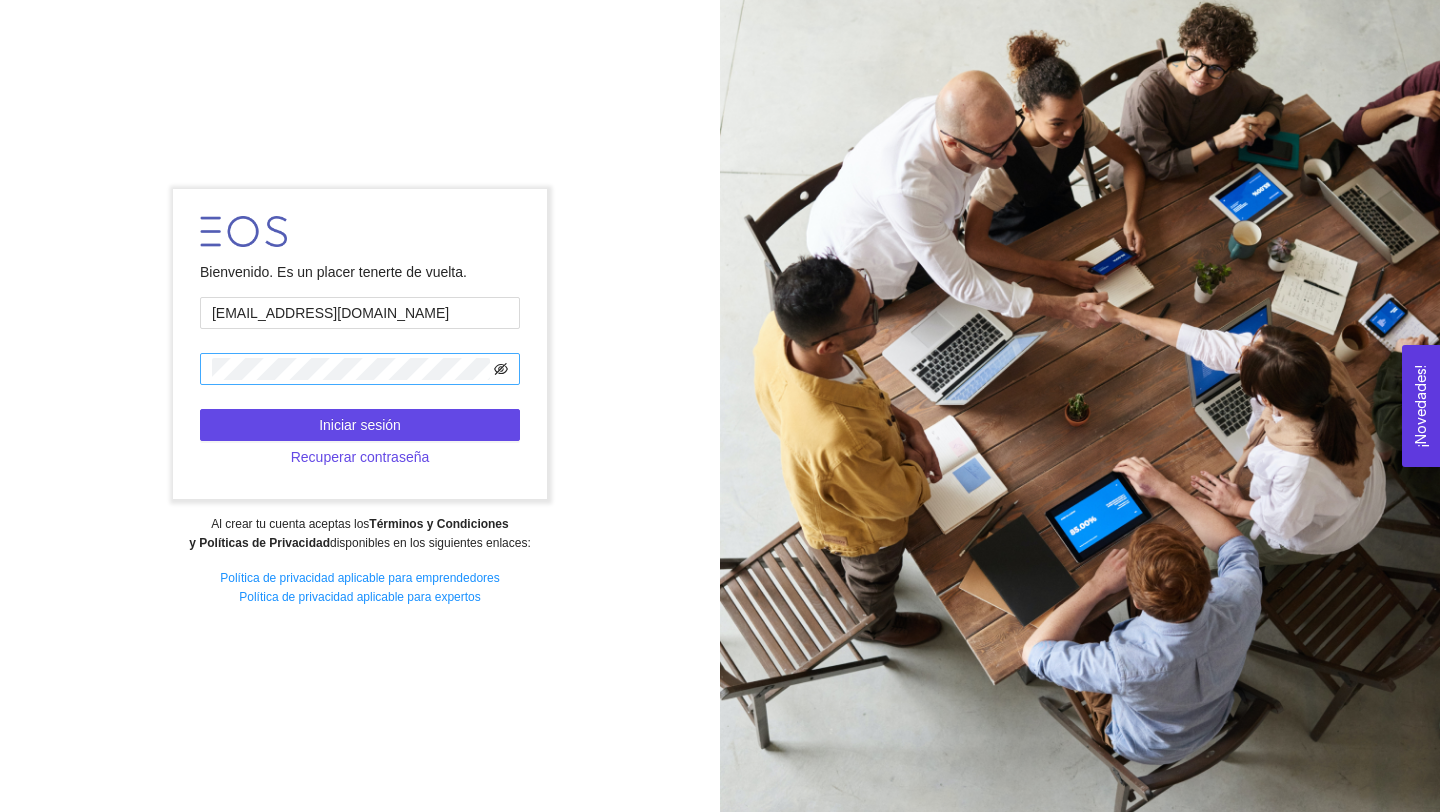 click 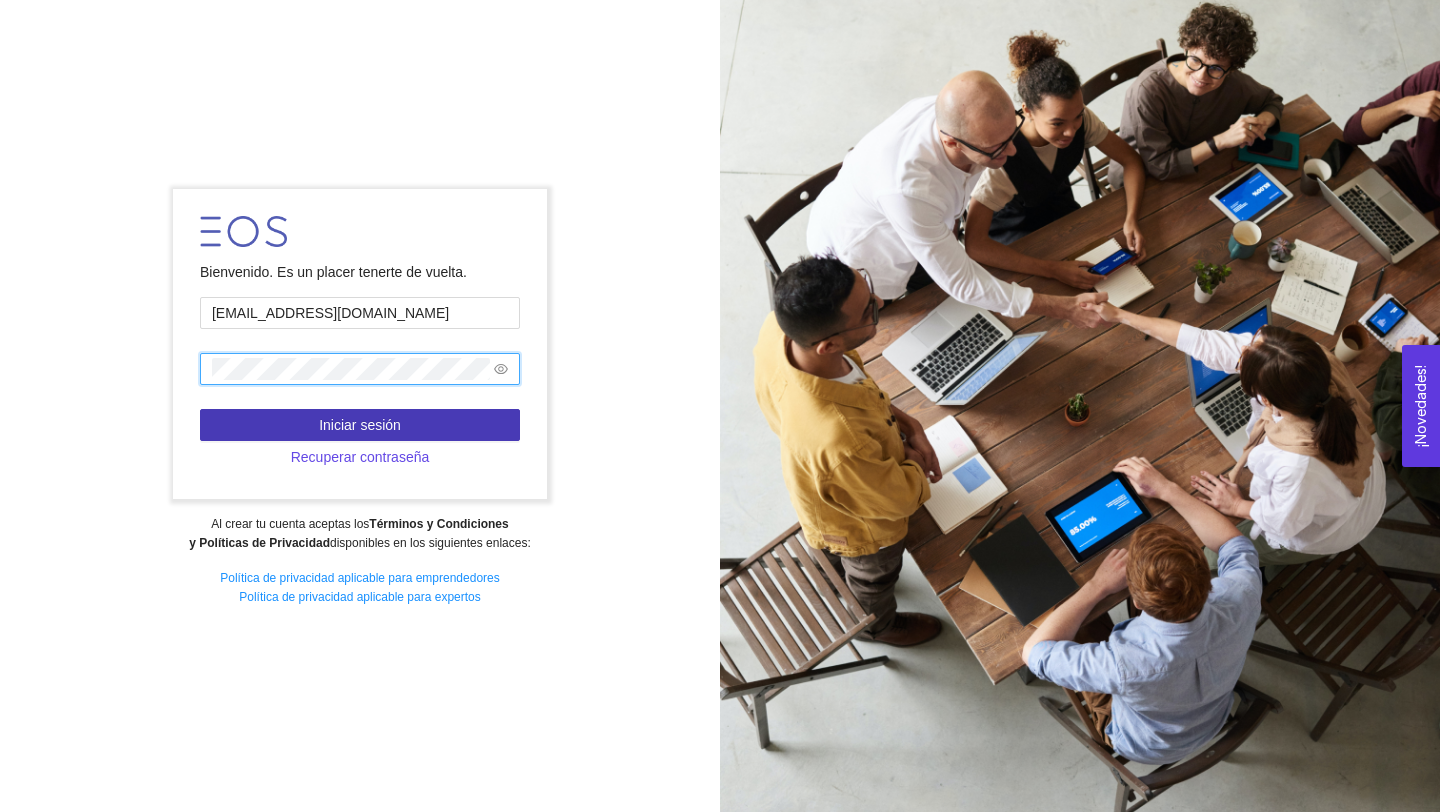 click on "Iniciar sesión" at bounding box center (360, 425) 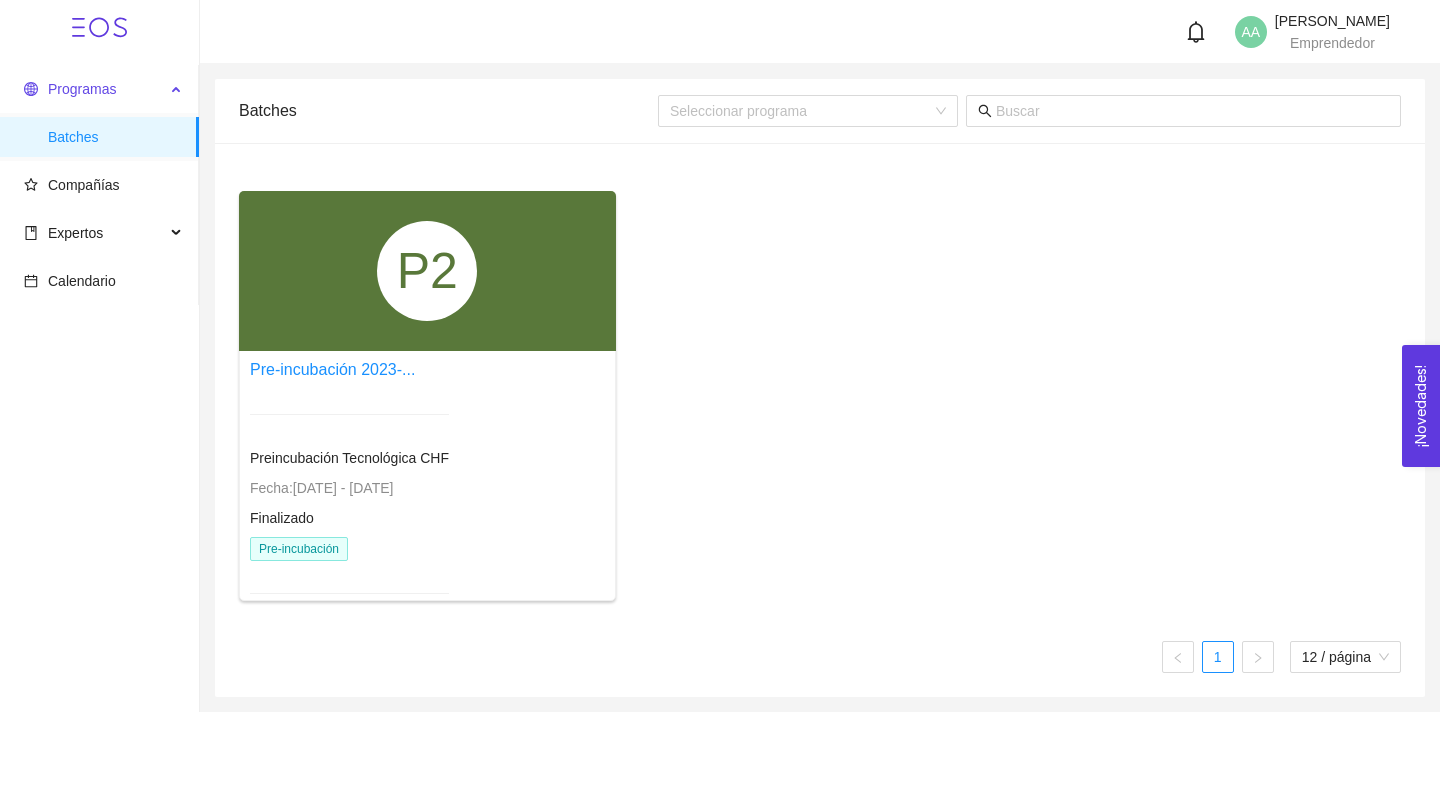click on "Programas" at bounding box center [94, 89] 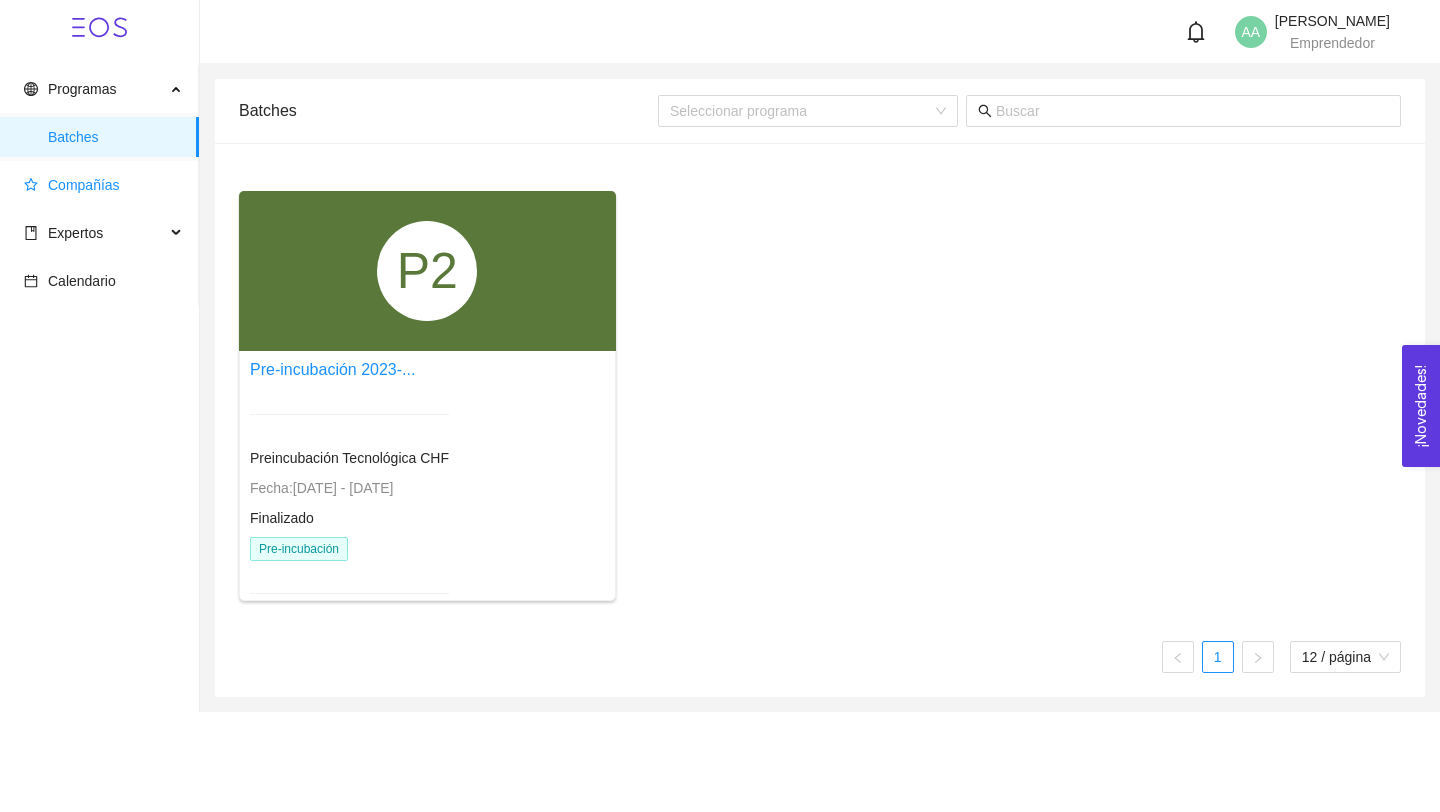 click on "Compañías" at bounding box center [103, 185] 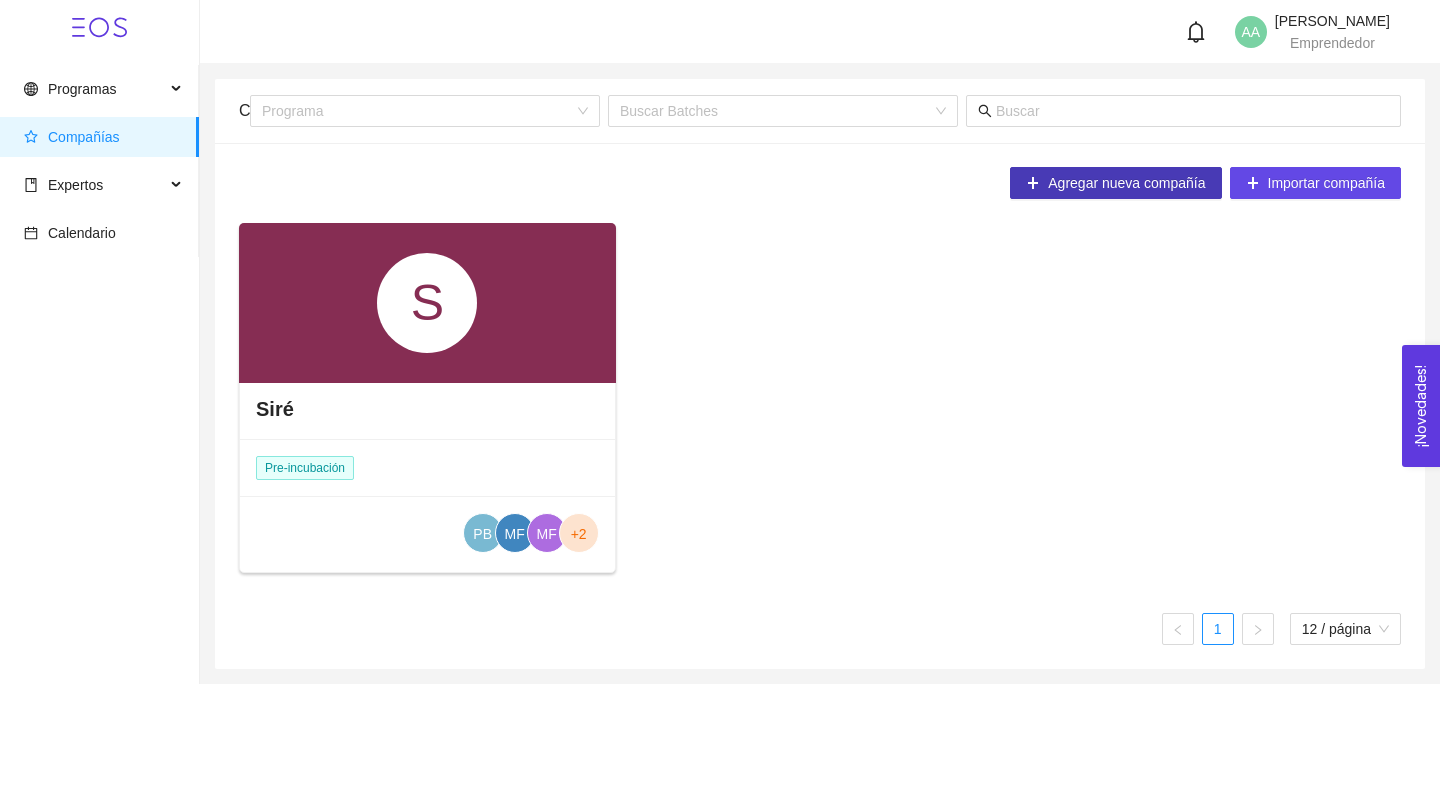click on "Agregar nueva compañía" at bounding box center (1115, 183) 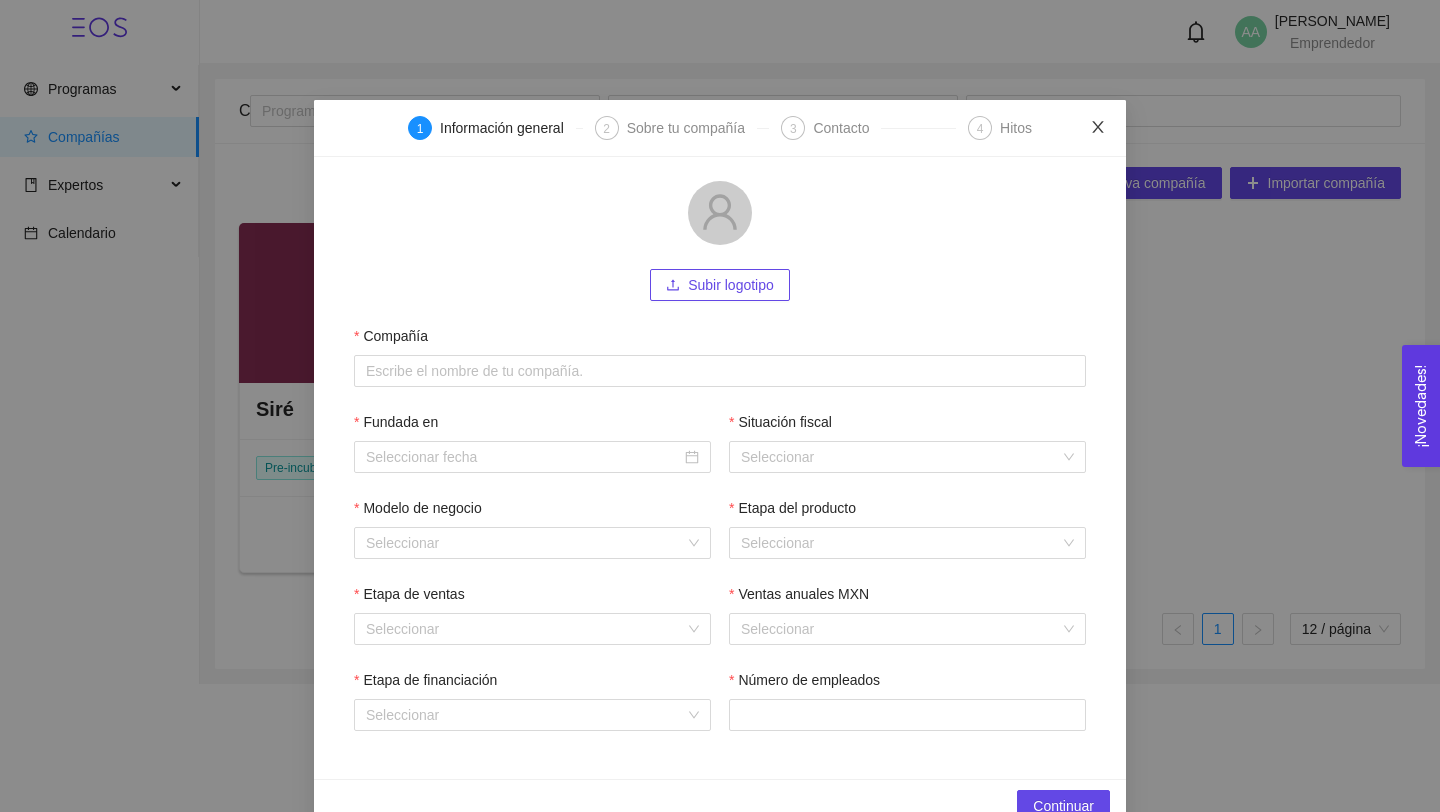 click 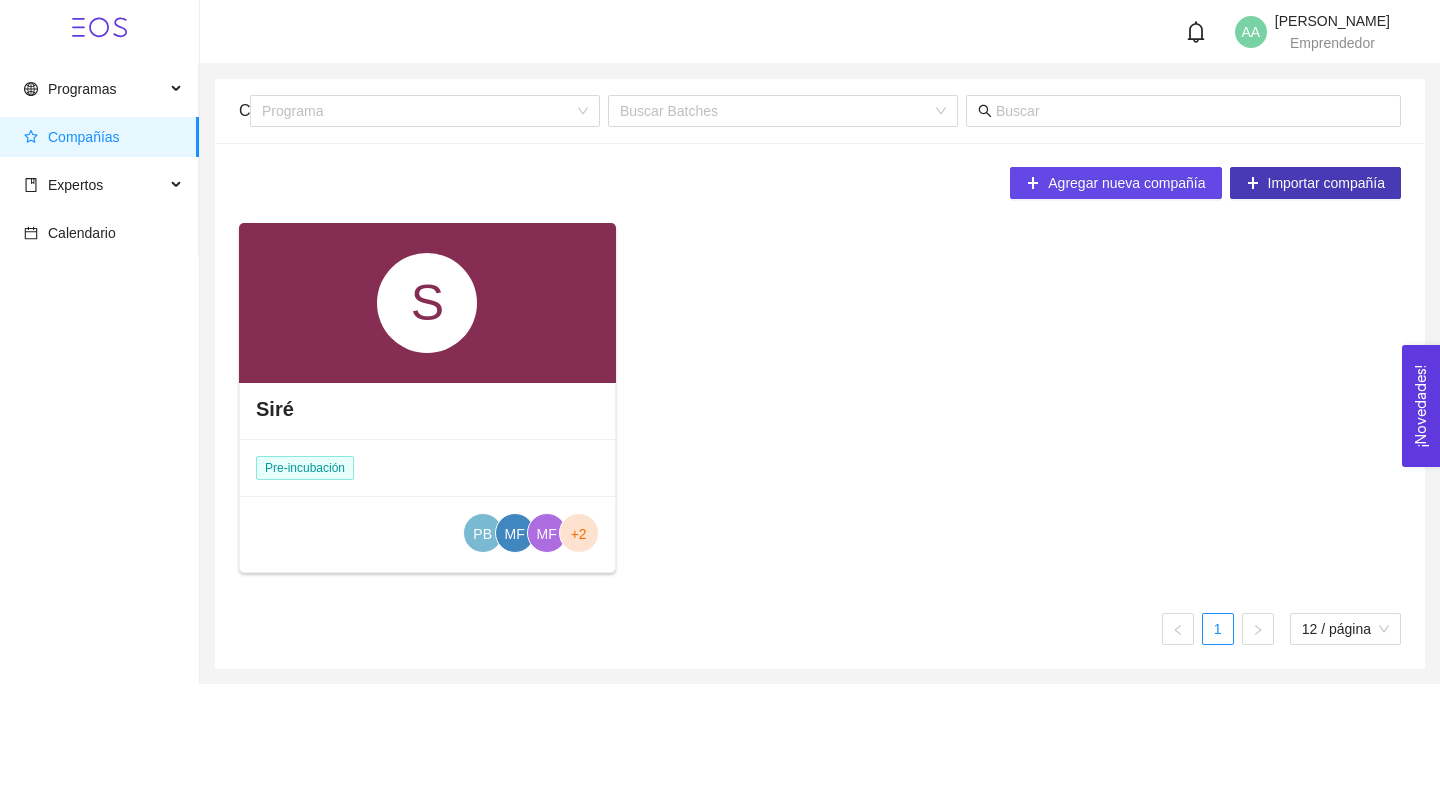 click on "Importar compañía" at bounding box center [1327, 183] 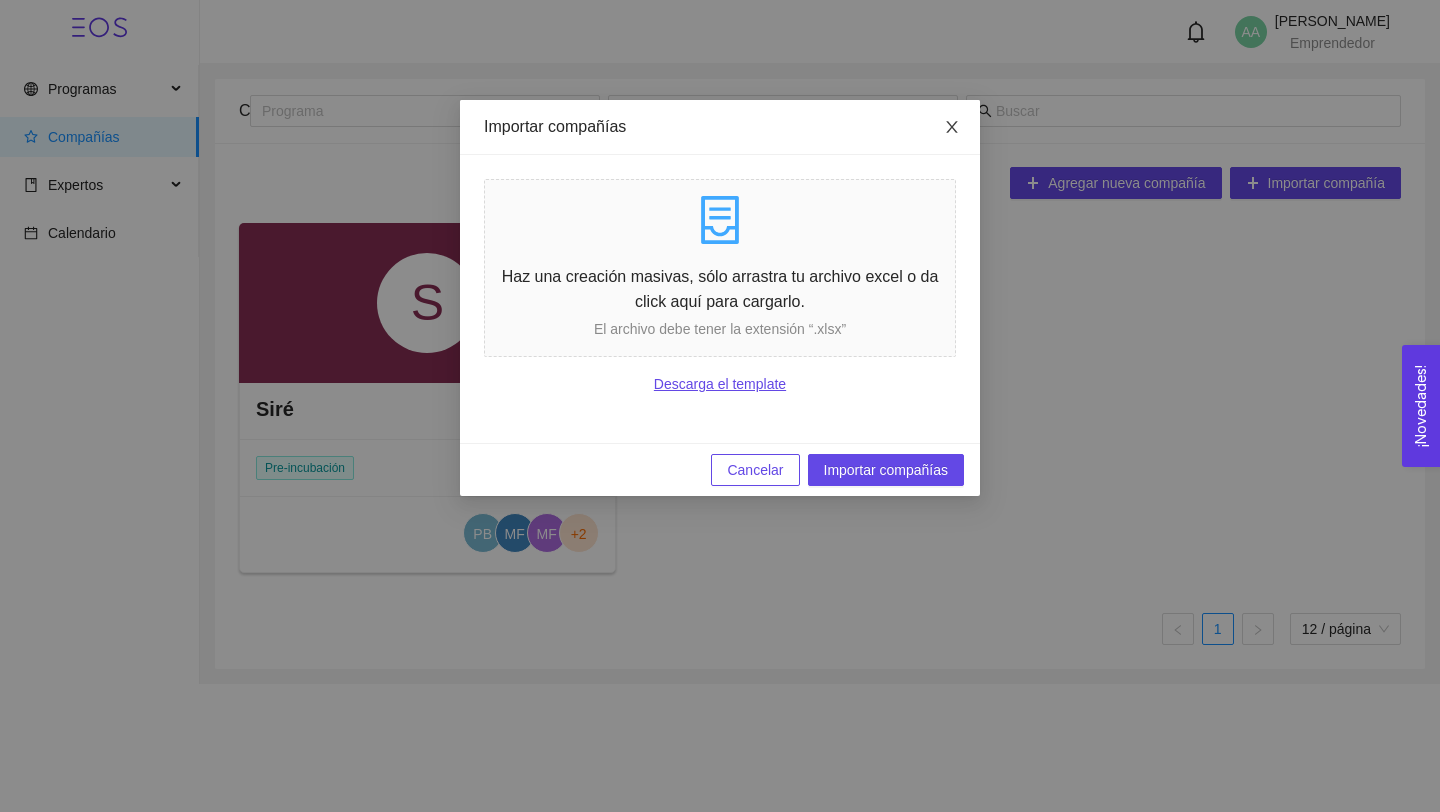 click 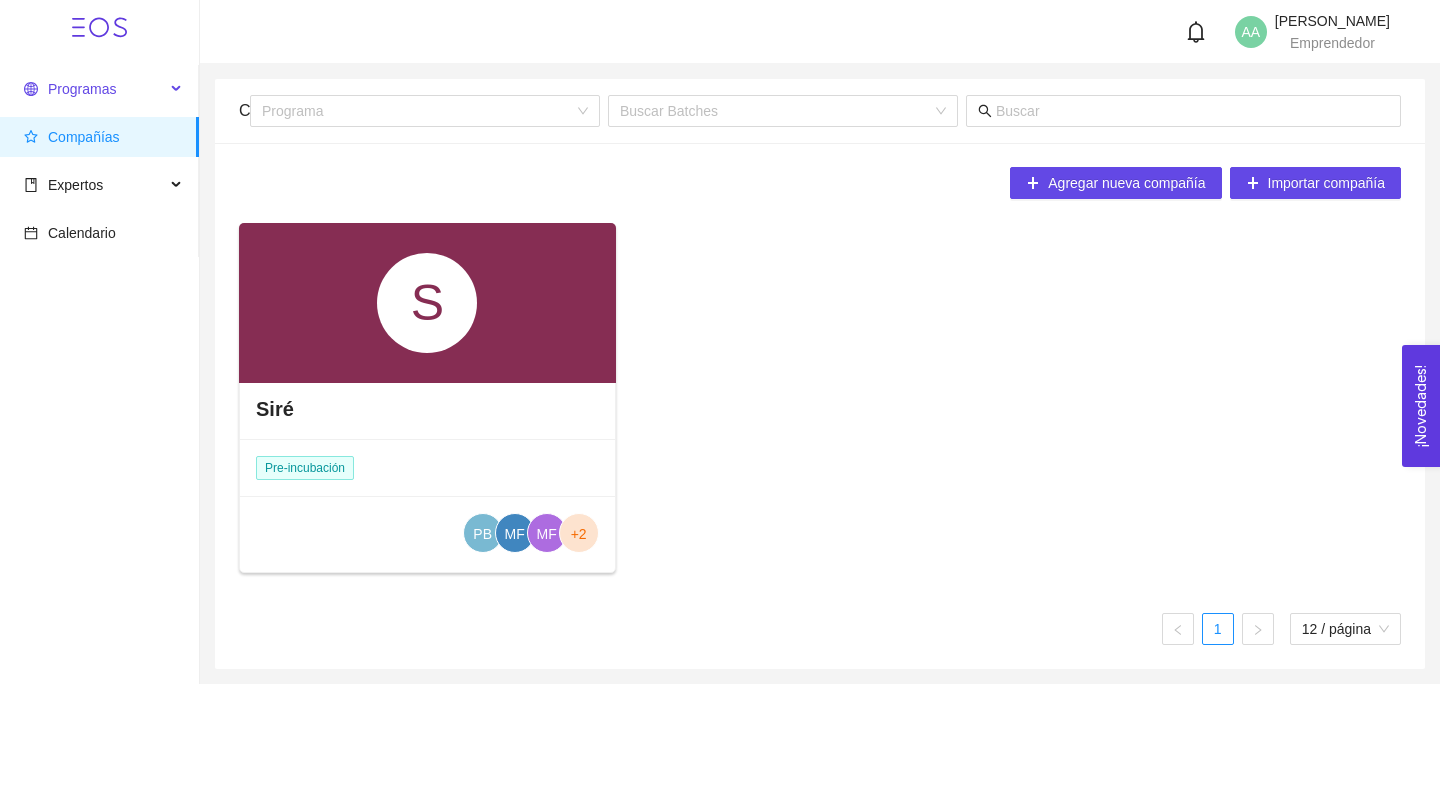 click on "Programas" at bounding box center [94, 89] 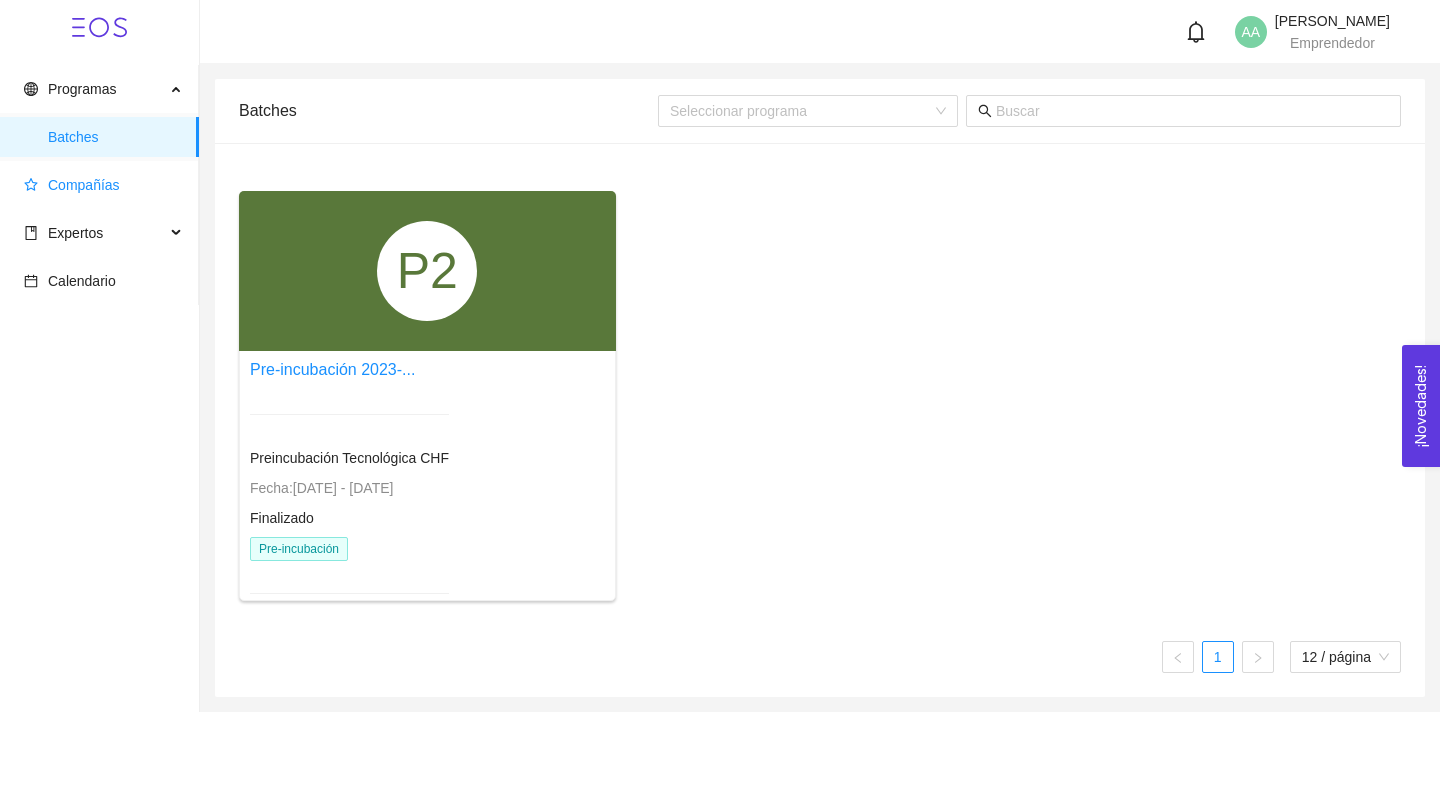 click on "Compañías" at bounding box center [84, 185] 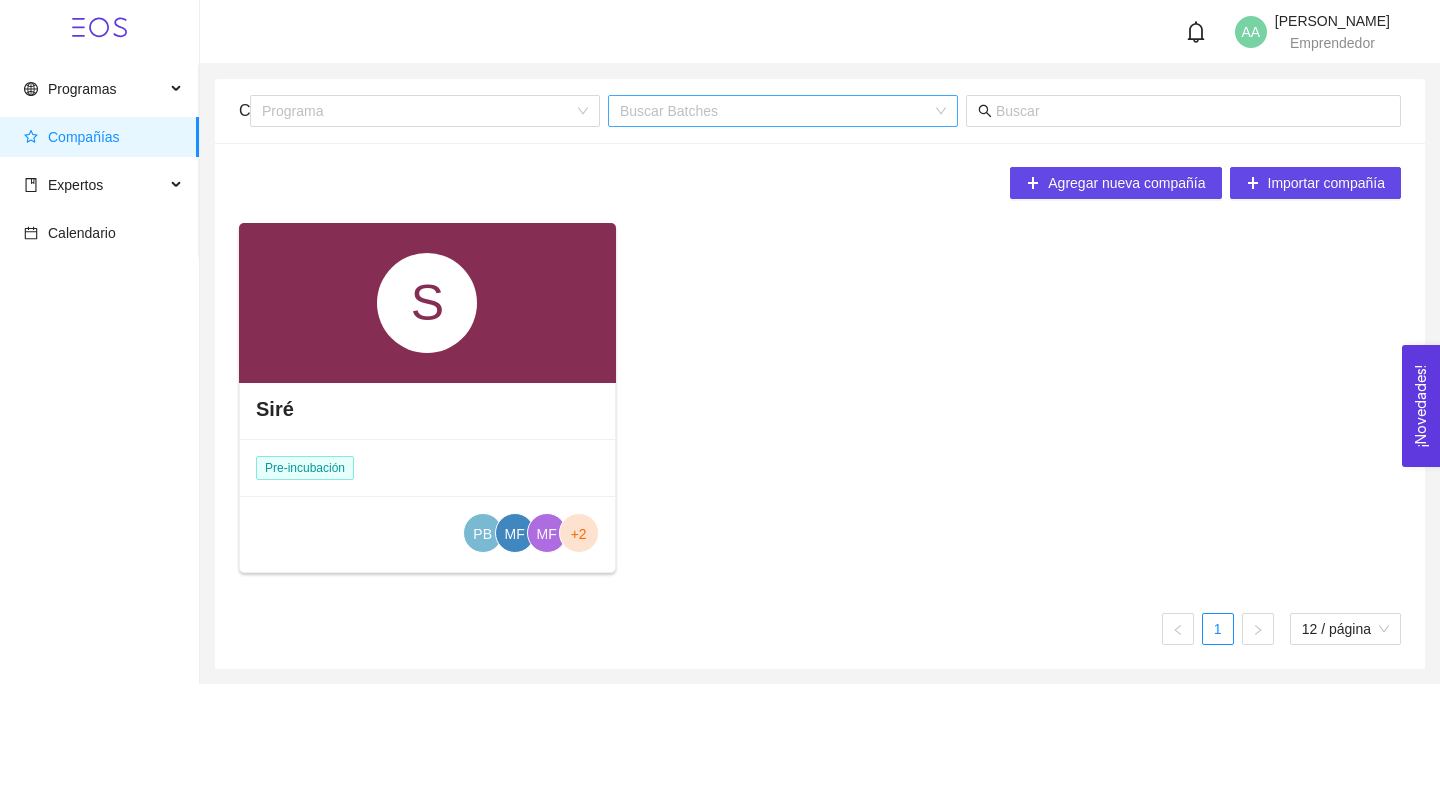 click at bounding box center (776, 111) 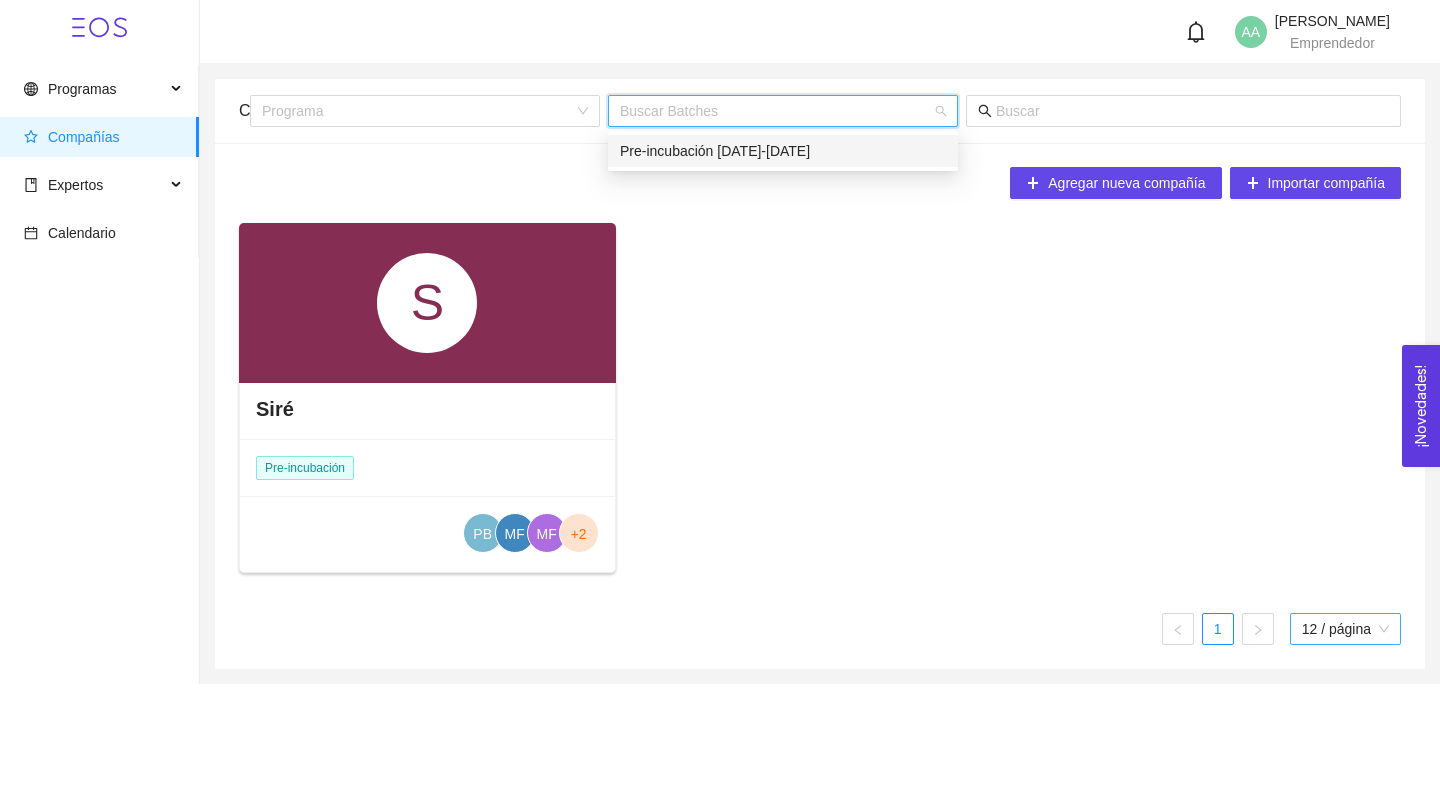 click on "12 / página" at bounding box center [1345, 629] 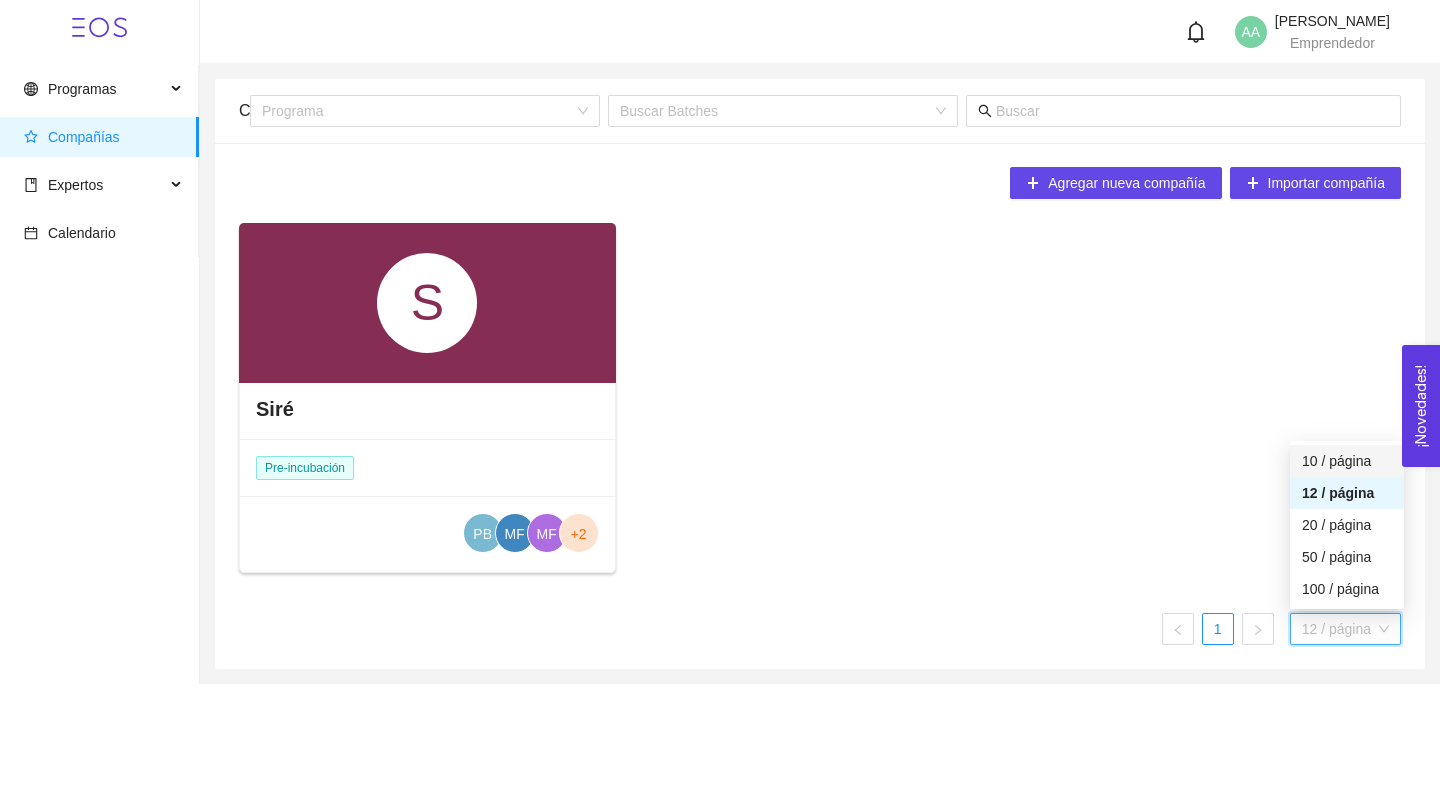 click on "10 / página" at bounding box center (1347, 461) 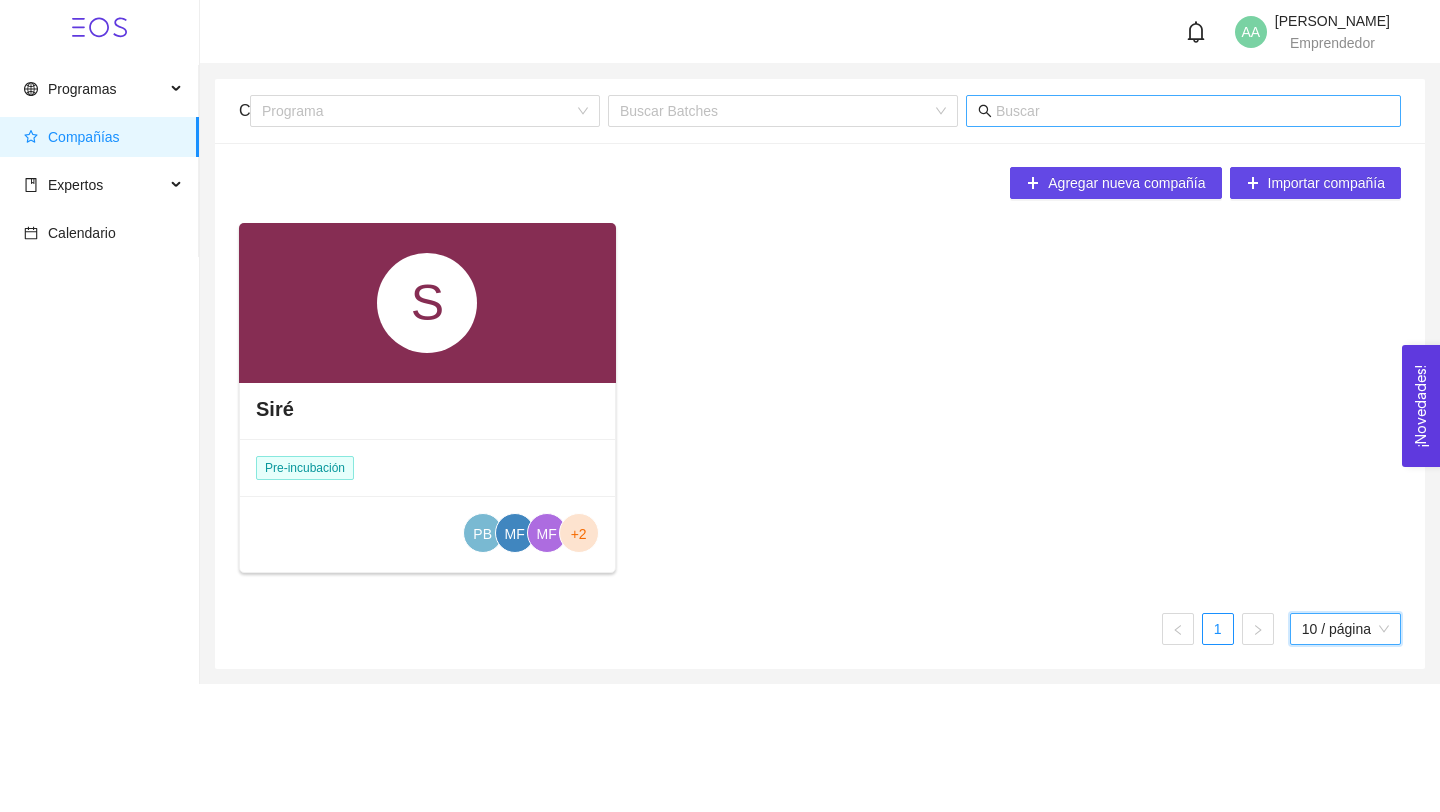 click at bounding box center (1192, 111) 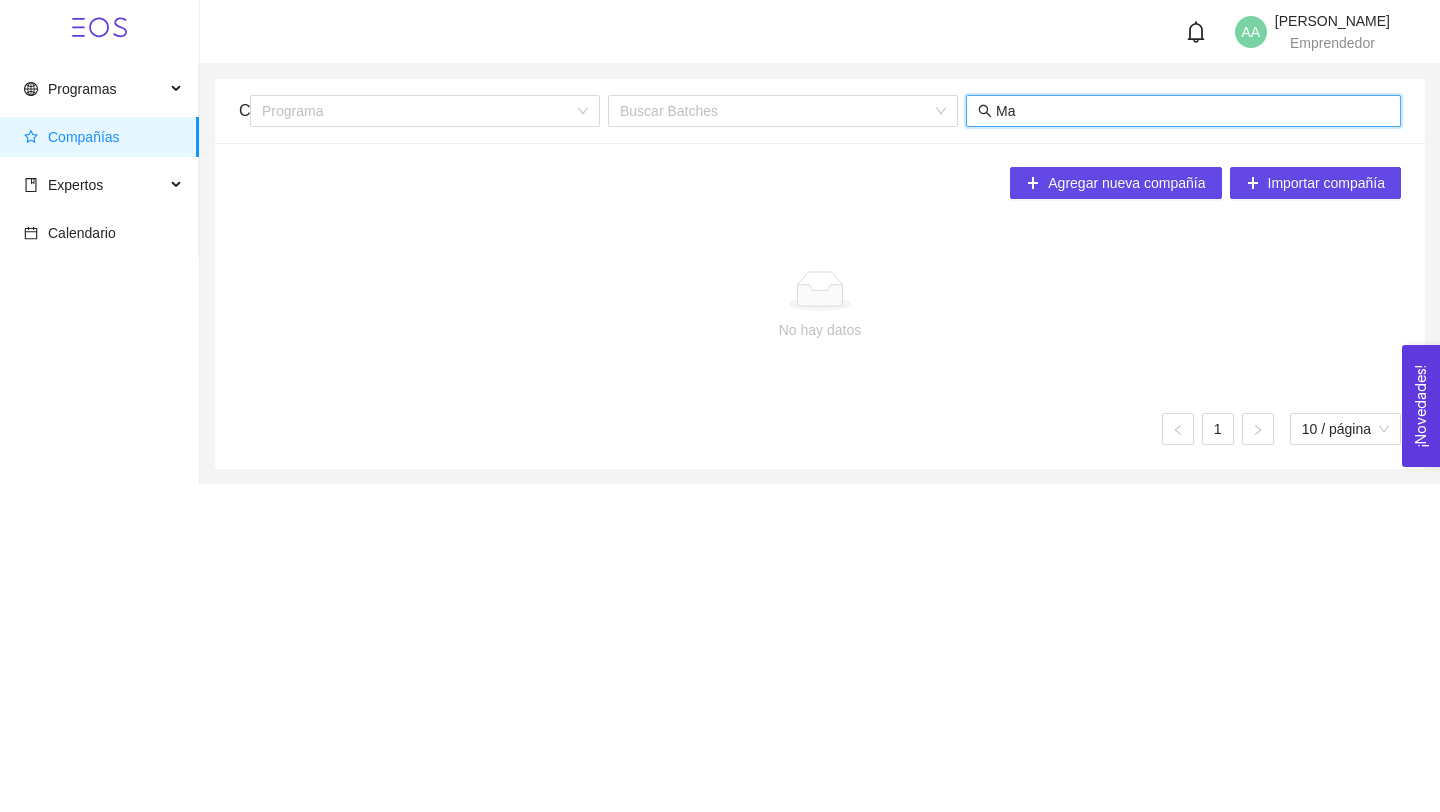 type on "M" 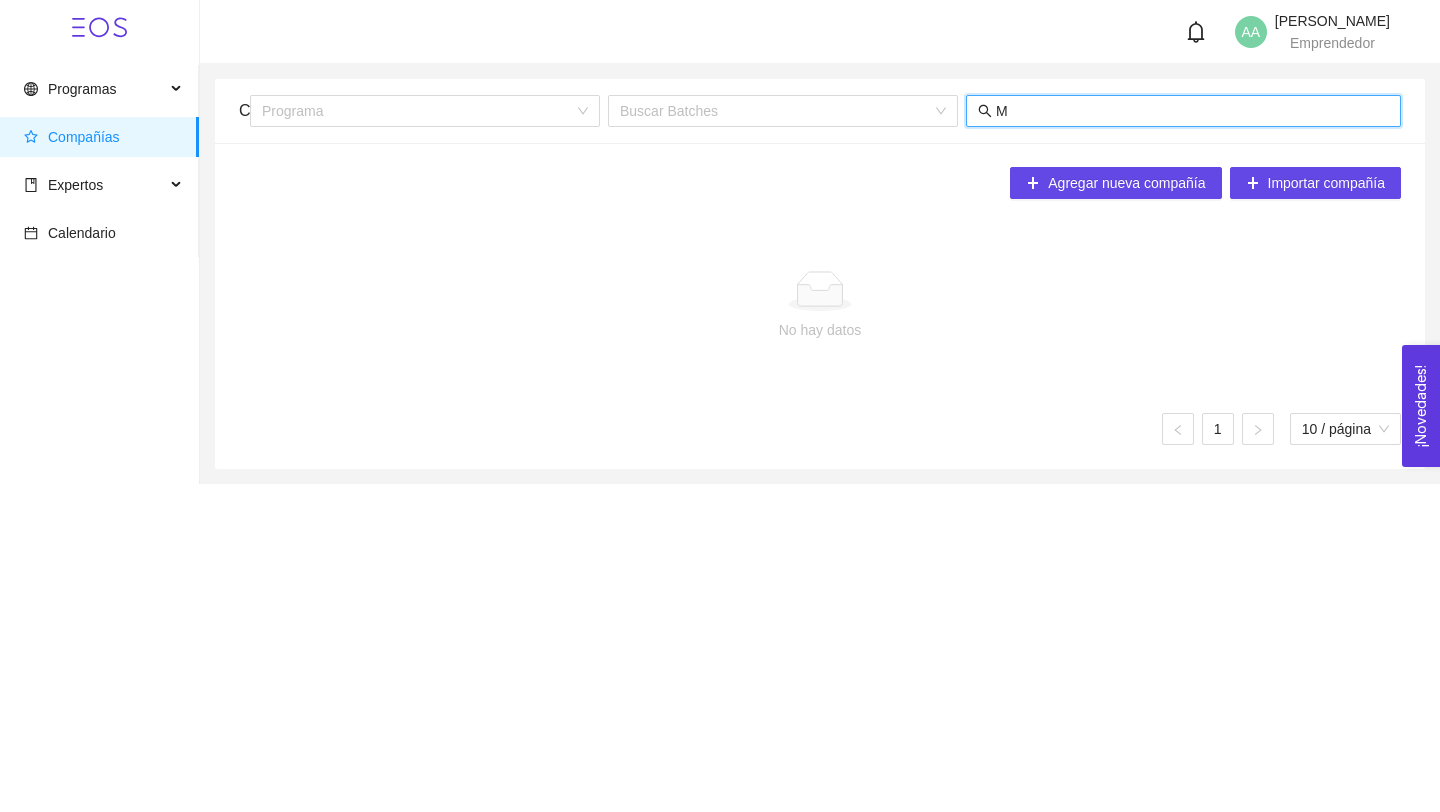 type 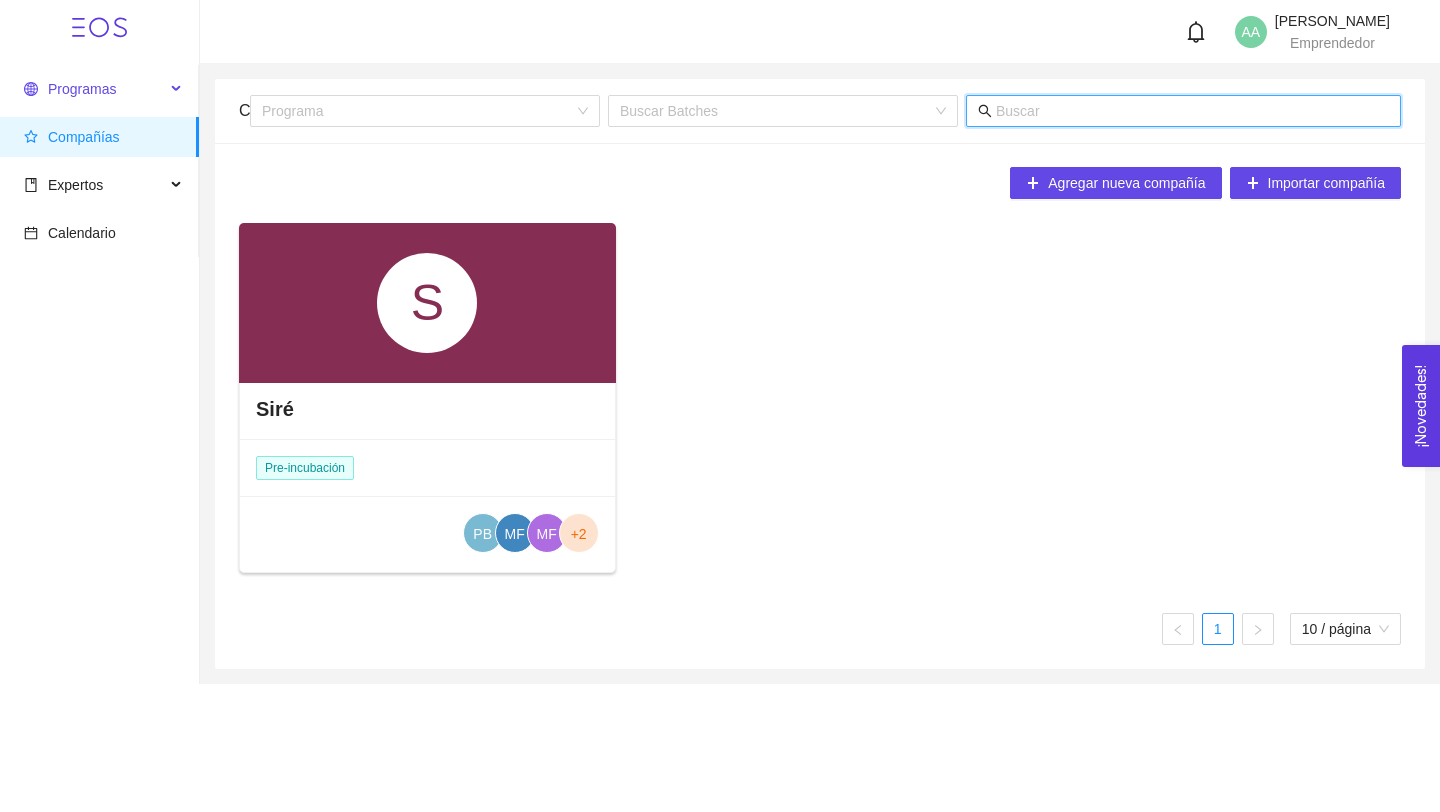 click on "Programas" at bounding box center (94, 89) 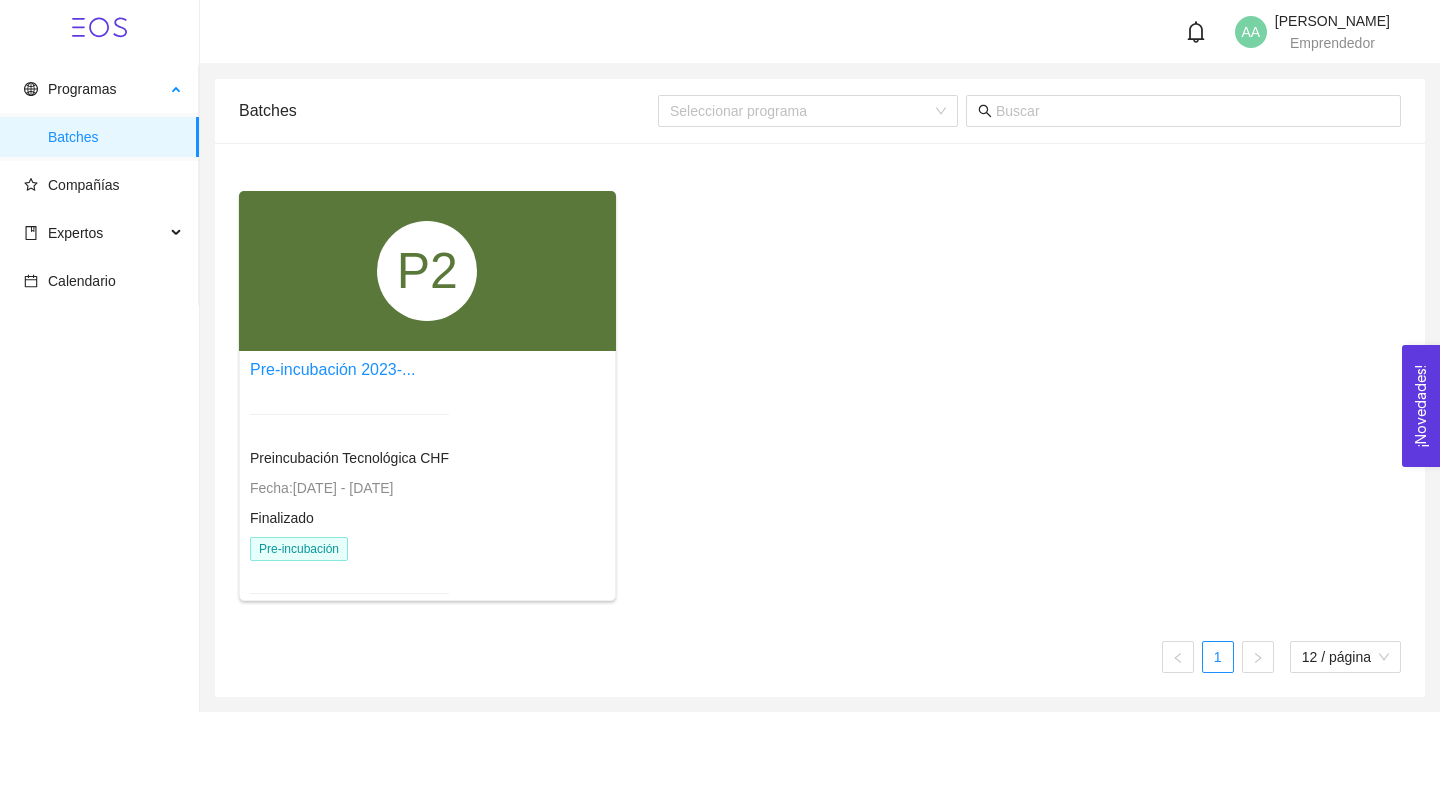 click on "Batches" at bounding box center (115, 137) 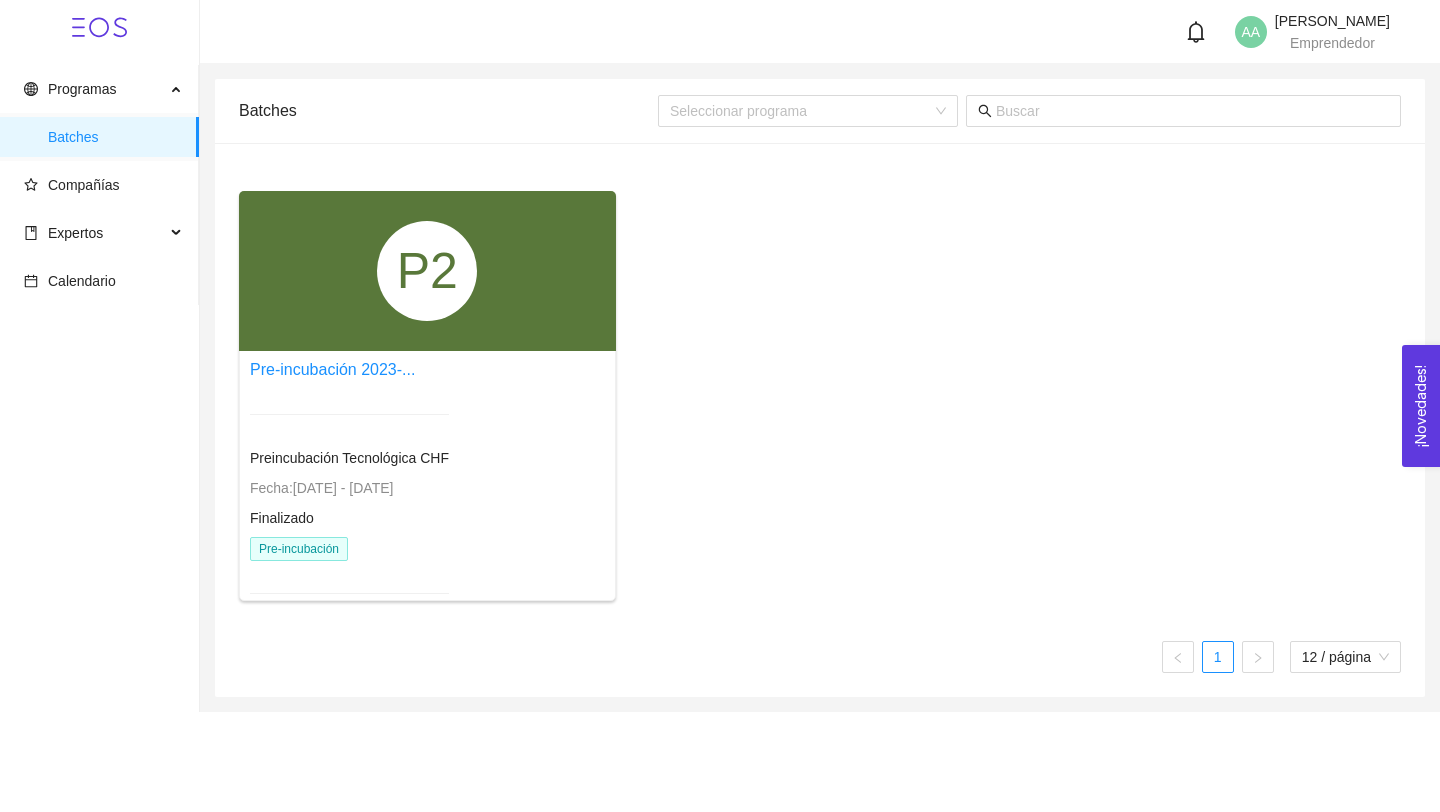 click on "P2" at bounding box center (427, 271) 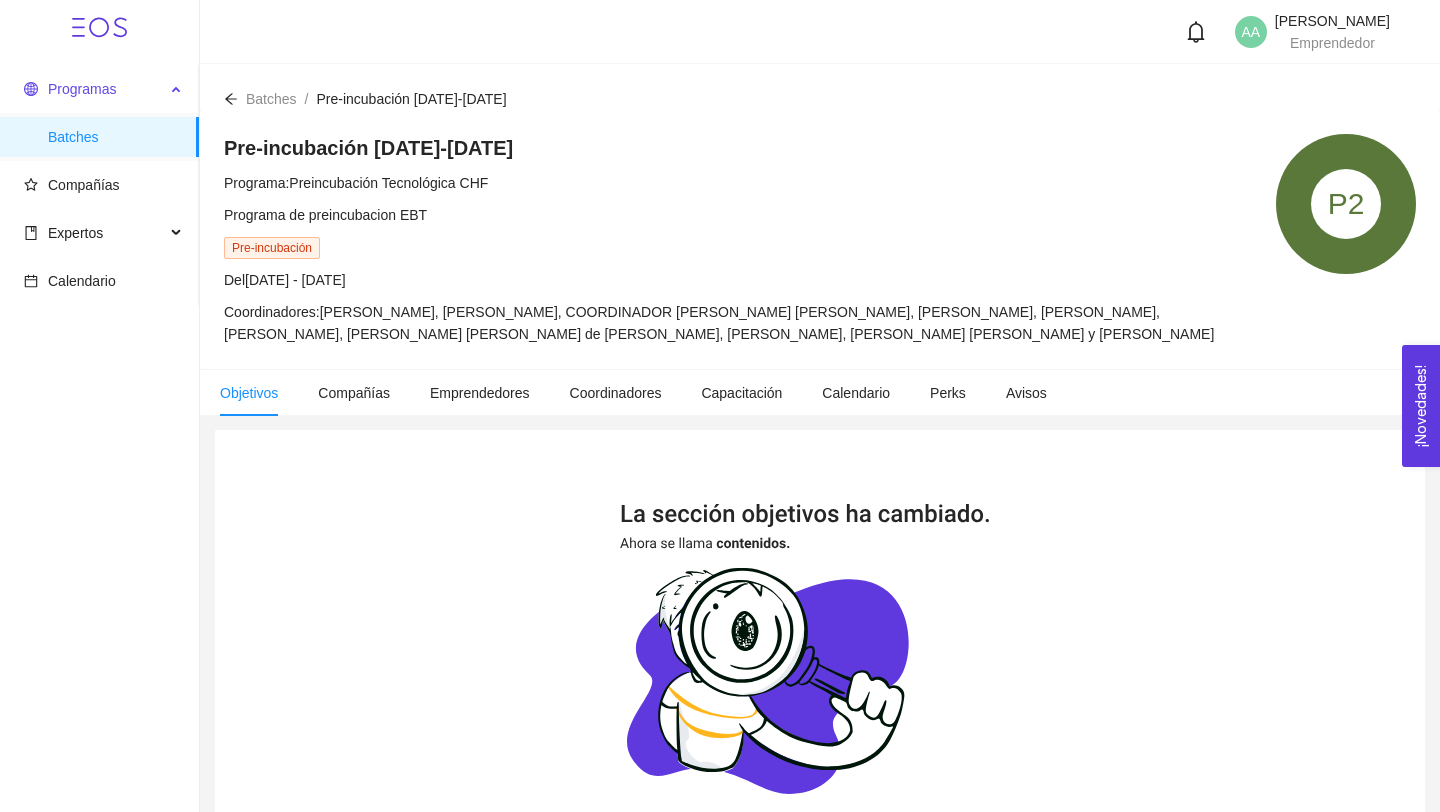 click on "Programas" at bounding box center (94, 89) 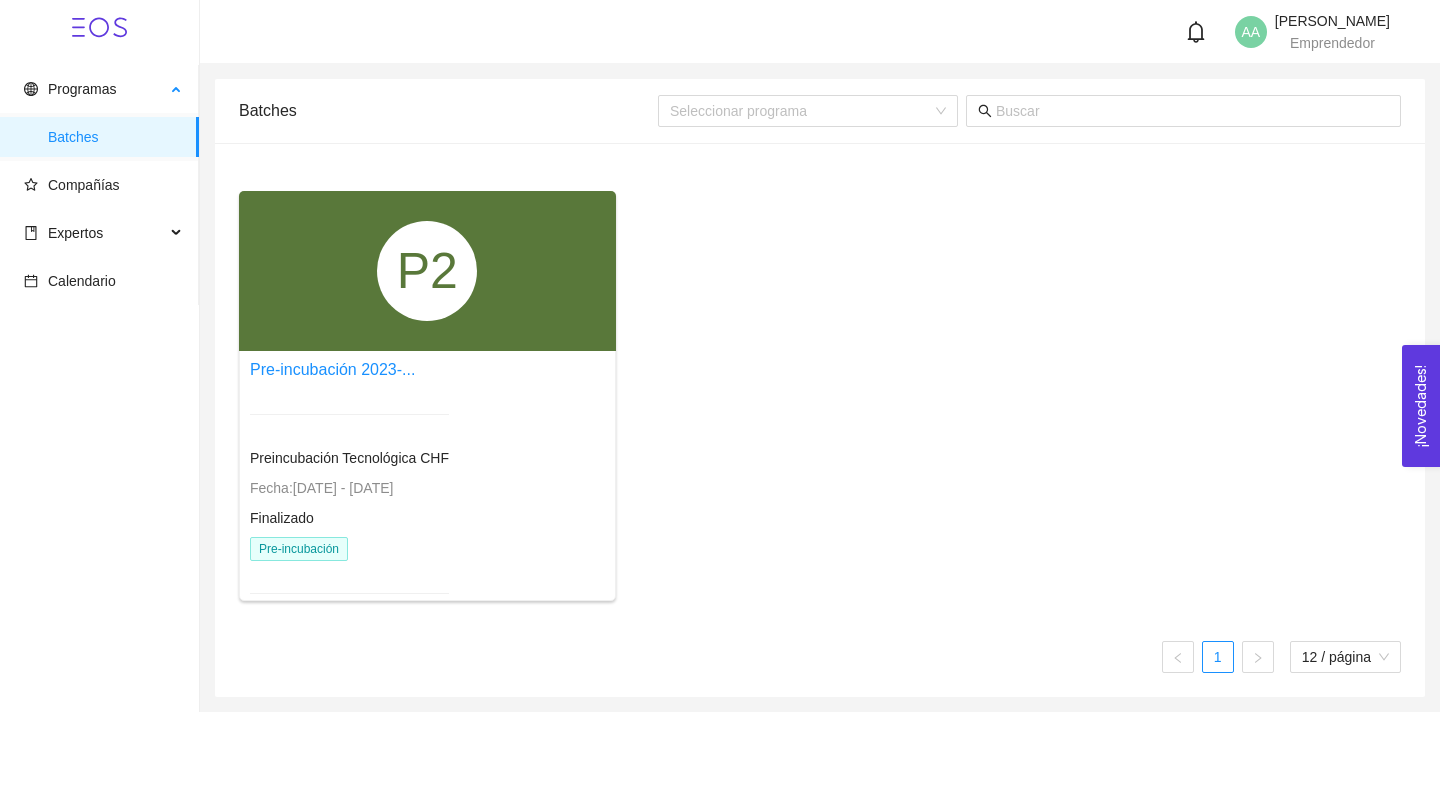 click on "Batches" at bounding box center (115, 137) 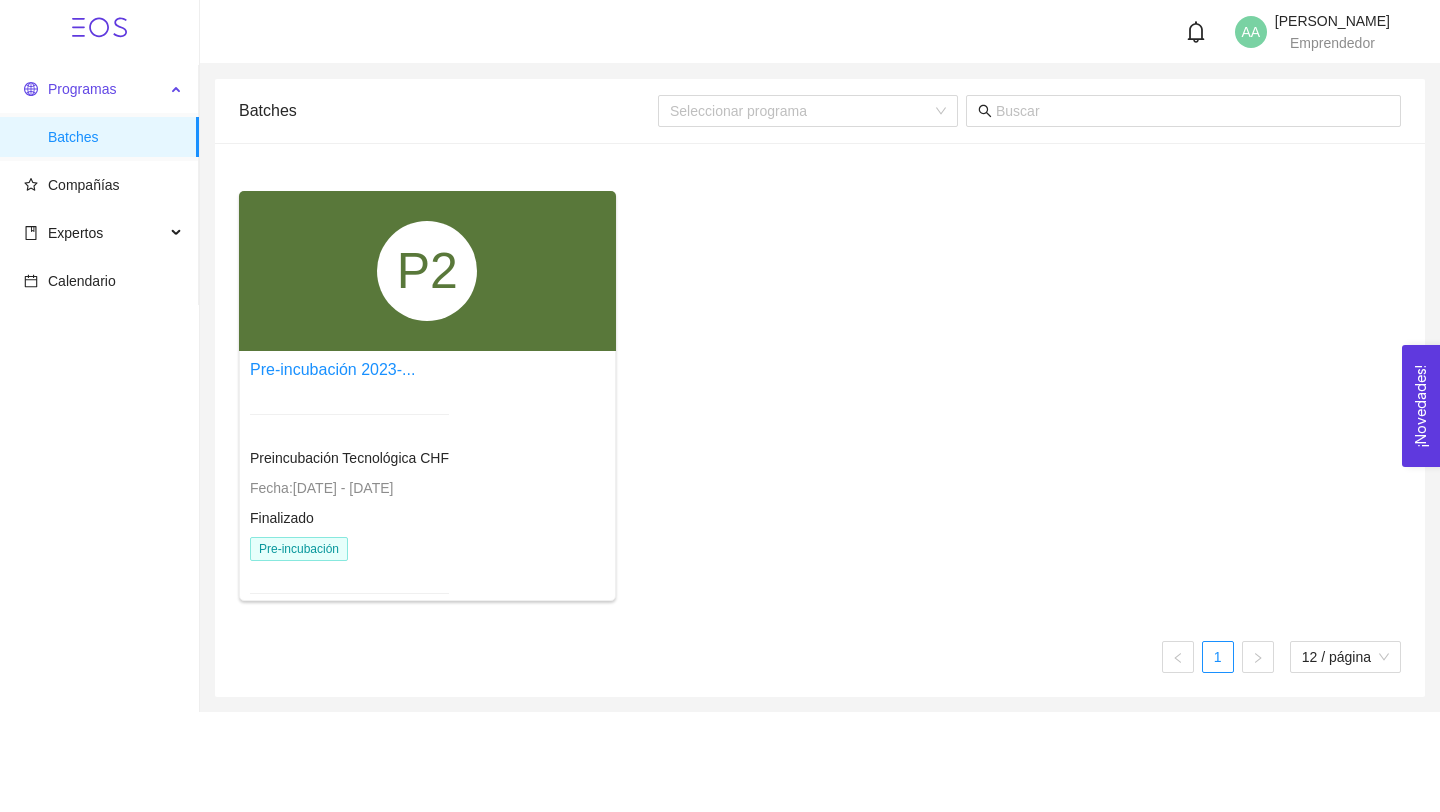 click on "Programas" at bounding box center (94, 89) 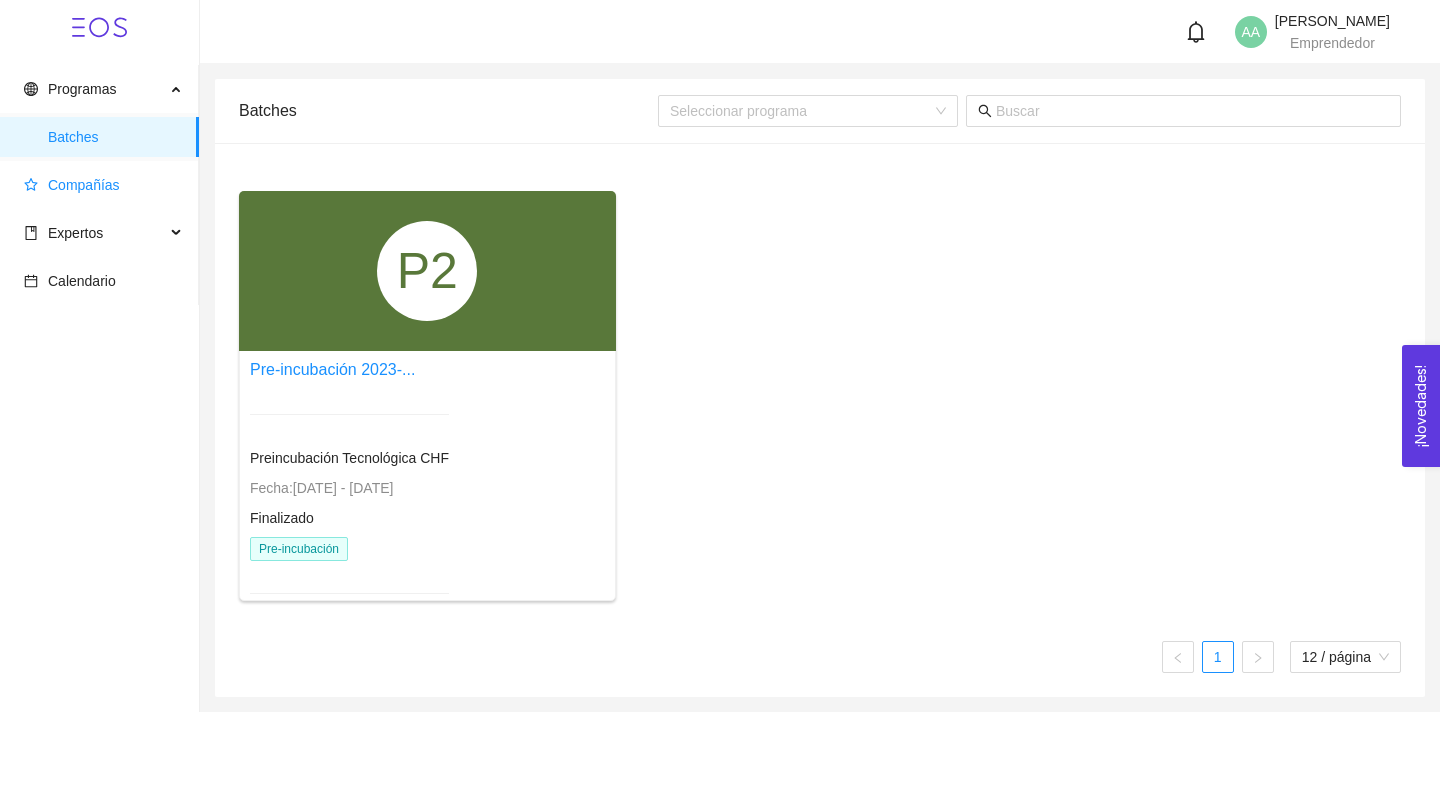 click on "Compañías" at bounding box center [103, 185] 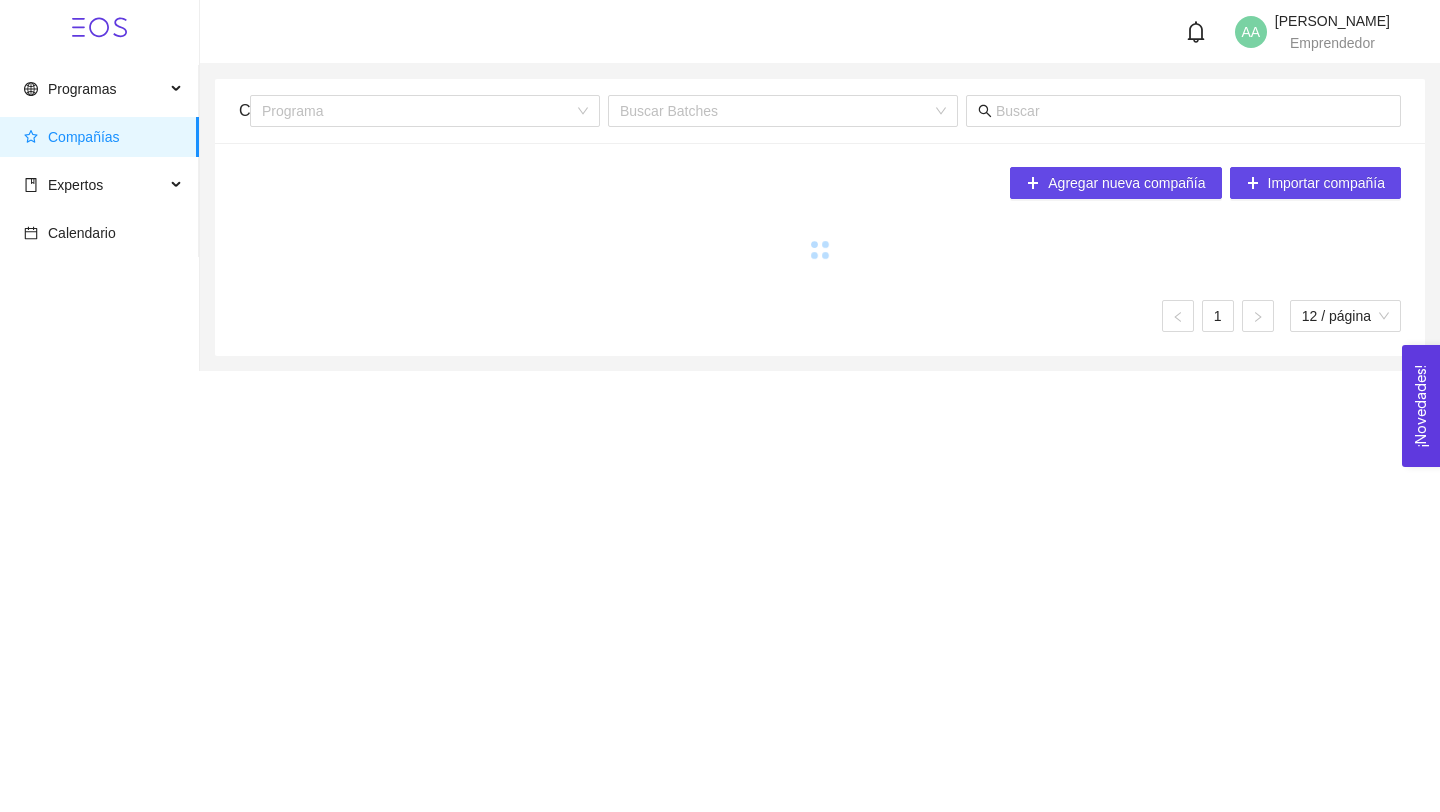 click on "Compañías Programa Buscar Batches" at bounding box center (820, 111) 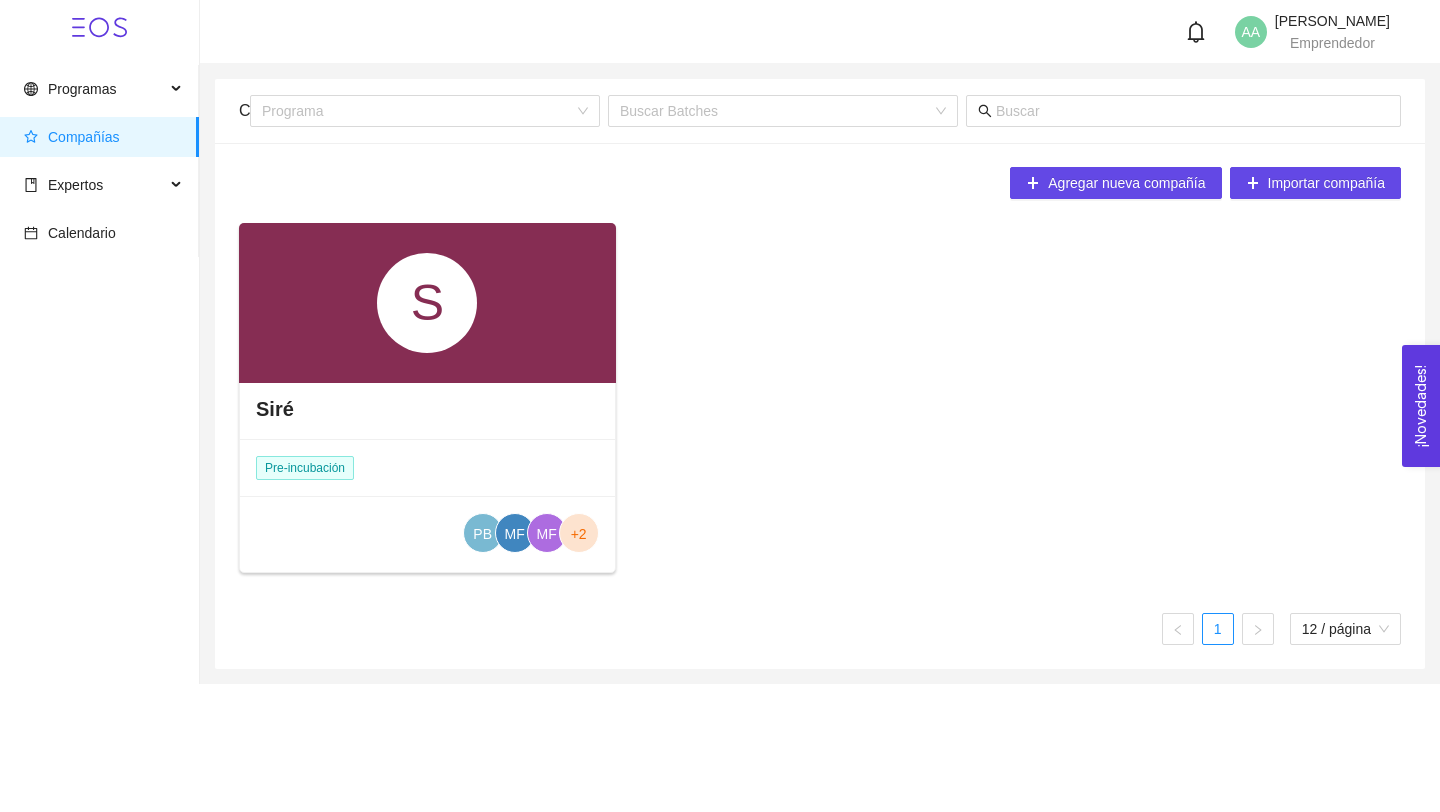 click on "Compañías" at bounding box center (244, 110) 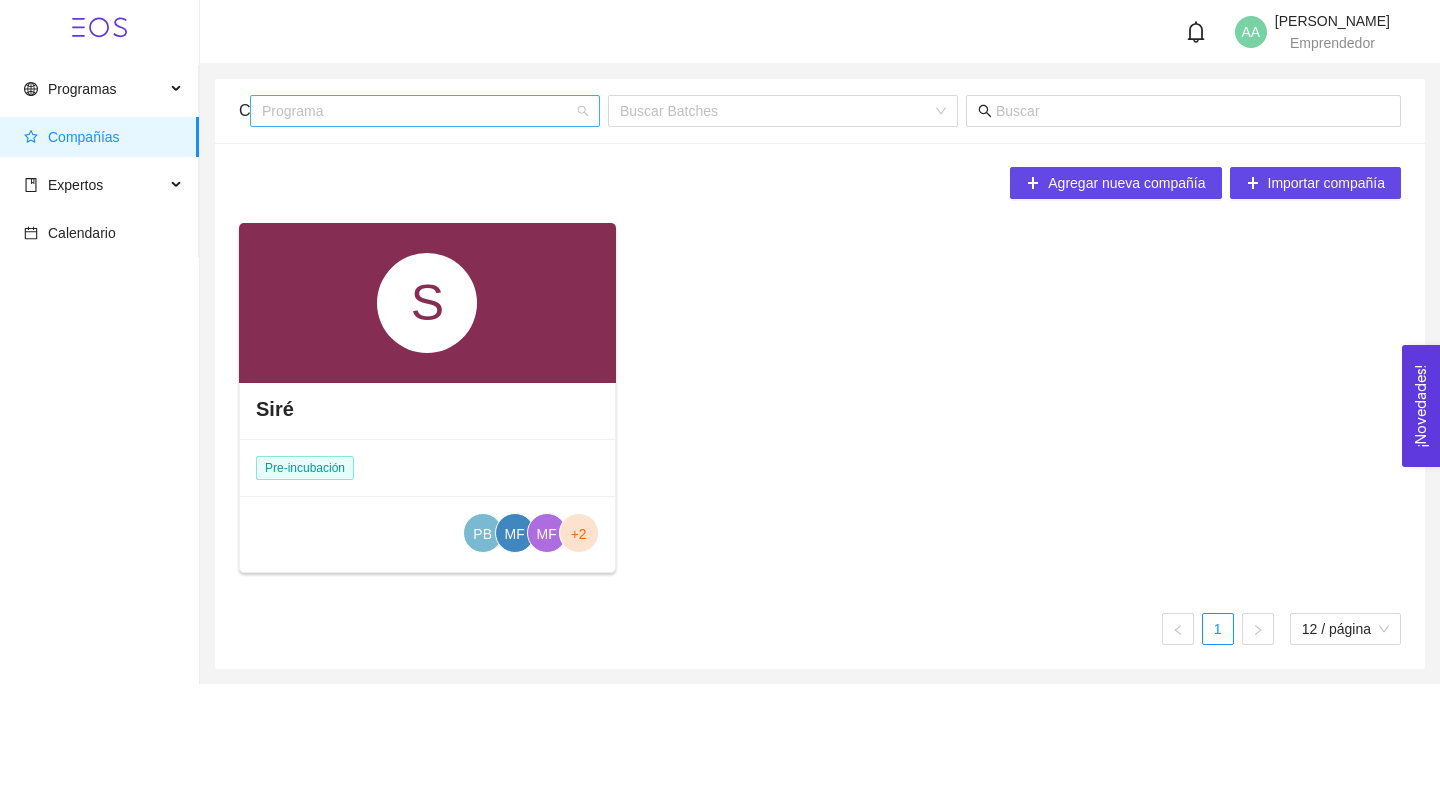click on "Programa" at bounding box center [425, 111] 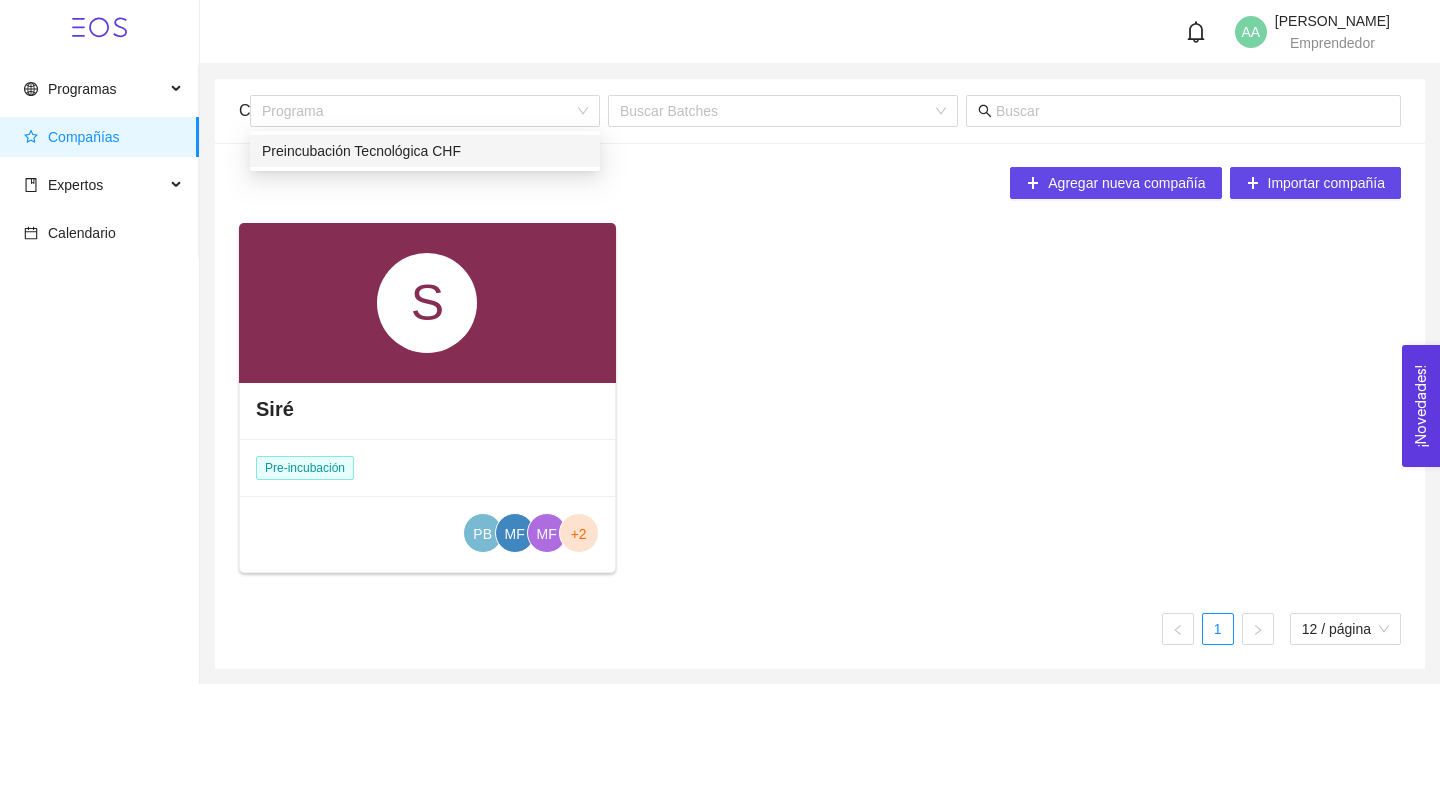click on "¡Novedades! 0" at bounding box center (1421, 406) 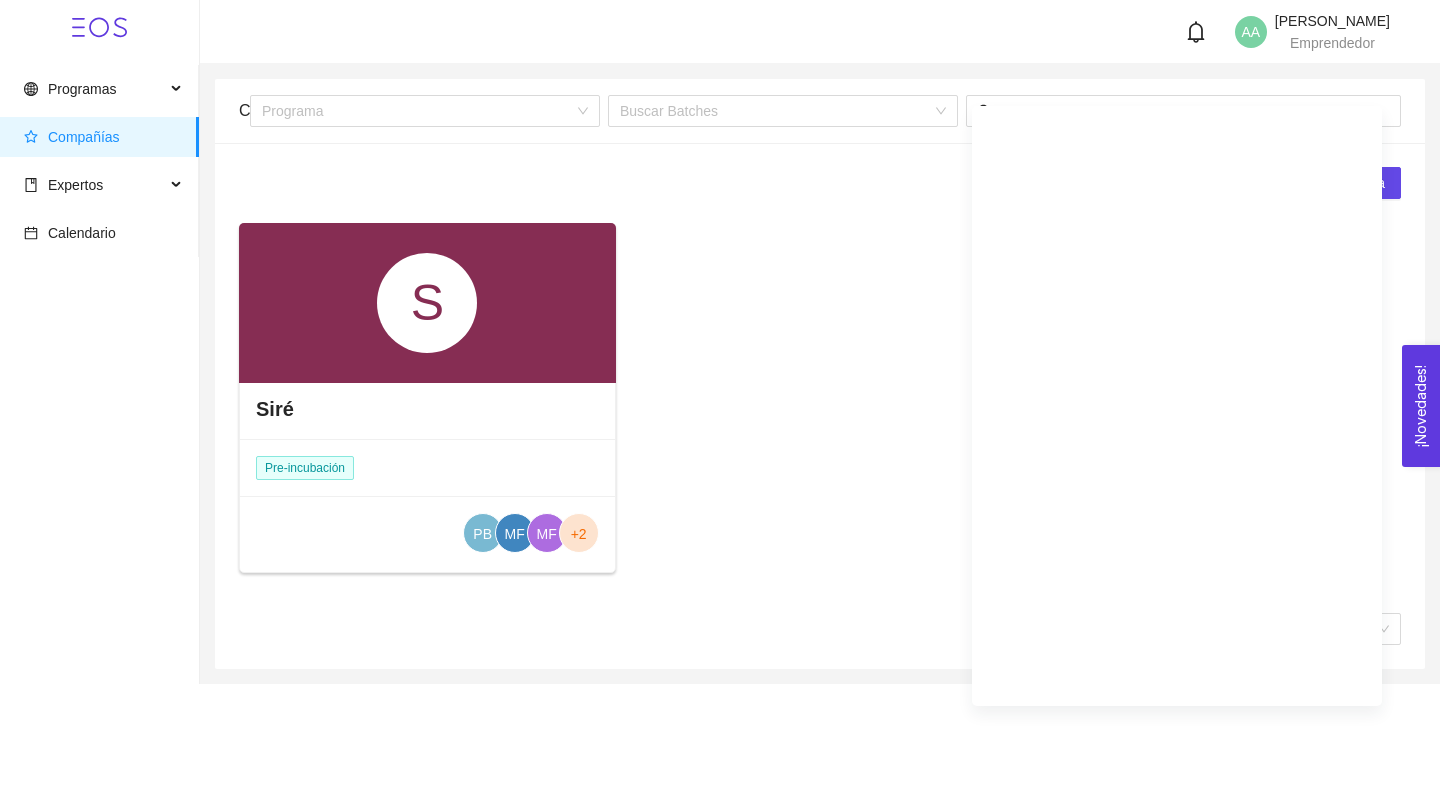 click on "S Siré Pre-incubación PB MF MF +2" at bounding box center (820, 406) 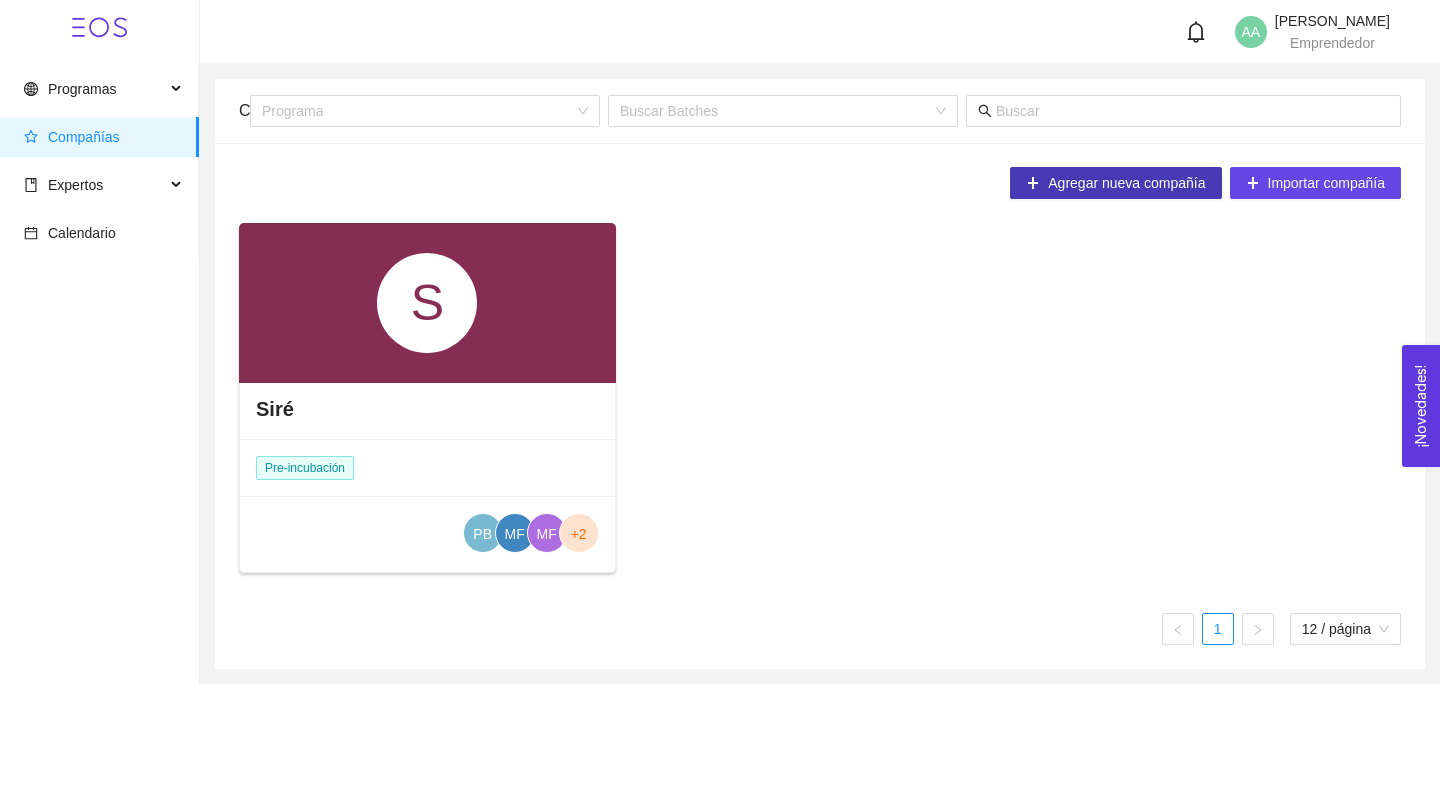 click on "Agregar nueva compañía" at bounding box center (1126, 183) 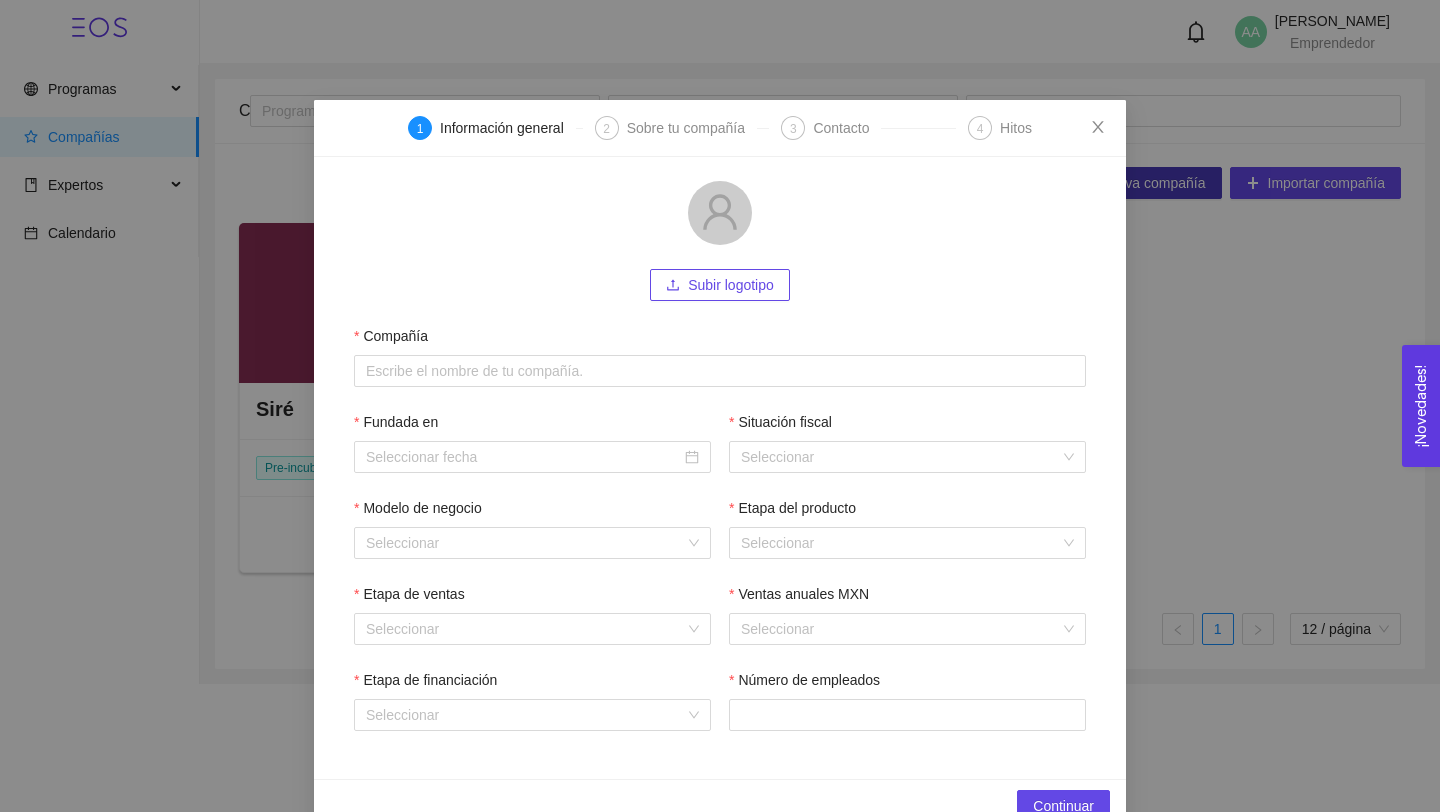 scroll, scrollTop: 44, scrollLeft: 0, axis: vertical 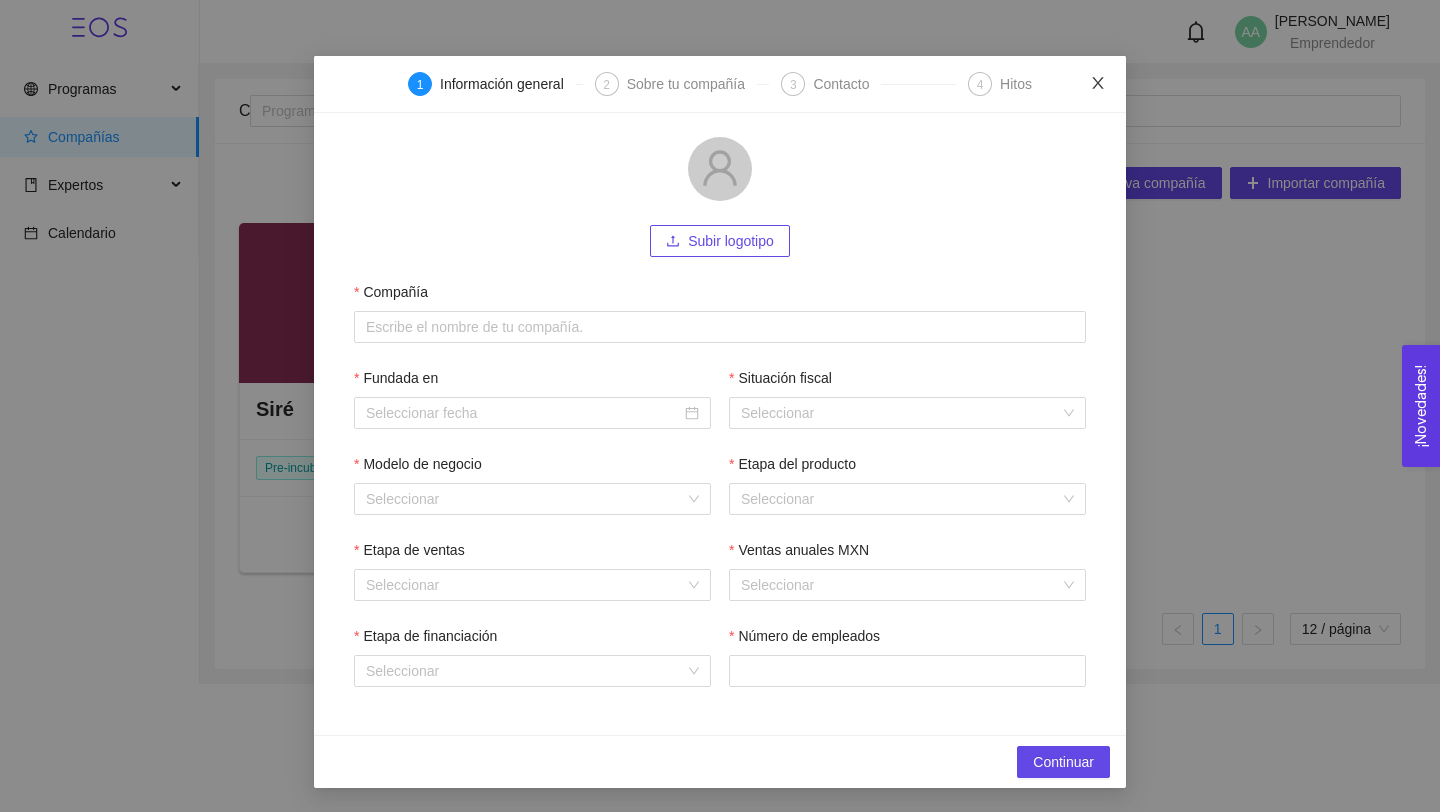 click at bounding box center (1098, 84) 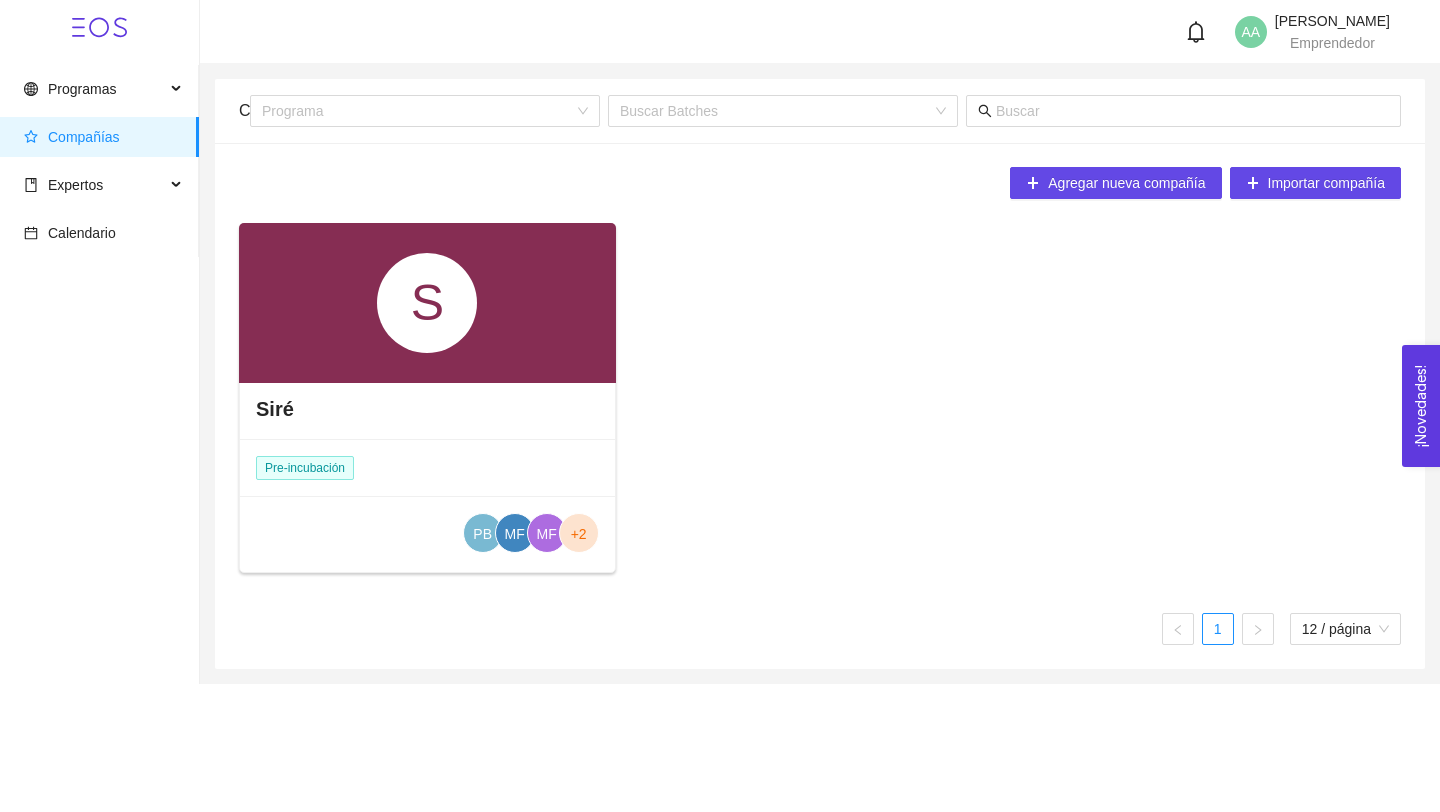 scroll, scrollTop: 0, scrollLeft: 0, axis: both 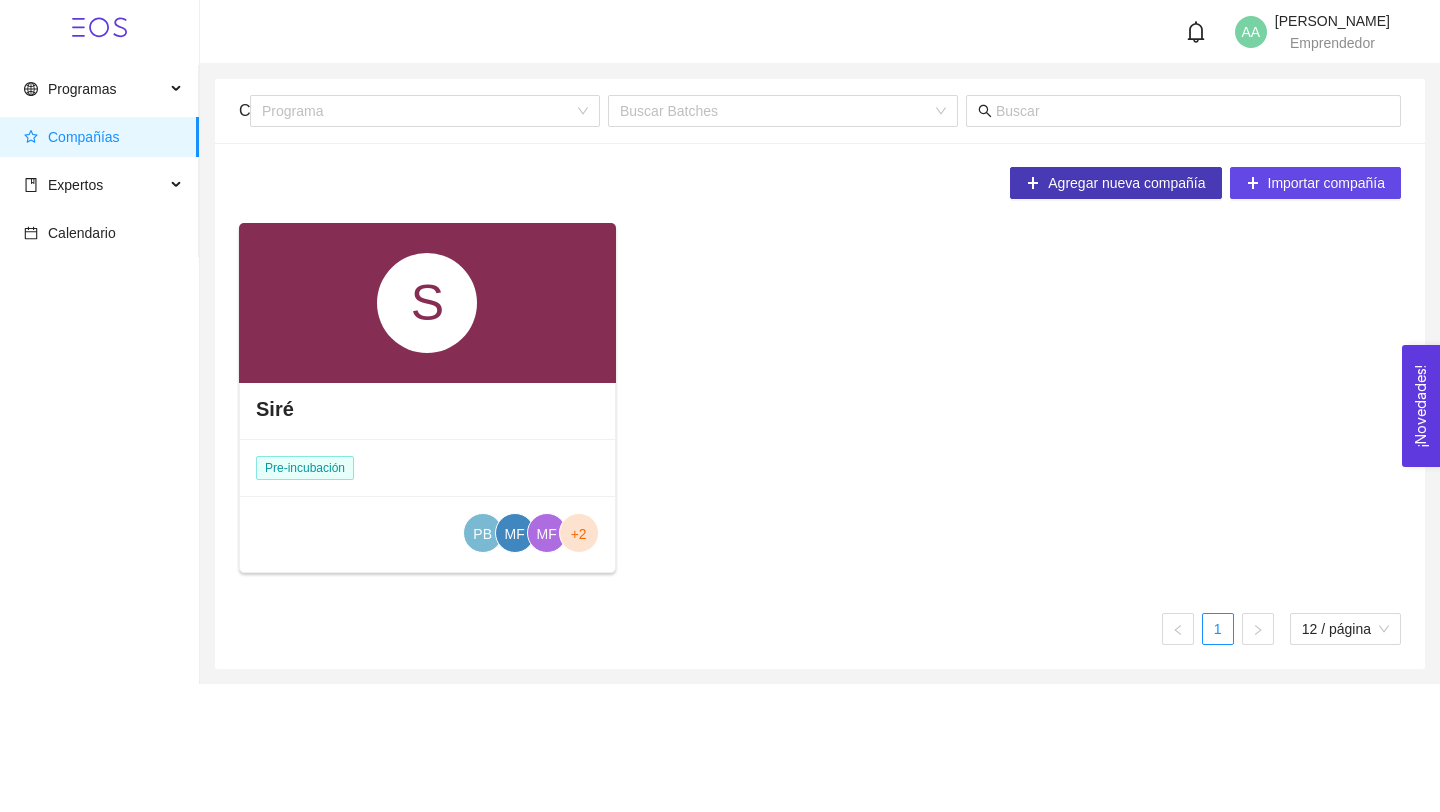 click on "Agregar nueva compañía" at bounding box center [1126, 183] 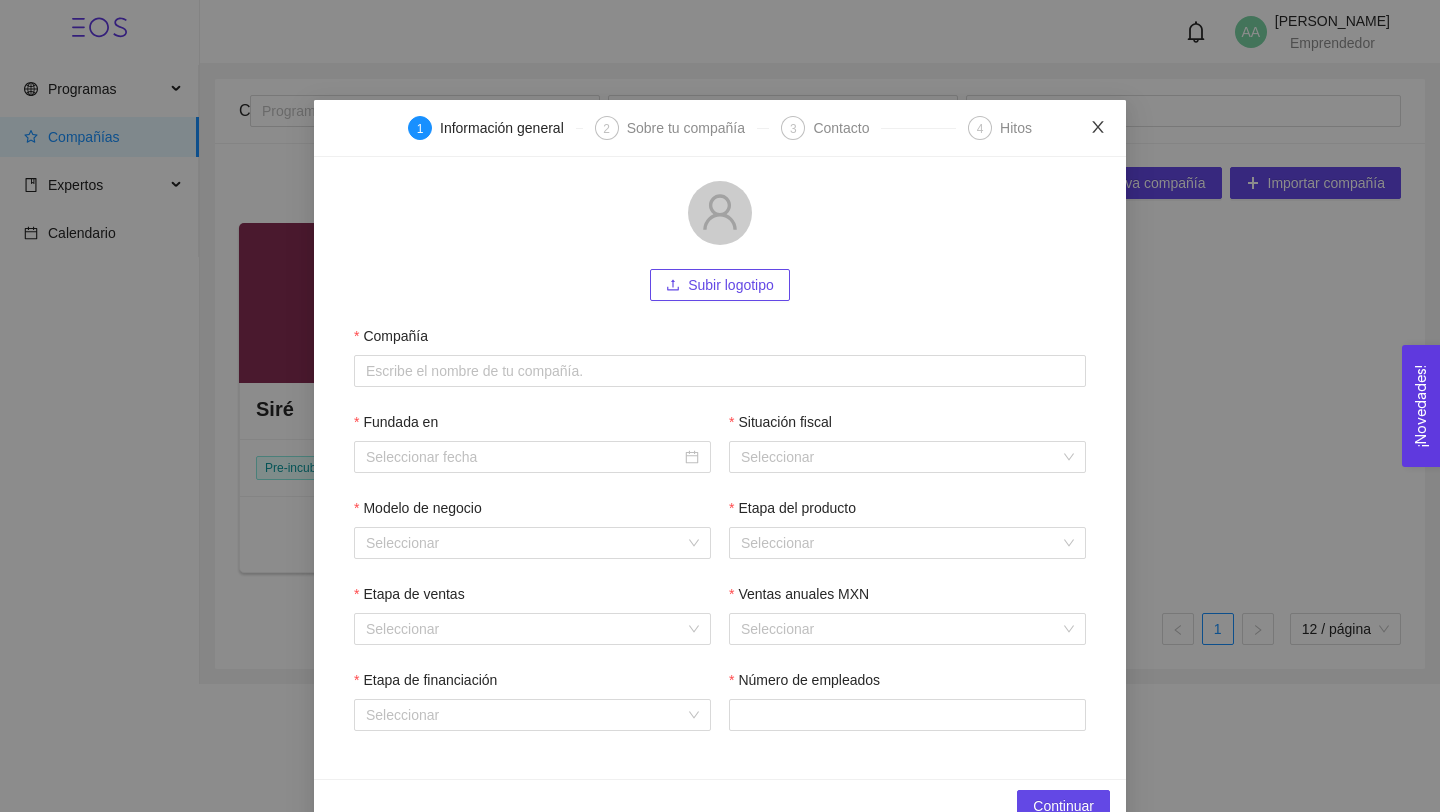 click 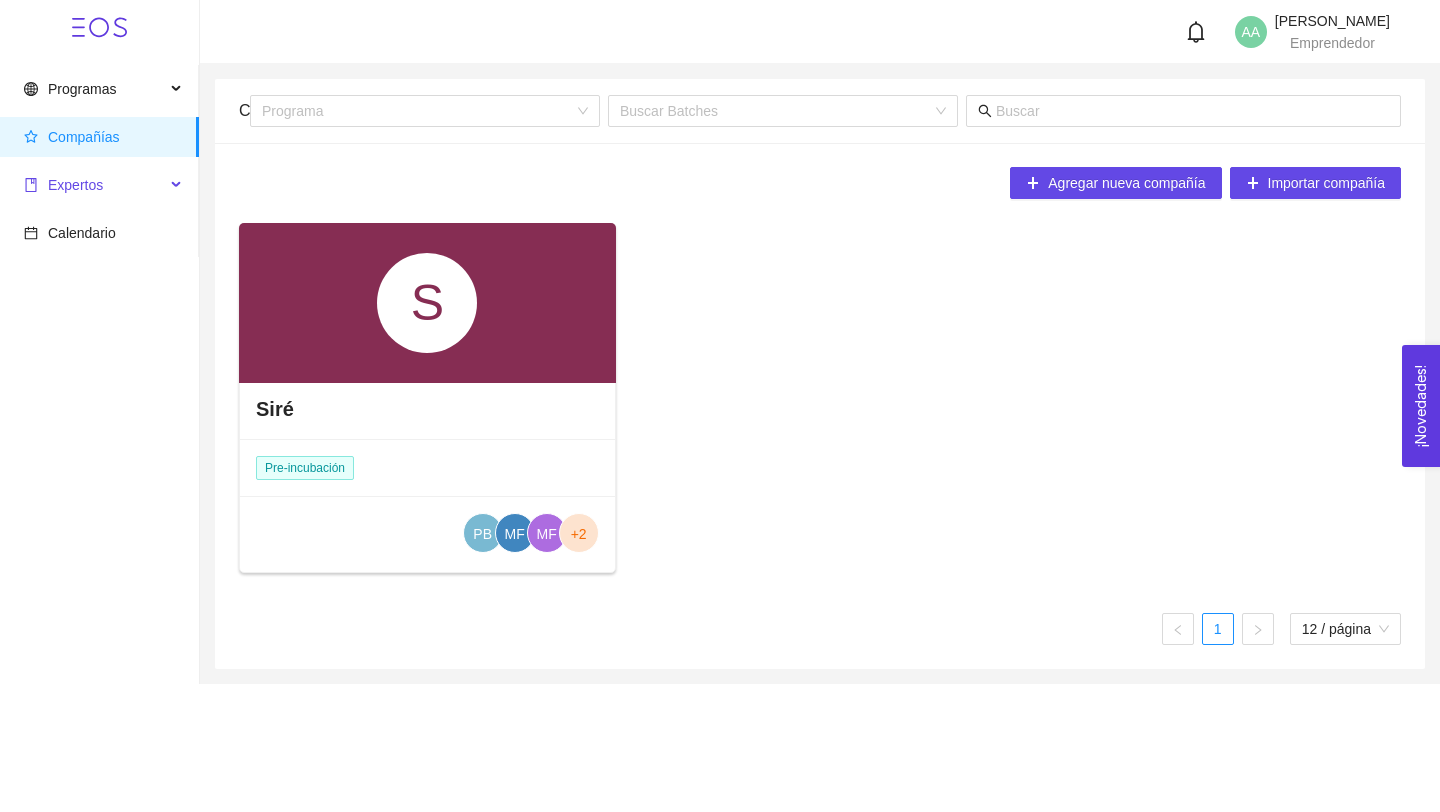 click on "Expertos" at bounding box center [94, 185] 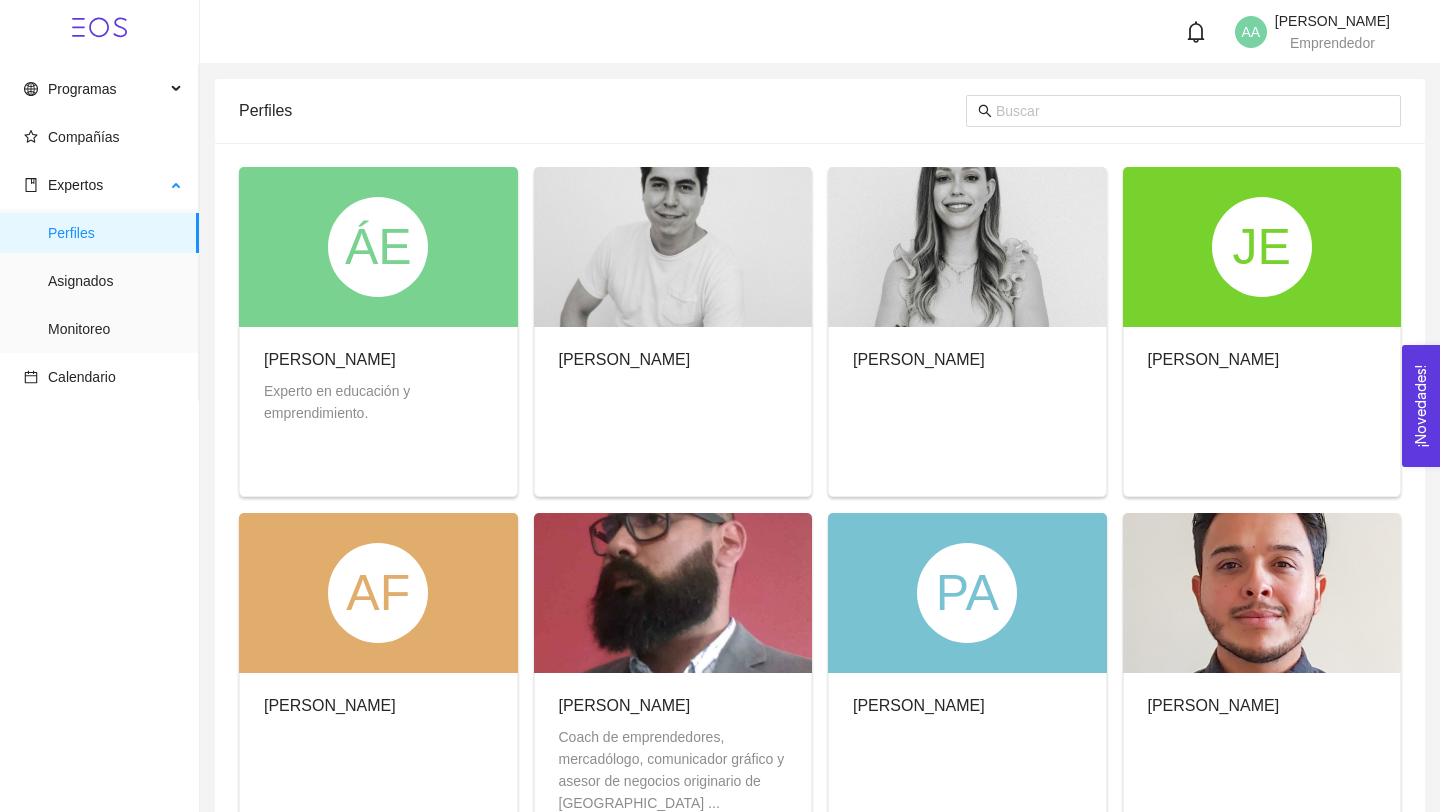 click on "Perfiles Asignados Monitoreo" at bounding box center (99, 281) 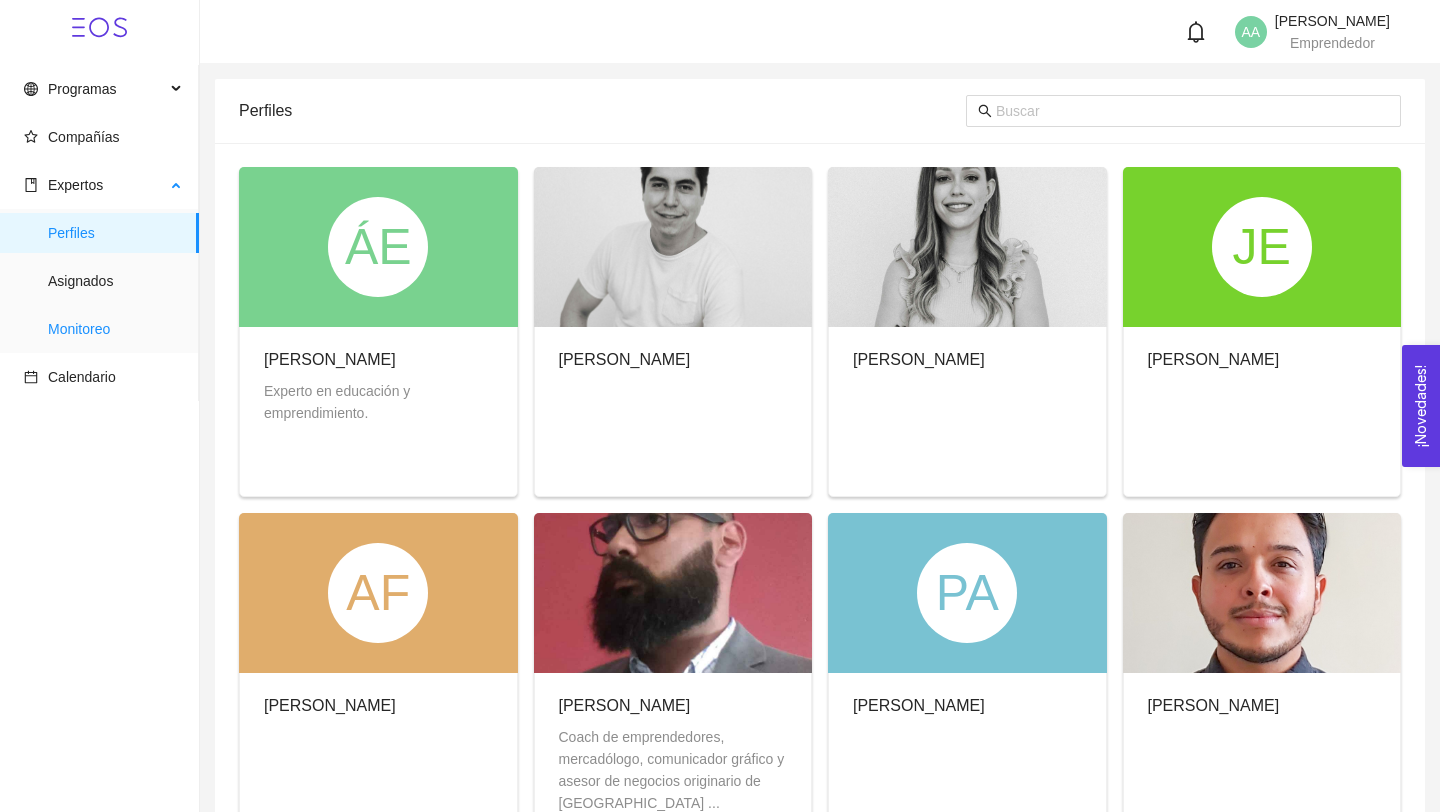 click on "Monitoreo" at bounding box center (115, 329) 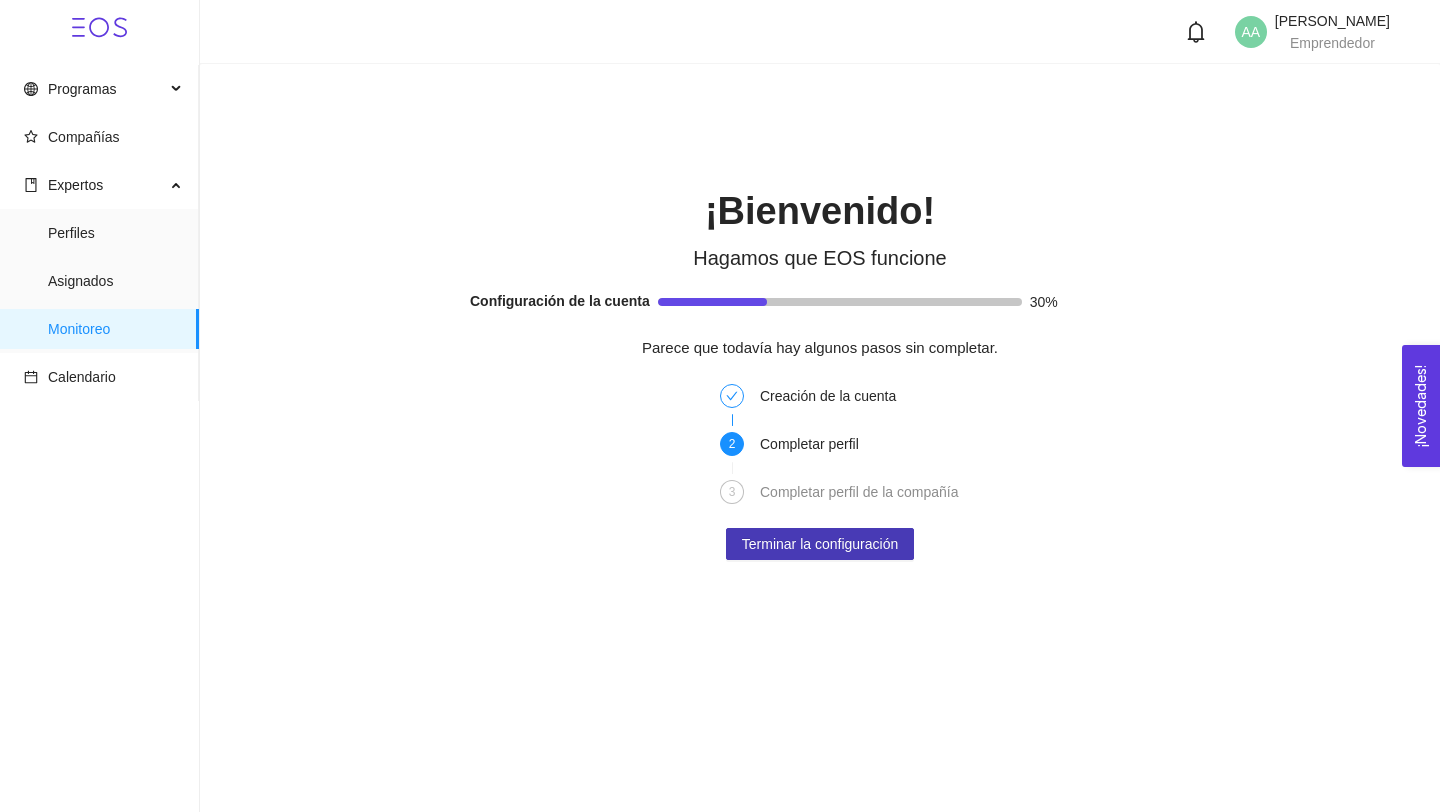 click on "Terminar la configuración" at bounding box center [820, 544] 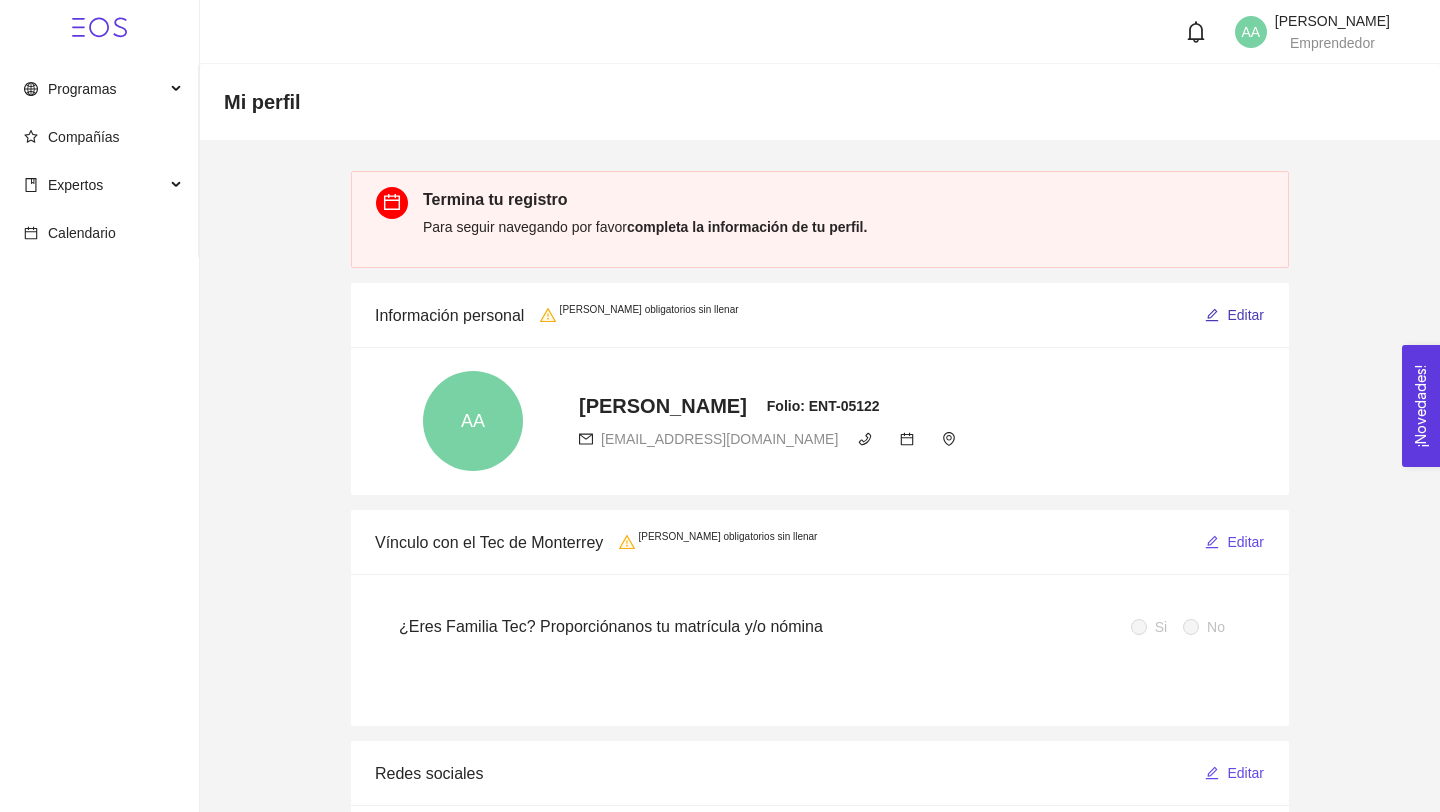 click on "Editar" at bounding box center (1245, 315) 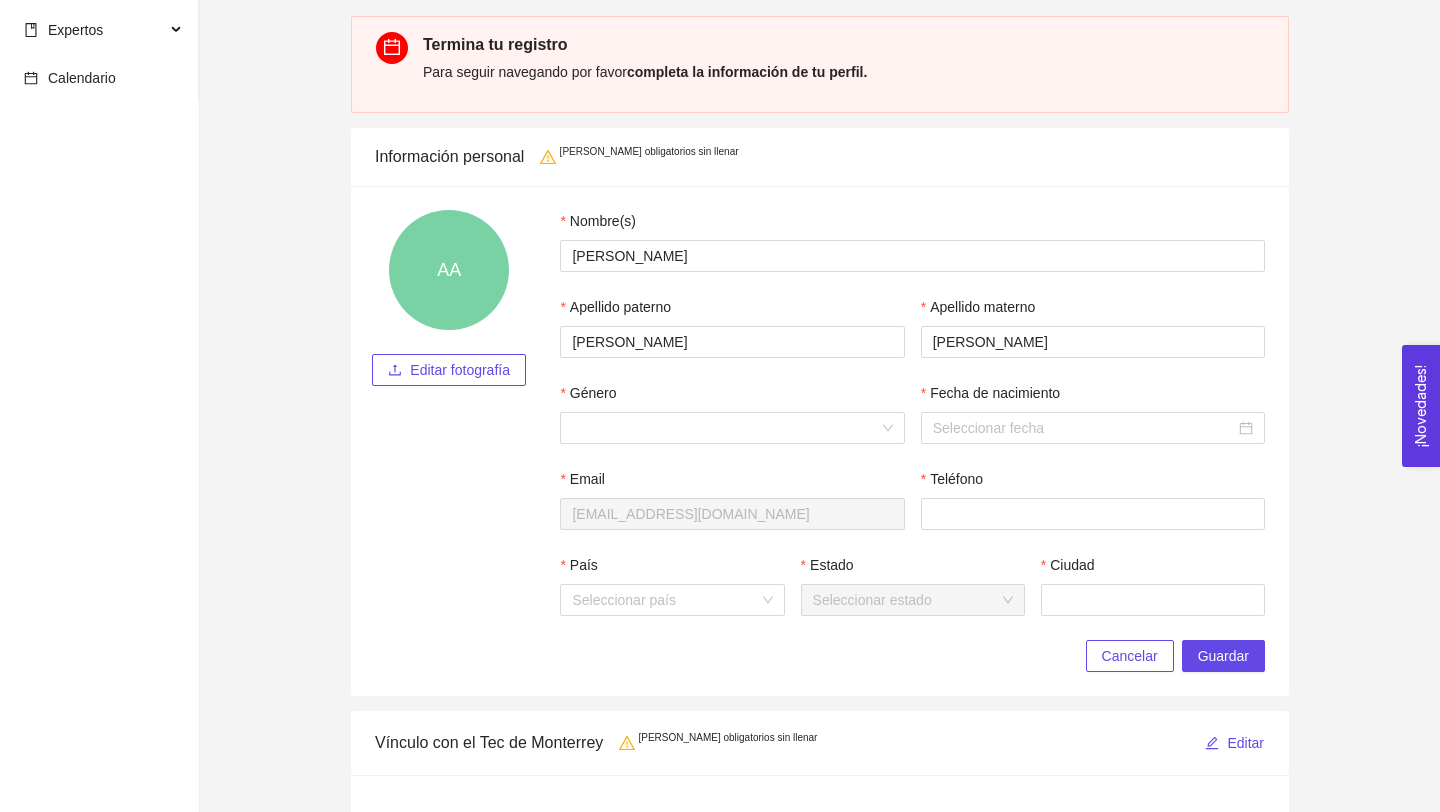 scroll, scrollTop: 157, scrollLeft: 0, axis: vertical 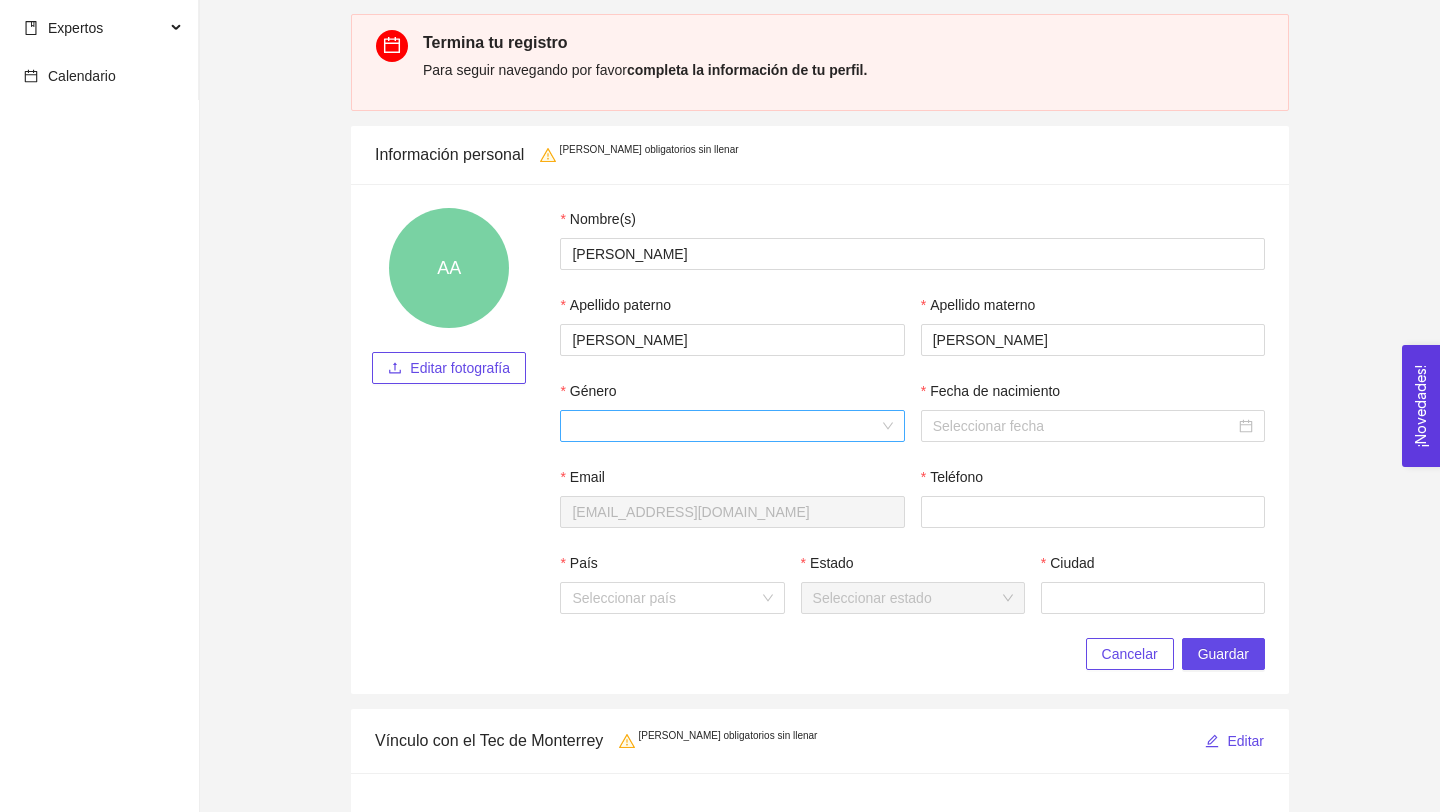click on "Género" at bounding box center [725, 426] 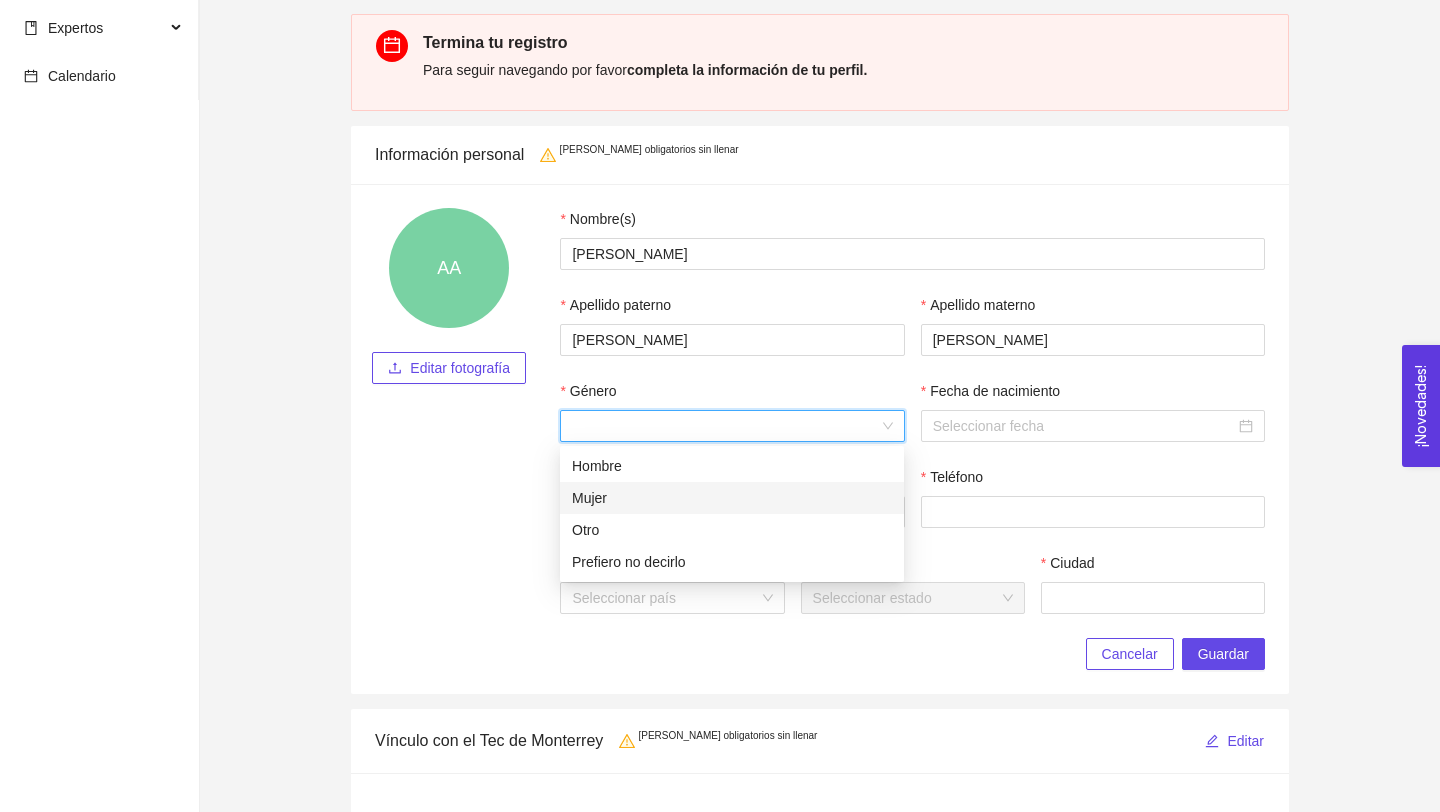 click on "Mujer" at bounding box center (732, 498) 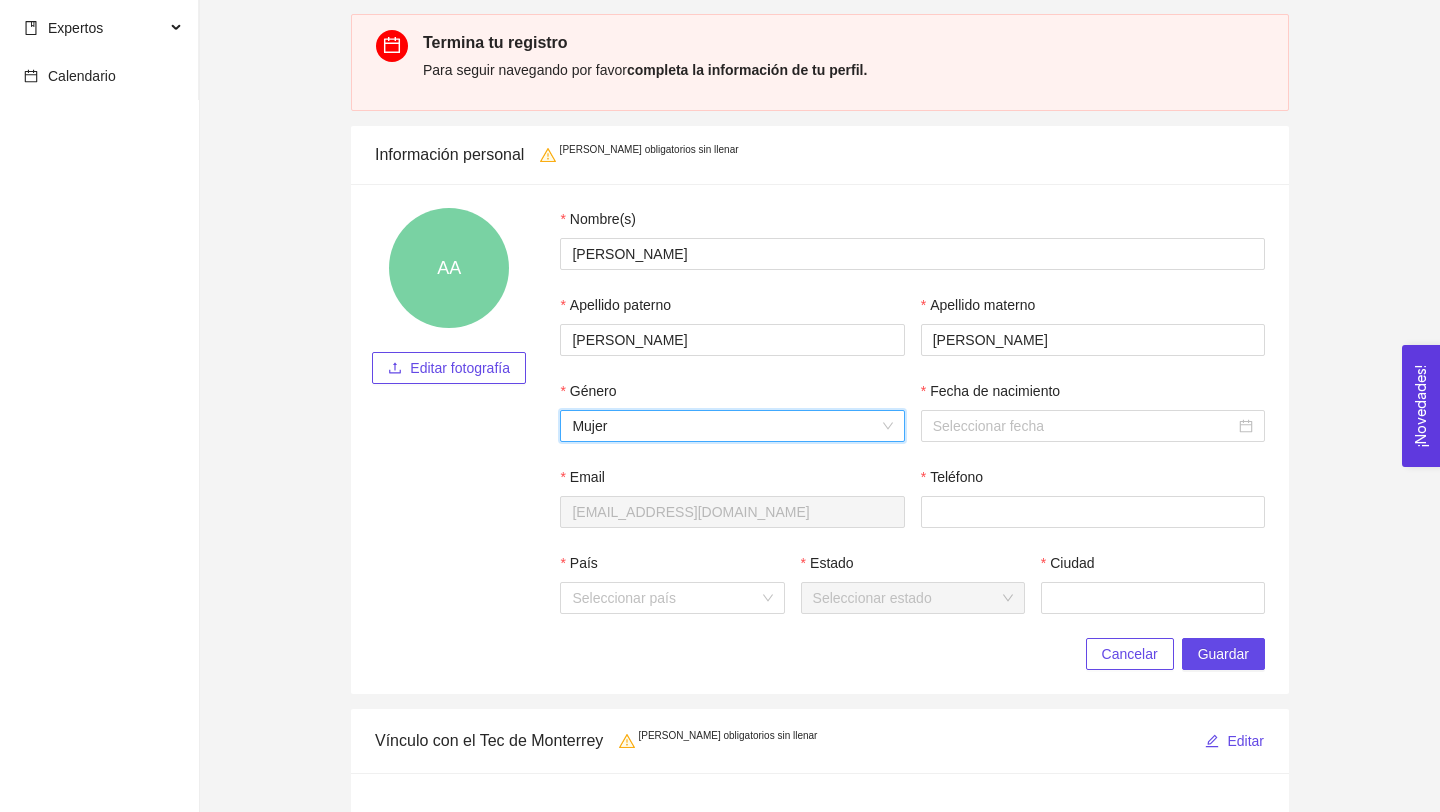 click on "Fecha de nacimiento" at bounding box center [1093, 395] 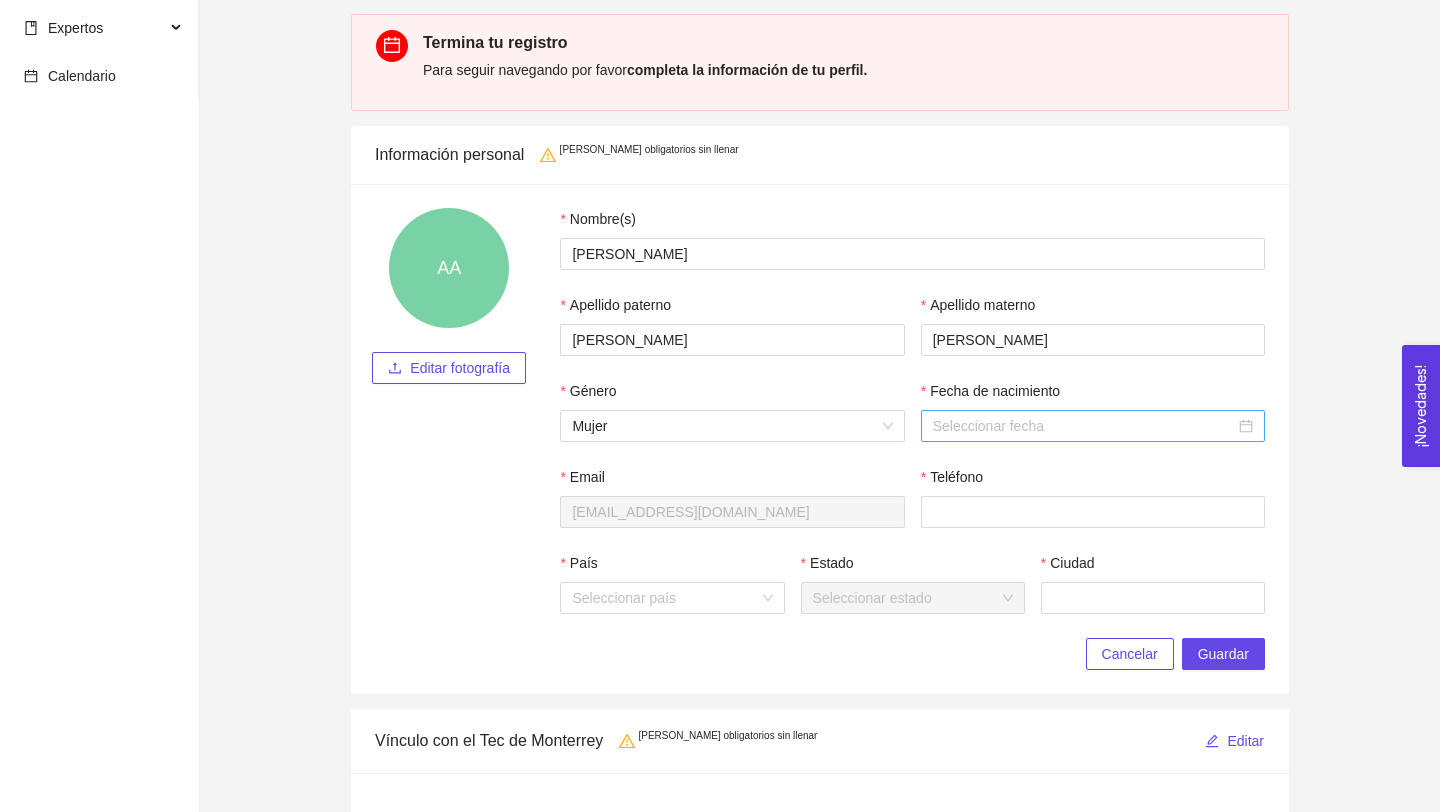 click on "Fecha de nacimiento" at bounding box center [1084, 426] 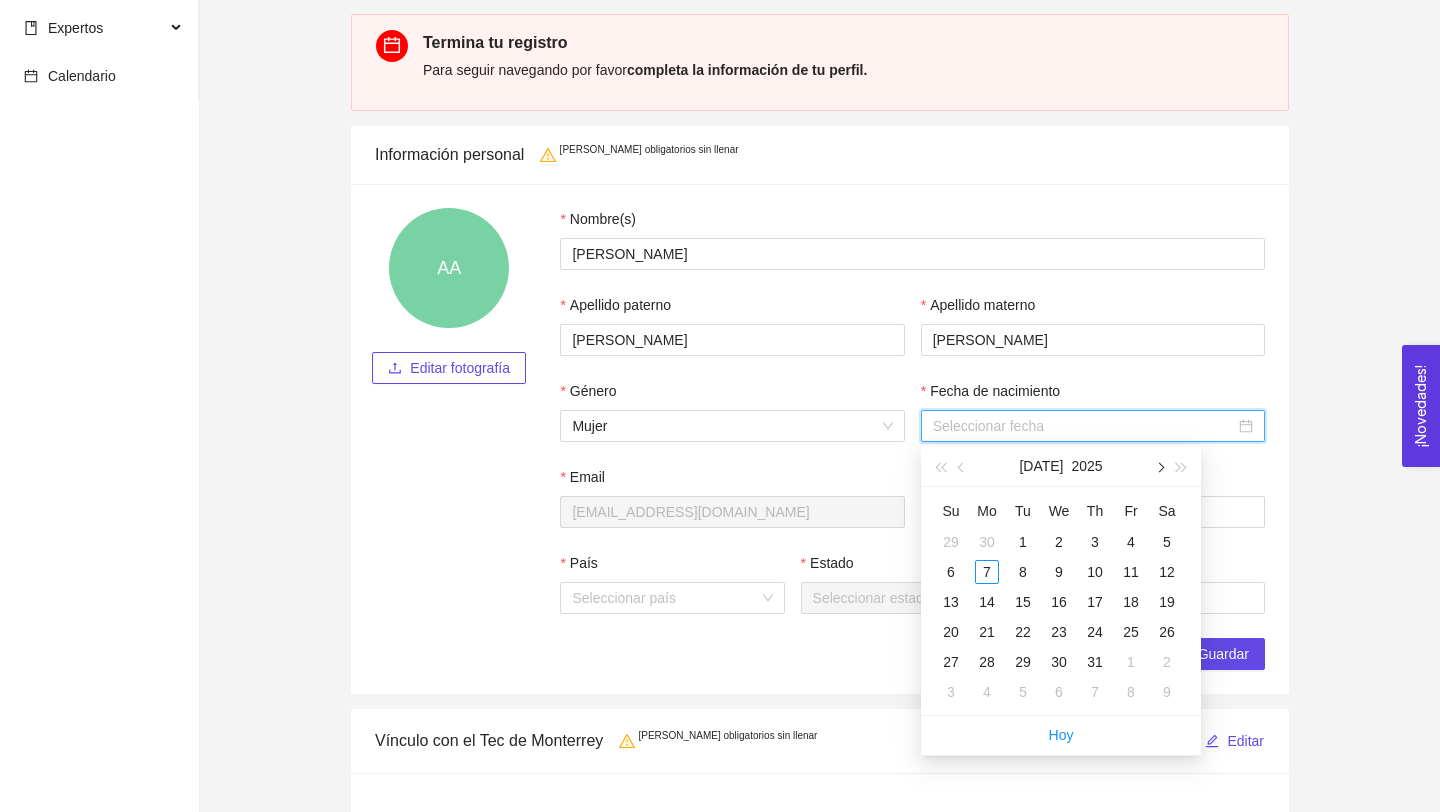 click at bounding box center (1159, 466) 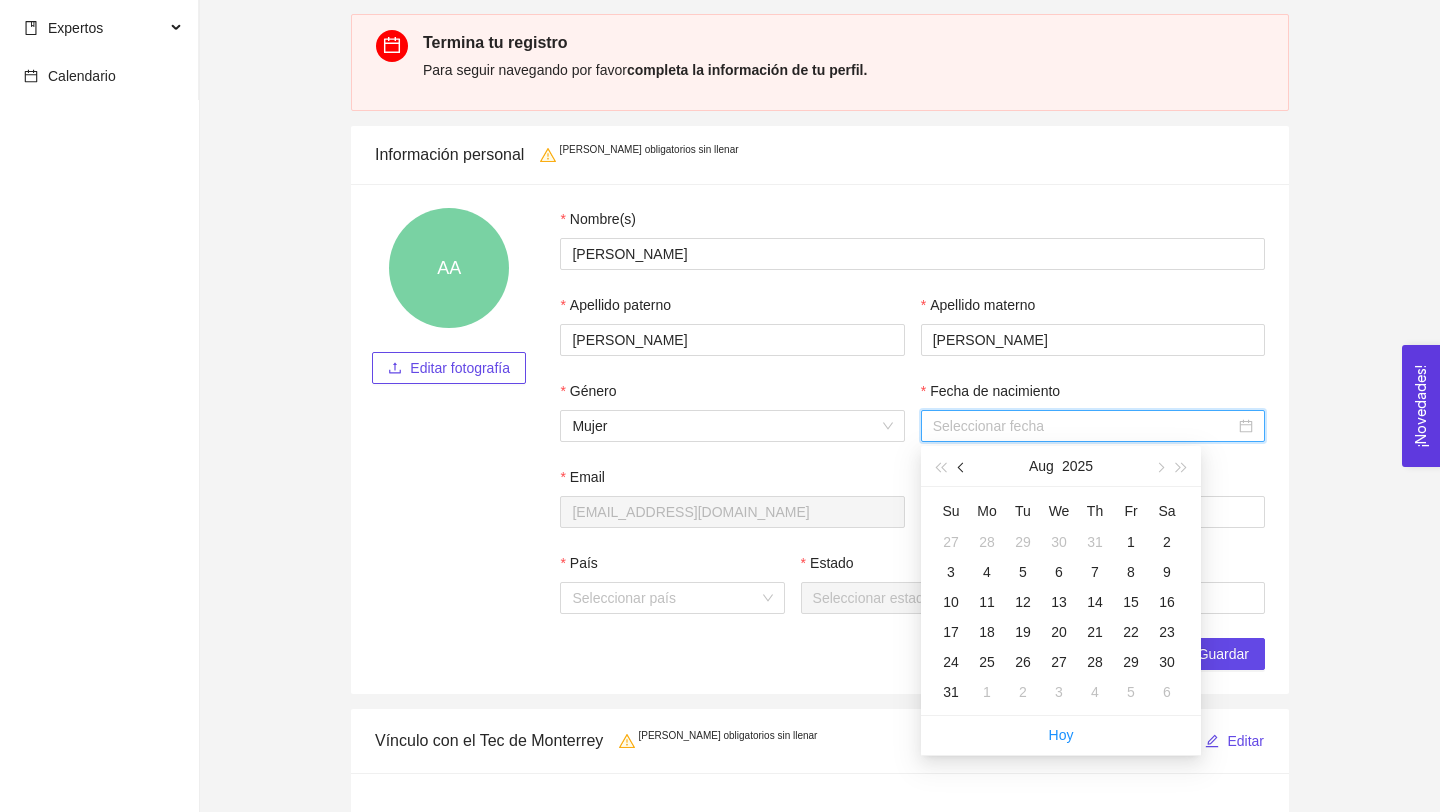 click at bounding box center (963, 468) 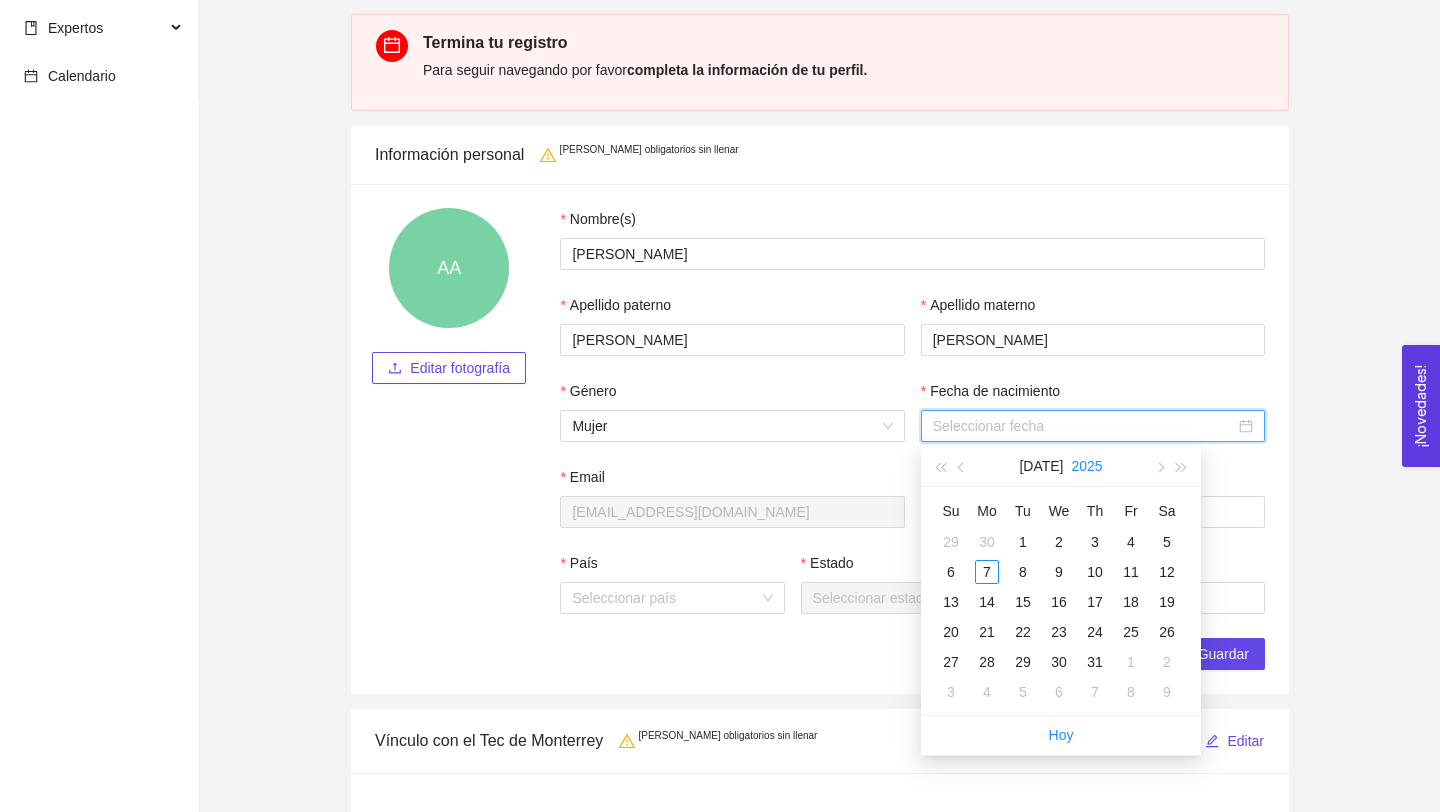 click on "2025" at bounding box center (1086, 466) 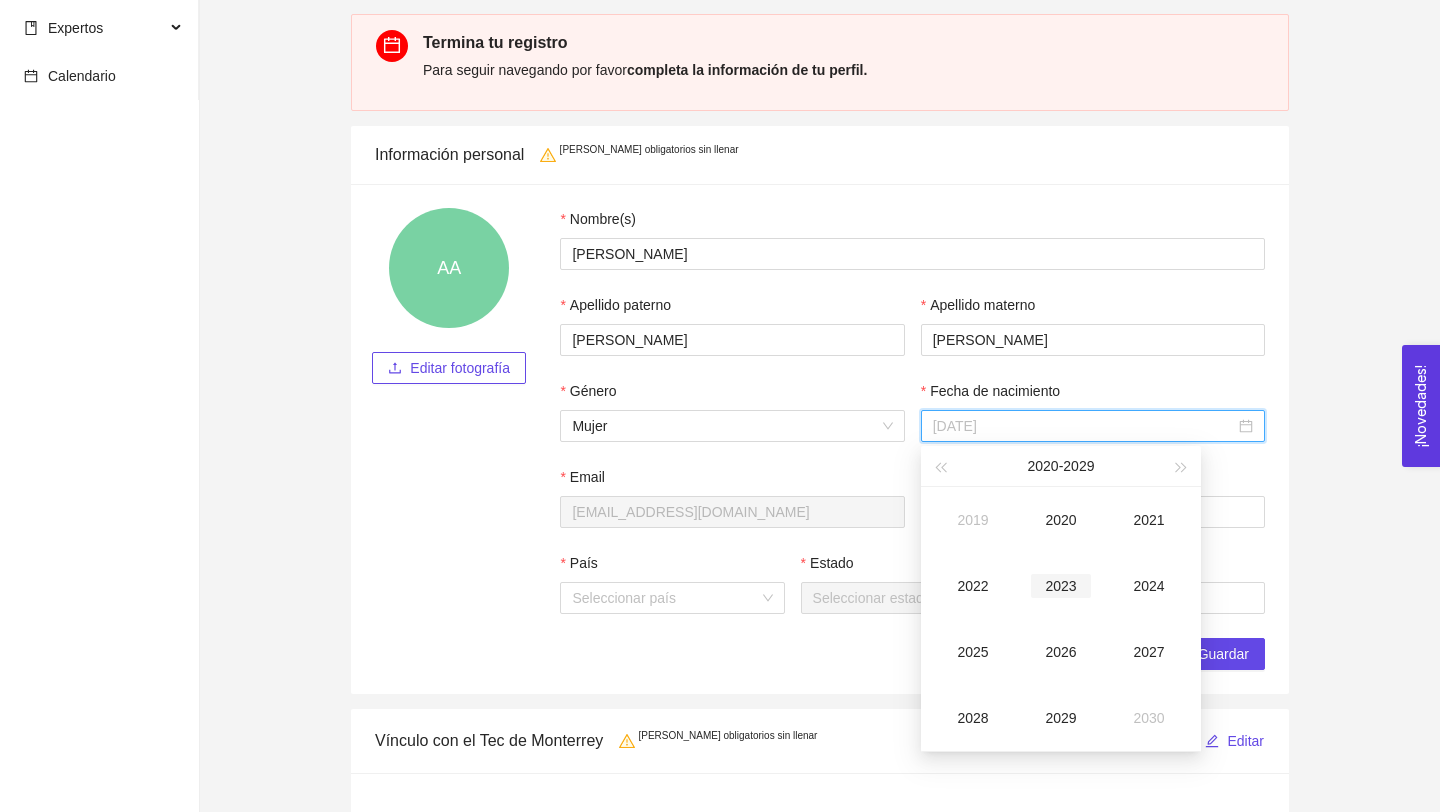 type on "2023-07-07" 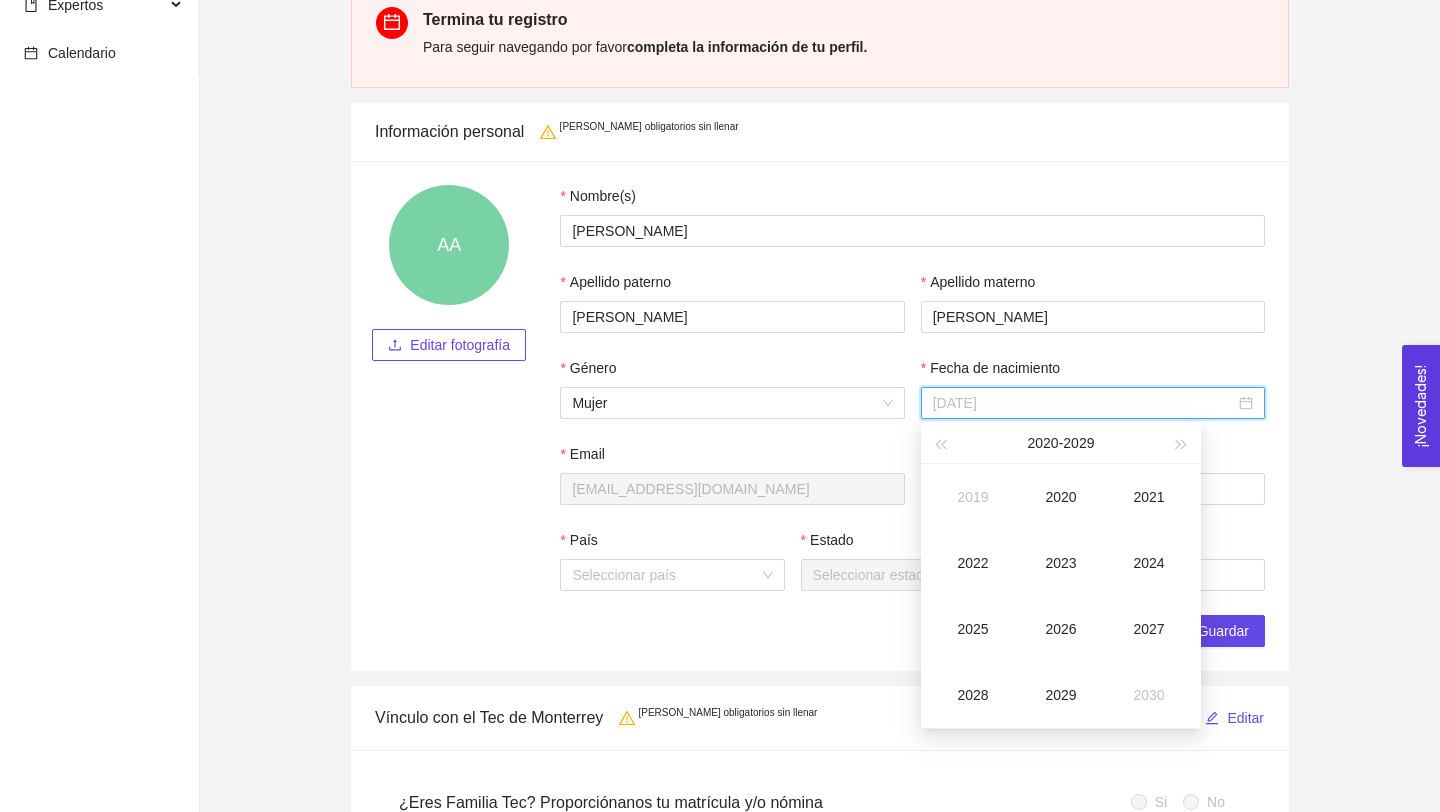 scroll, scrollTop: 165, scrollLeft: 0, axis: vertical 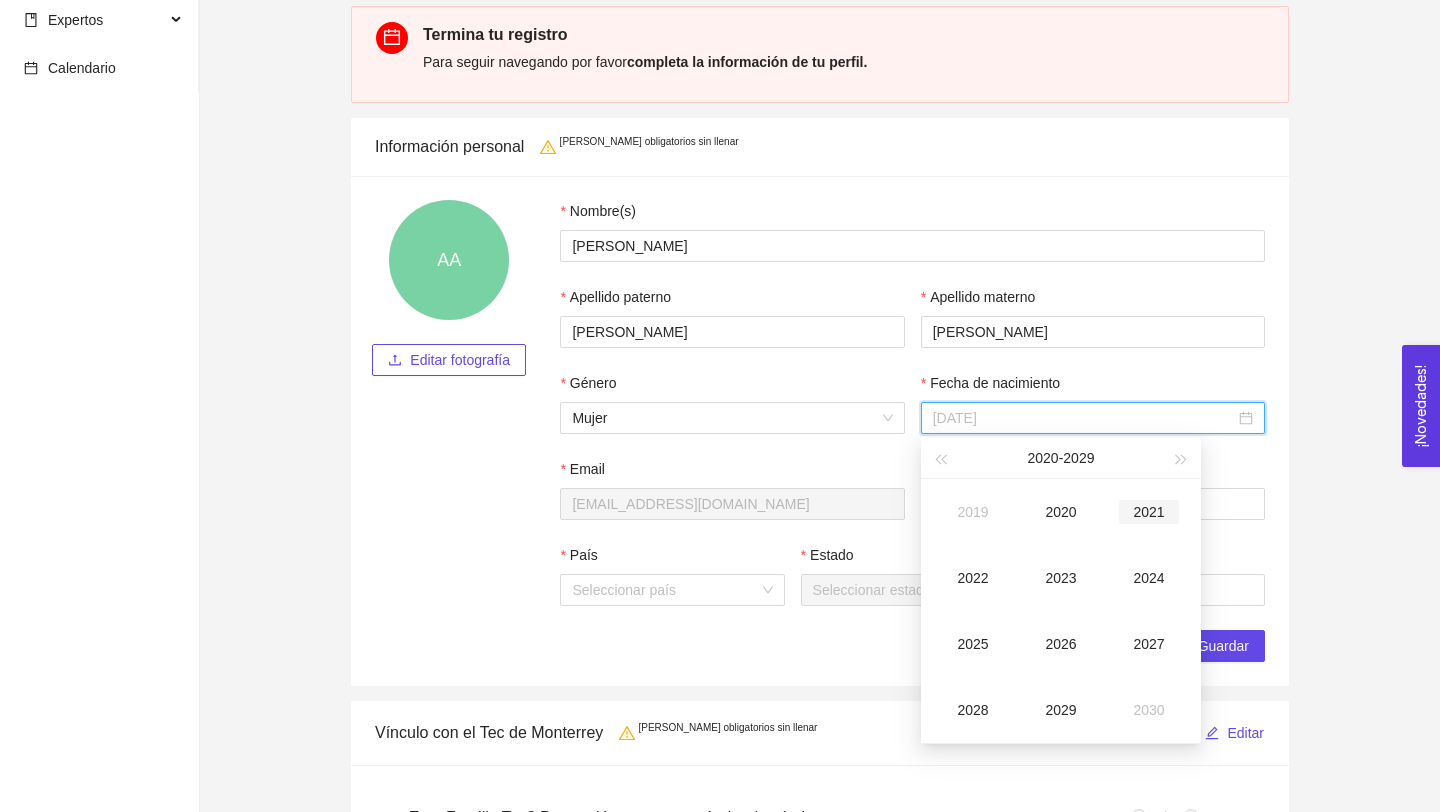 type on "2021-07-07" 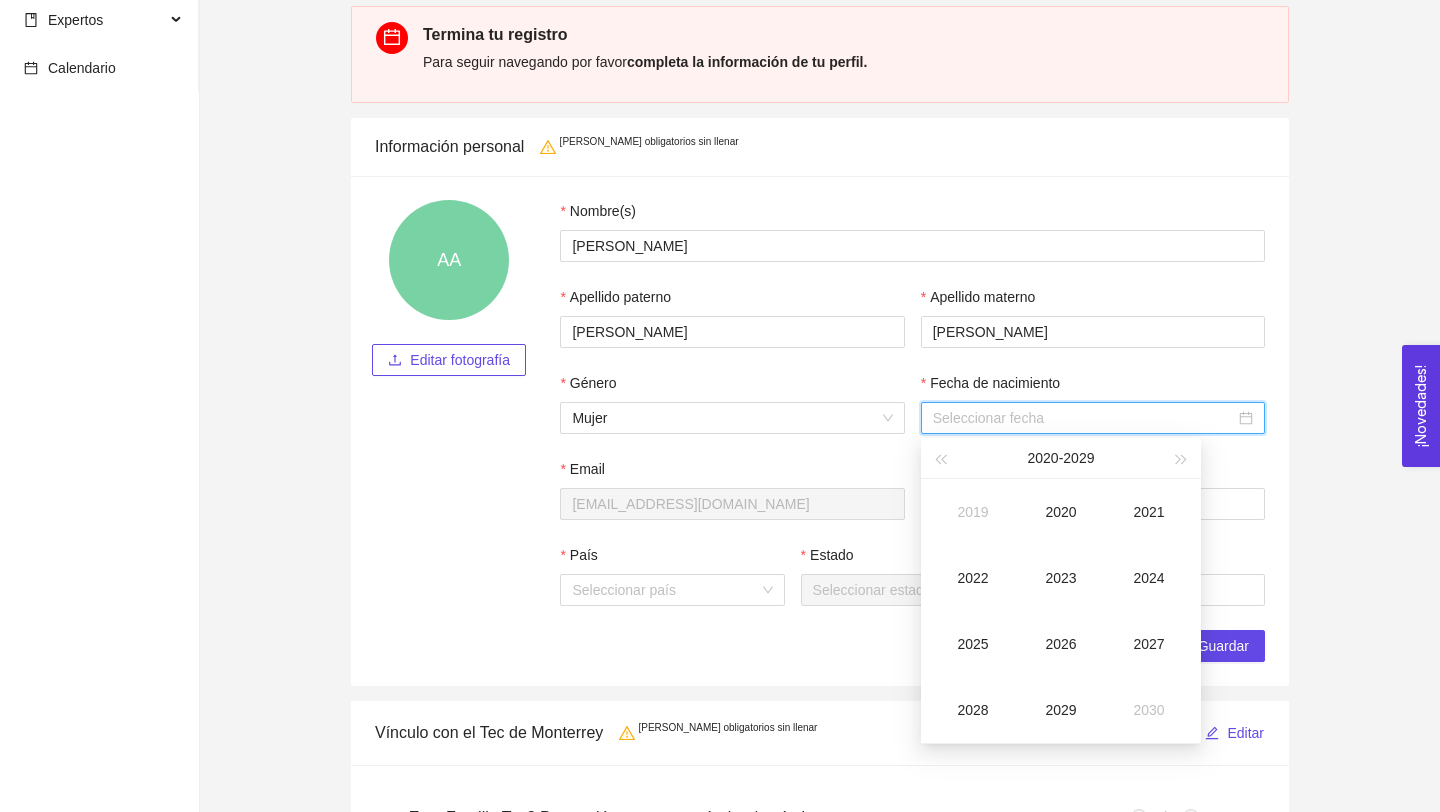 type on "2020-07-07" 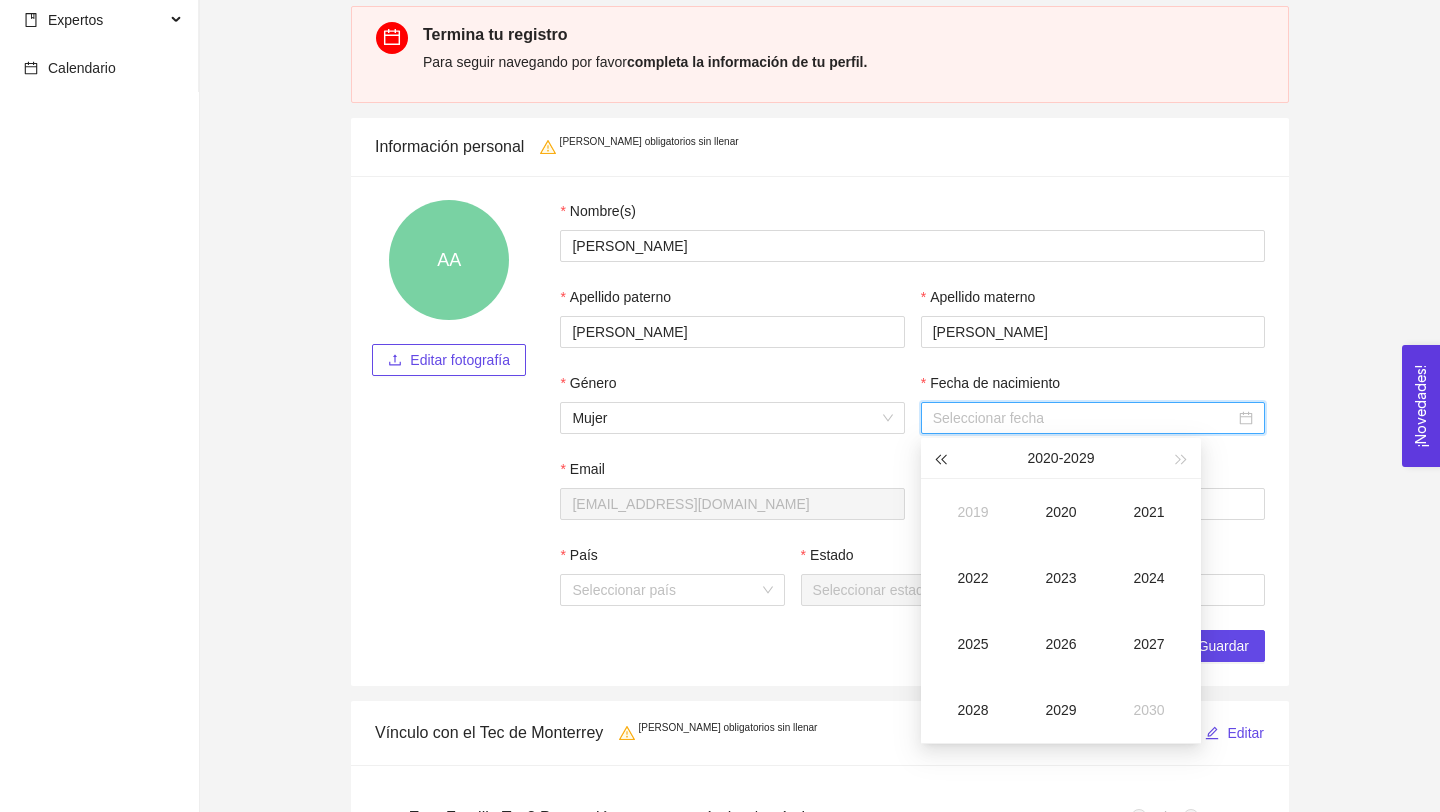 click at bounding box center [940, 460] 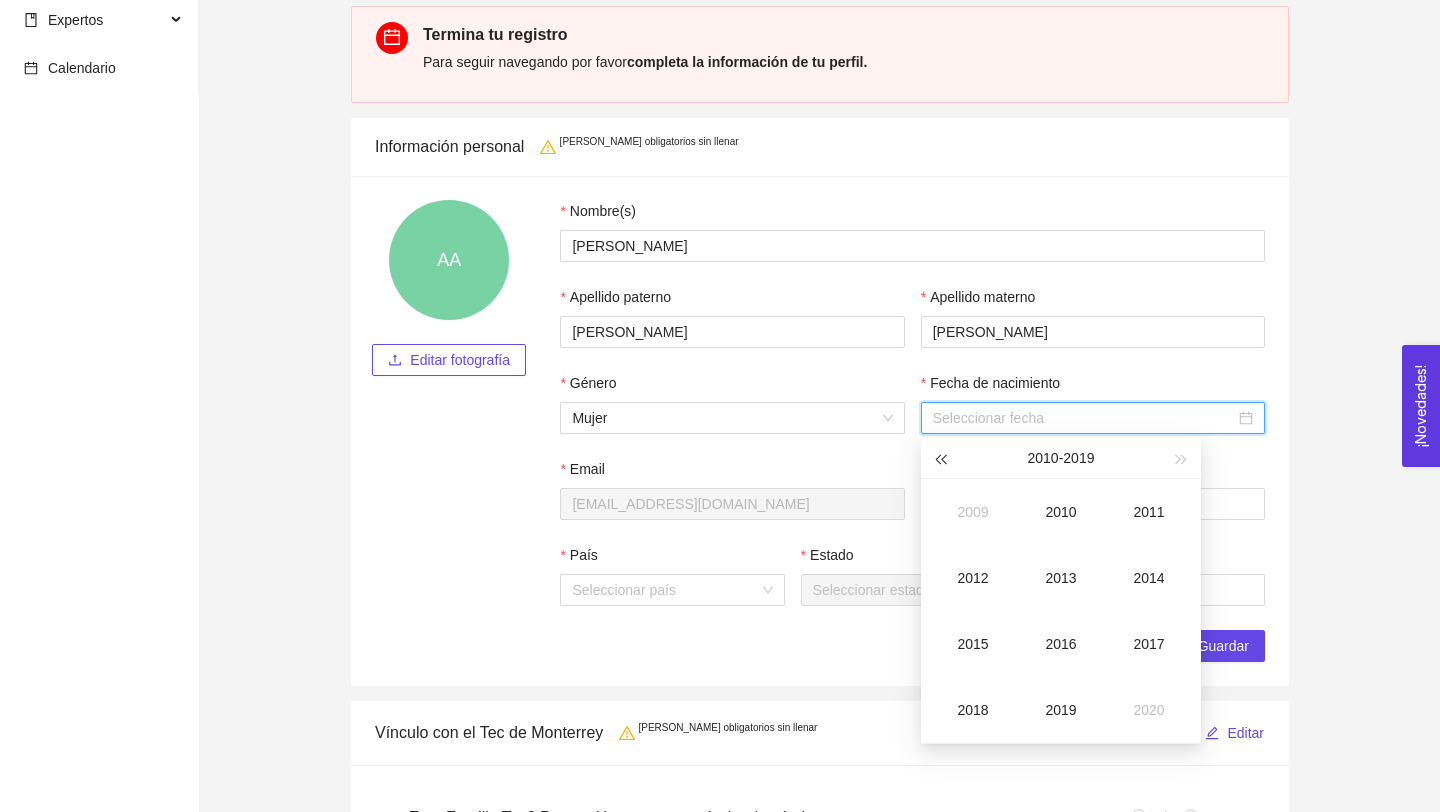 click at bounding box center [940, 460] 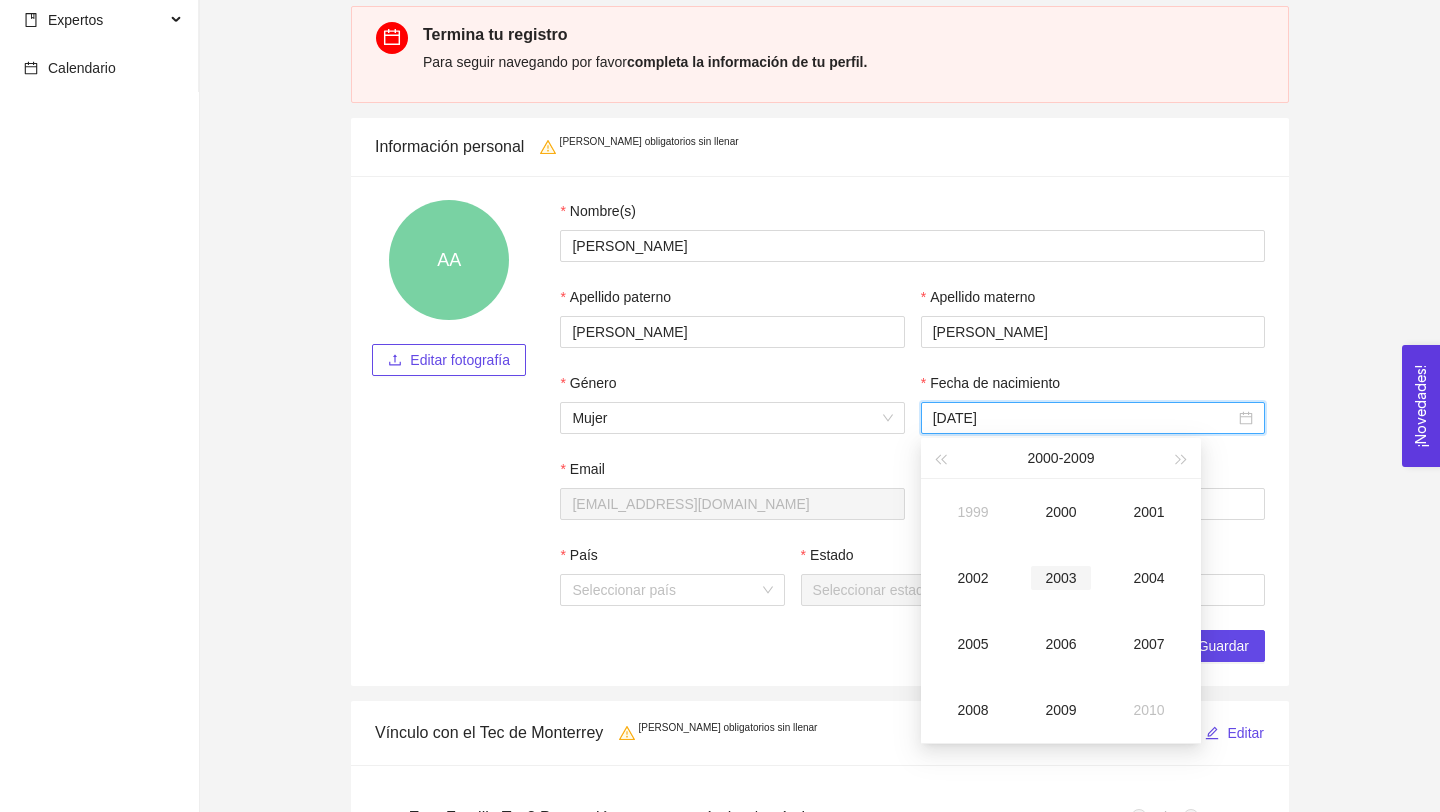 type on "2003-07-07" 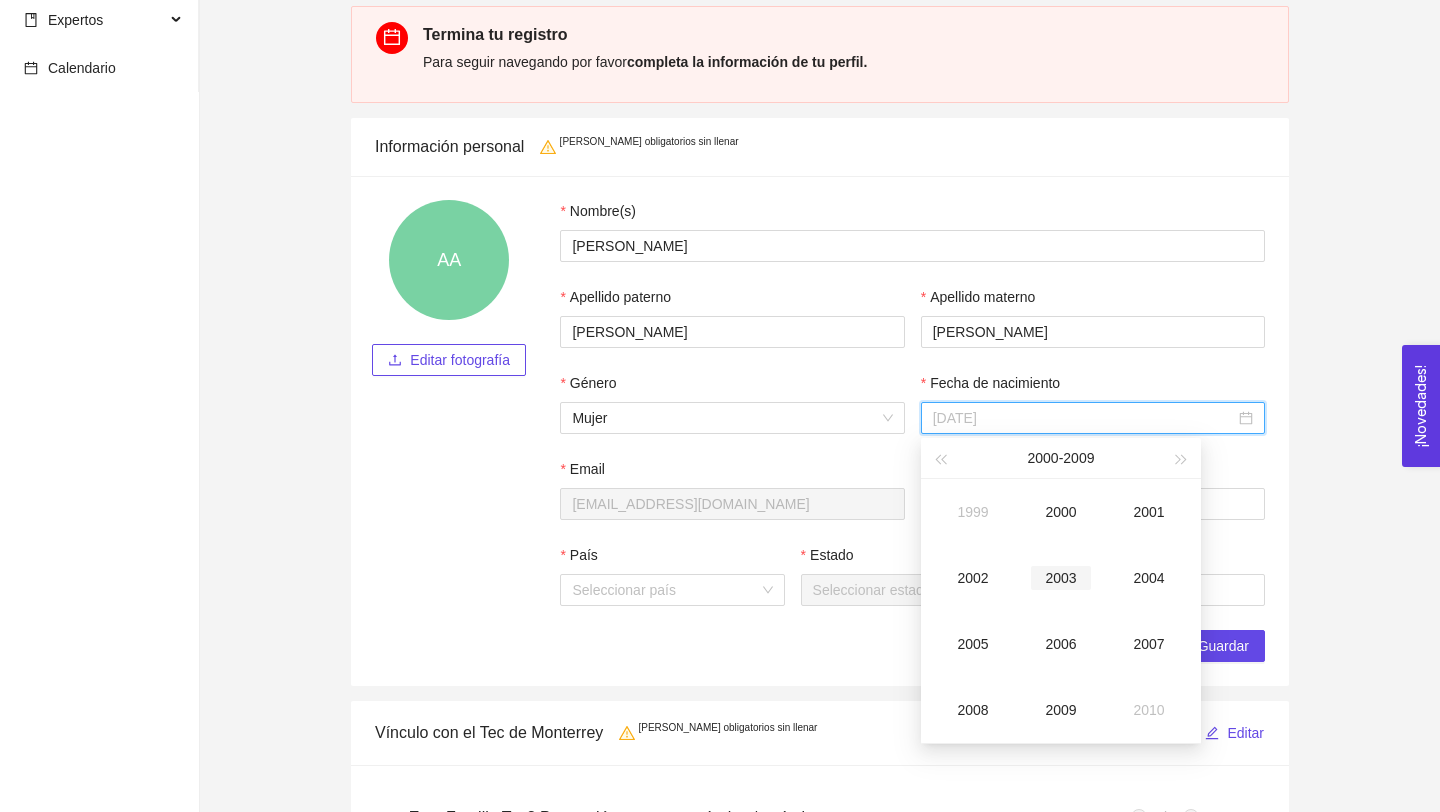 click on "2003" at bounding box center (1061, 578) 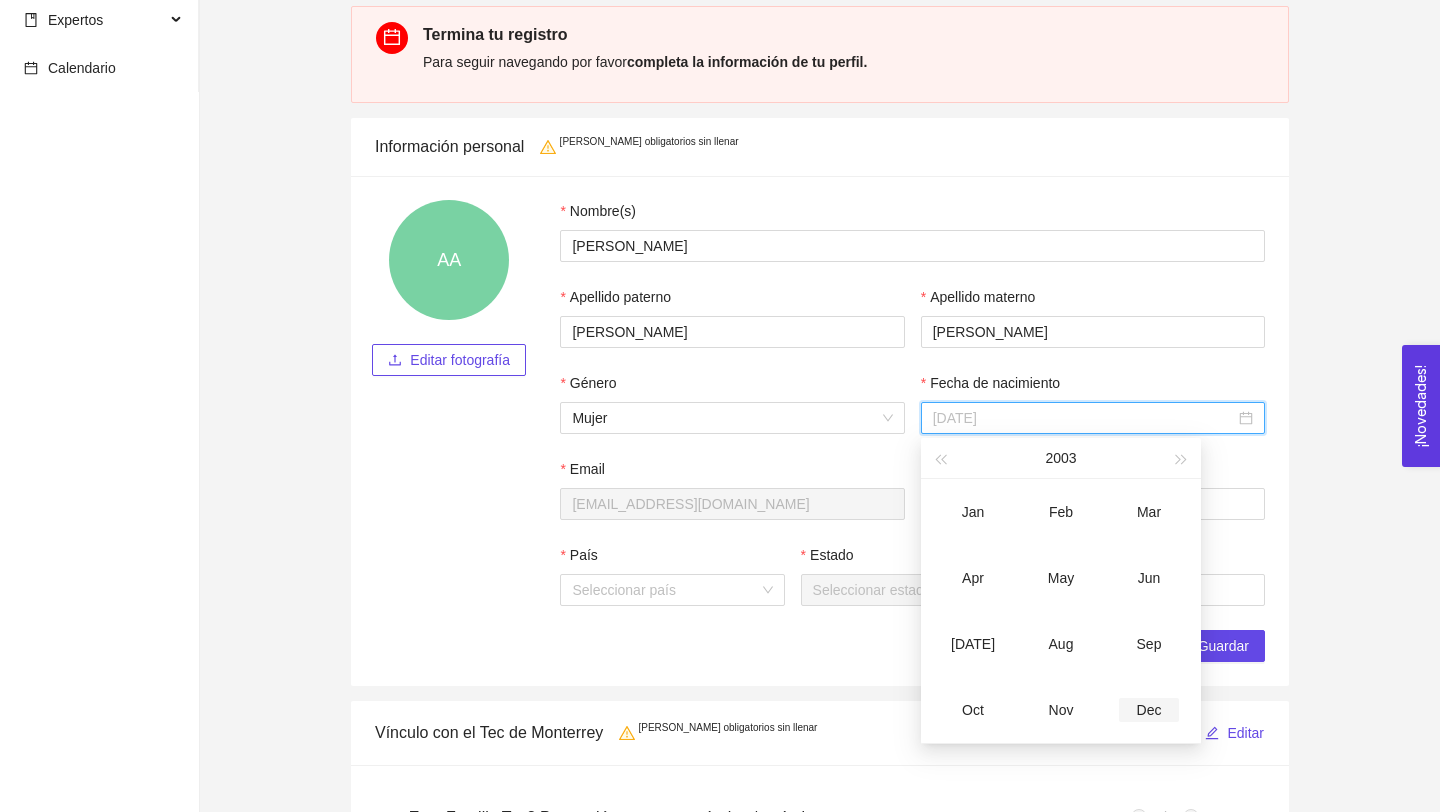 type on "2003-12-07" 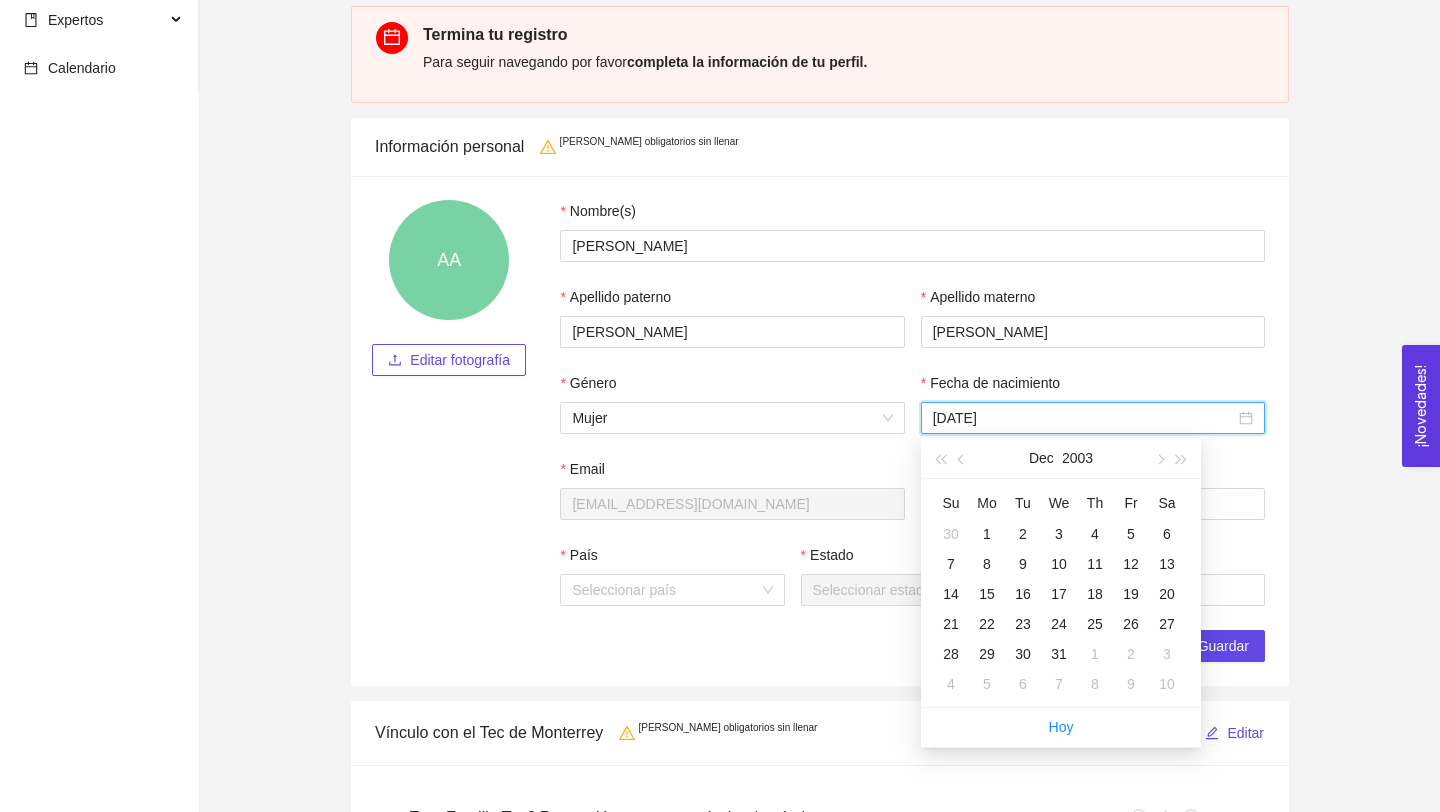 type on "2003-12-04" 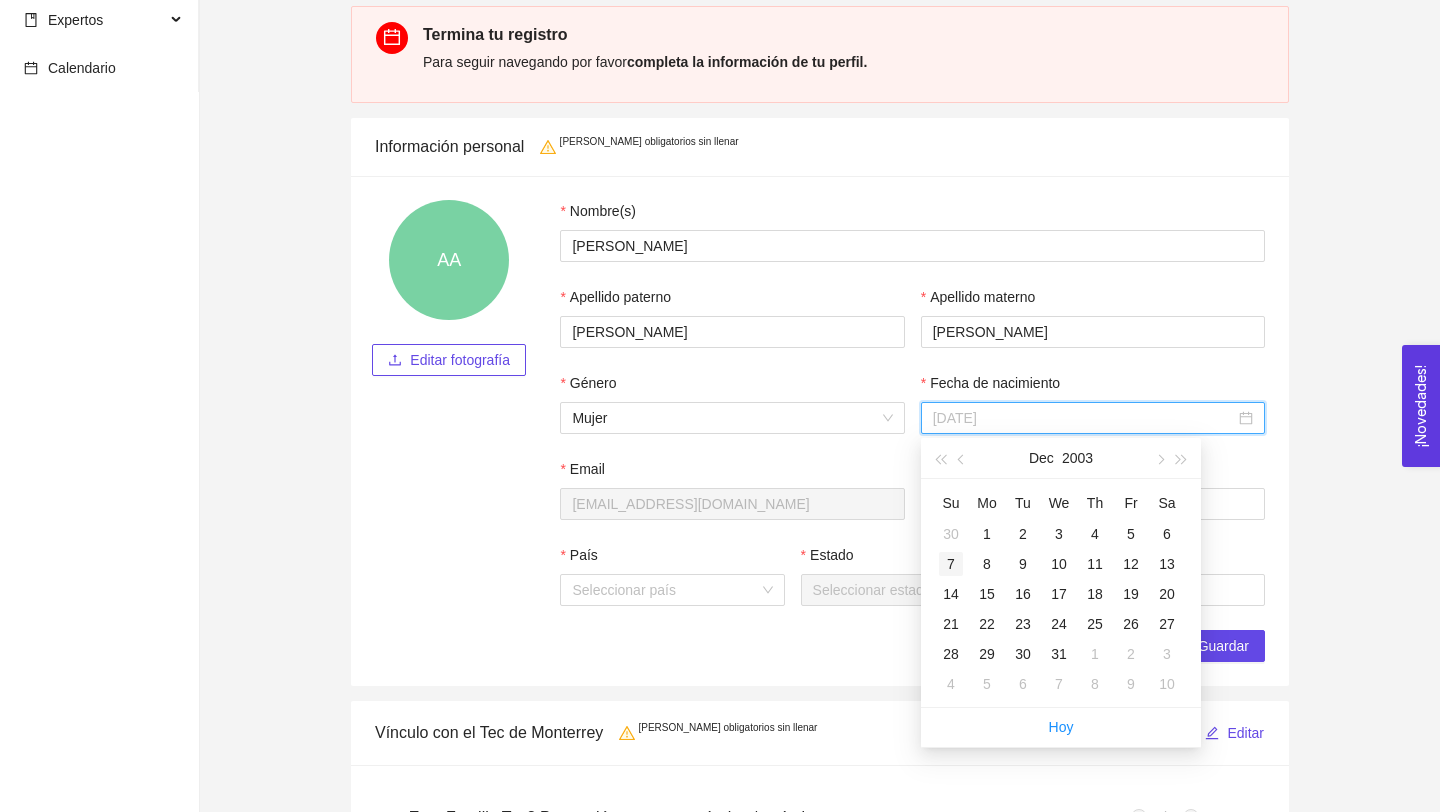 type on "2003-12-07" 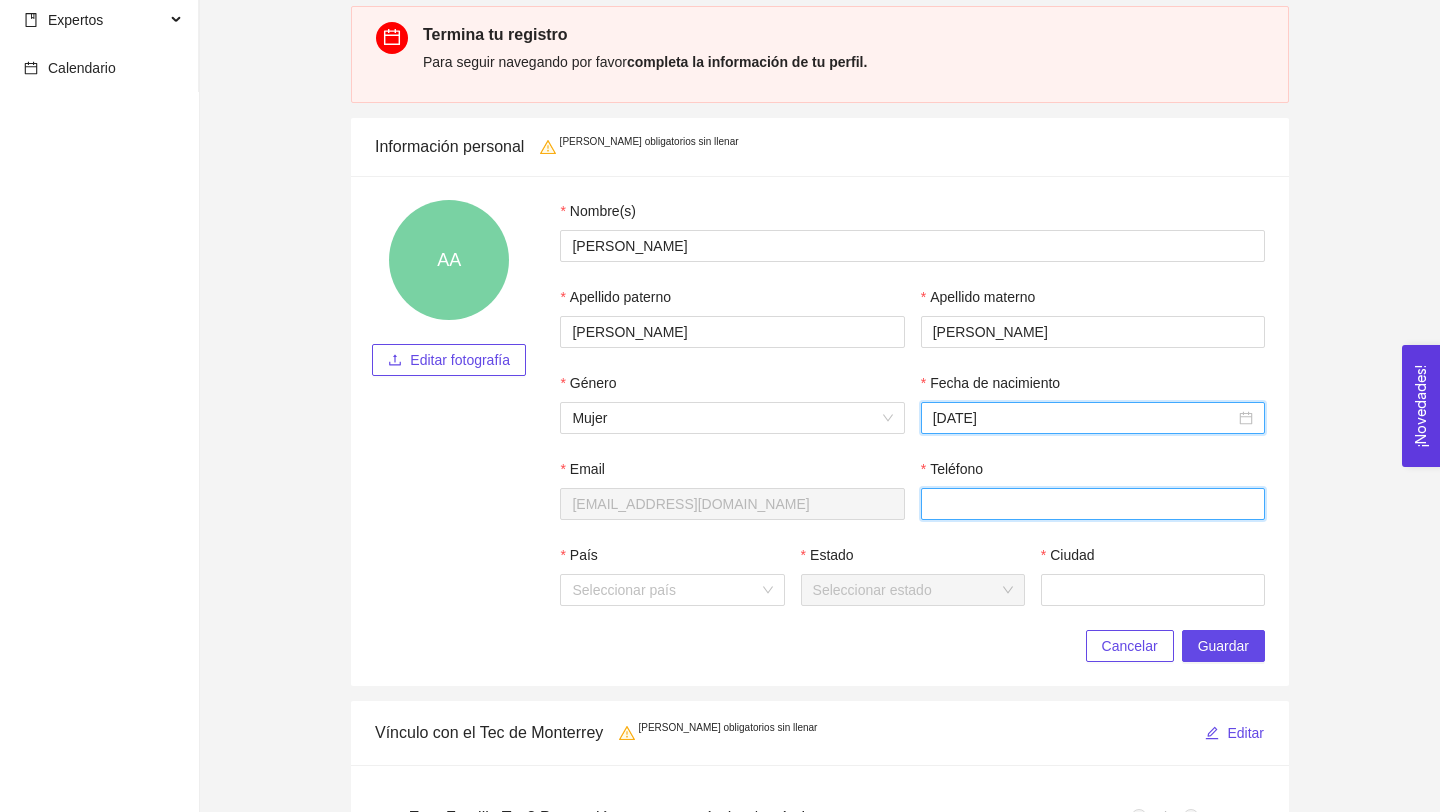 click on "Teléfono" at bounding box center [1093, 504] 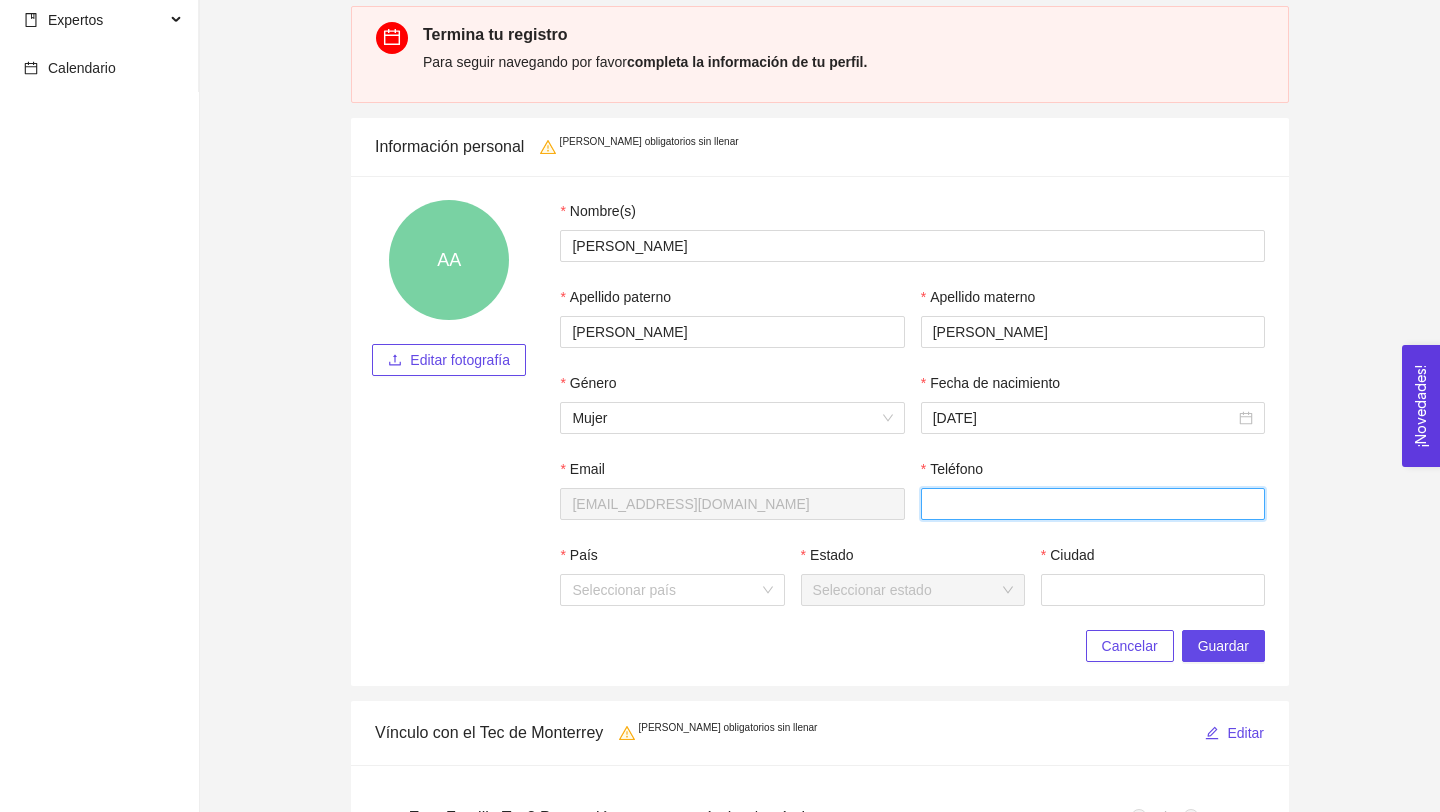 type on "8341036296" 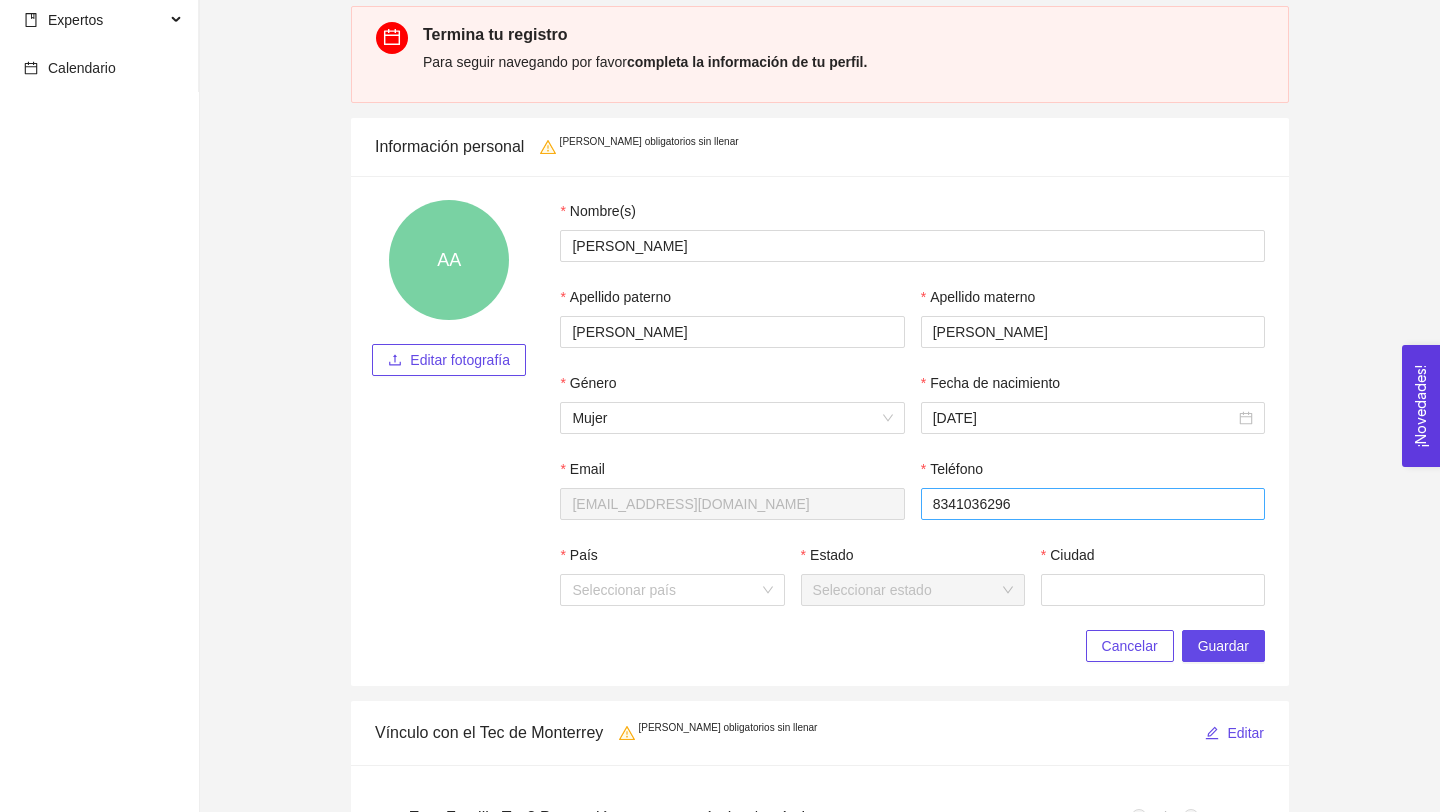 type on "México" 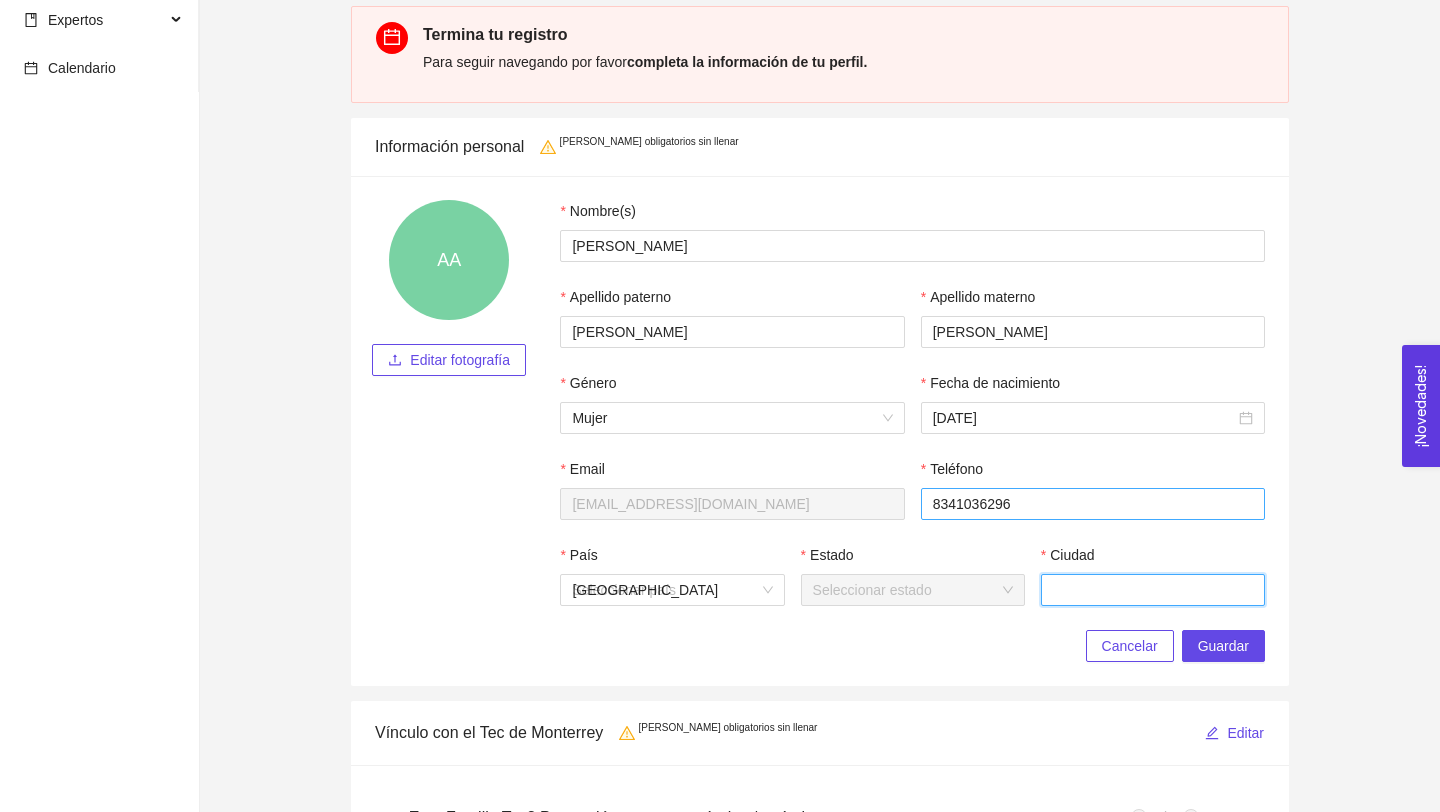 type on "Austurias" 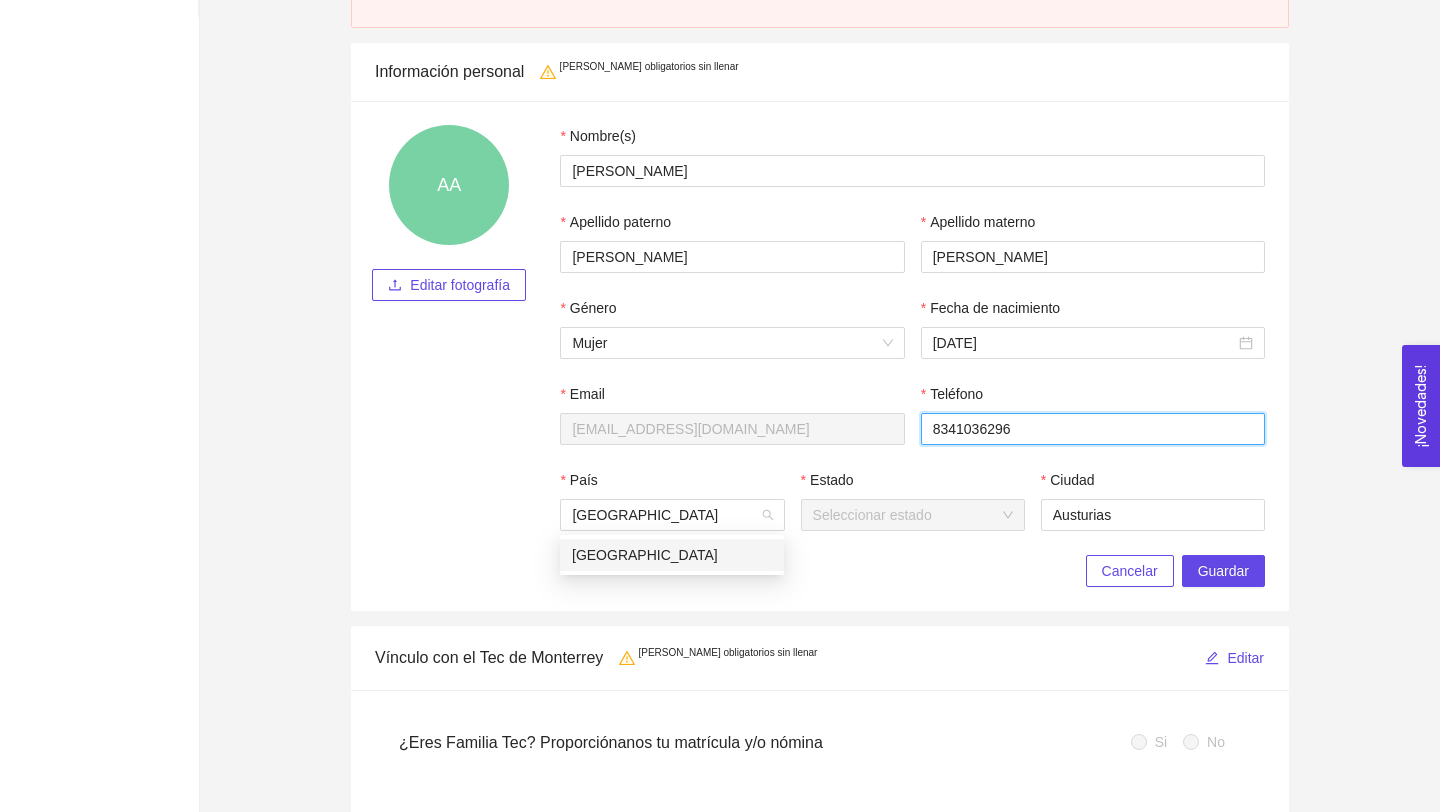 scroll, scrollTop: 263, scrollLeft: 0, axis: vertical 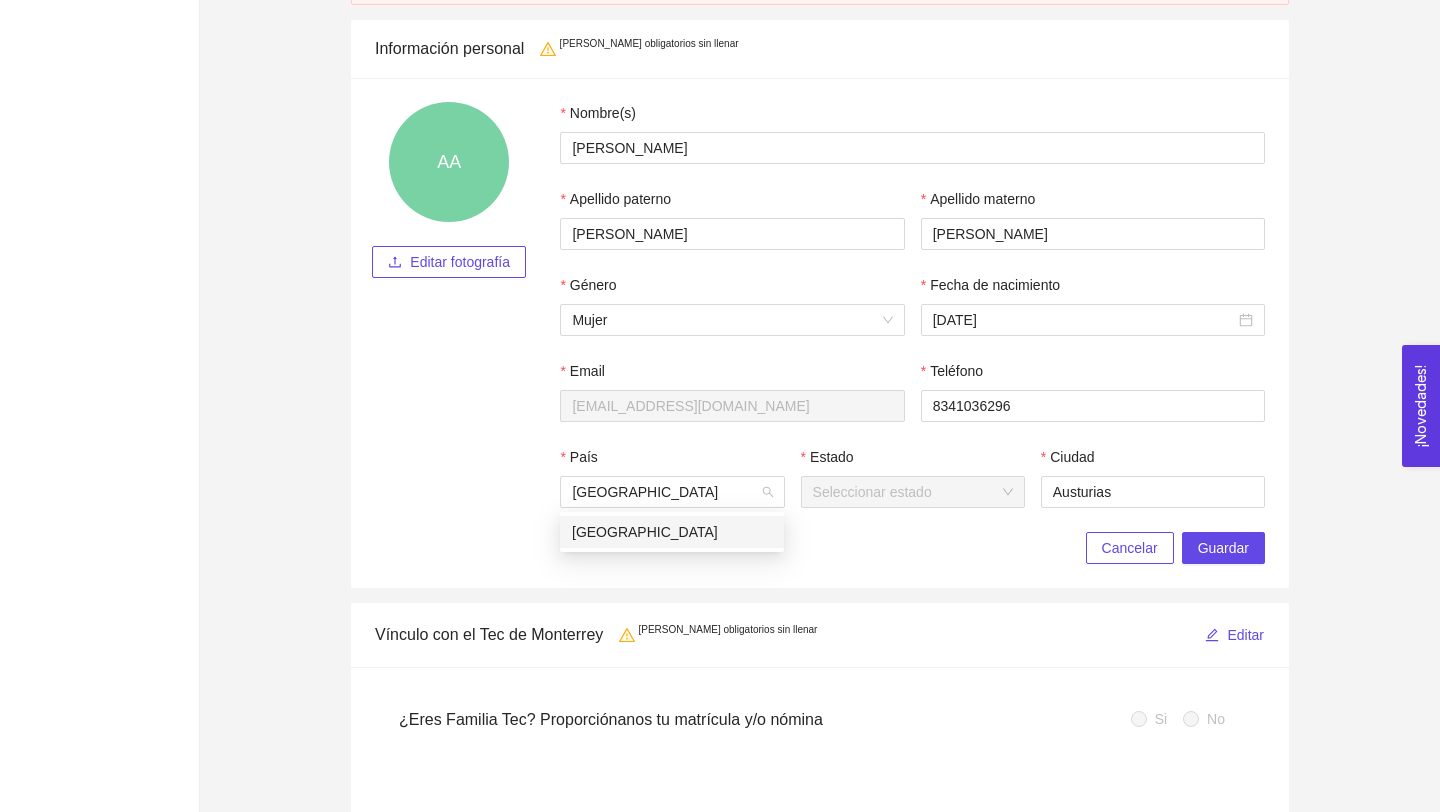 click on "México" at bounding box center [672, 532] 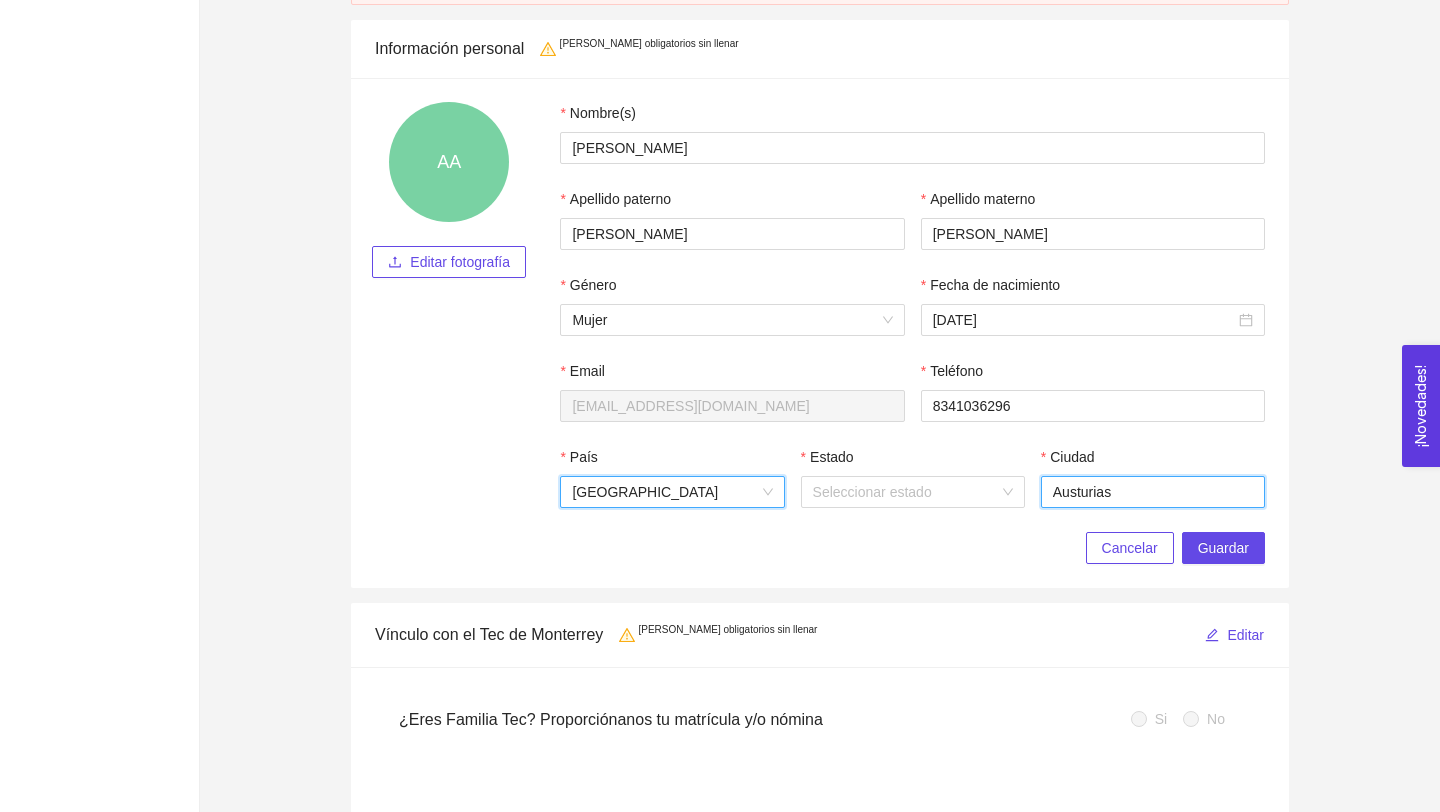 click on "Austurias" at bounding box center (1153, 492) 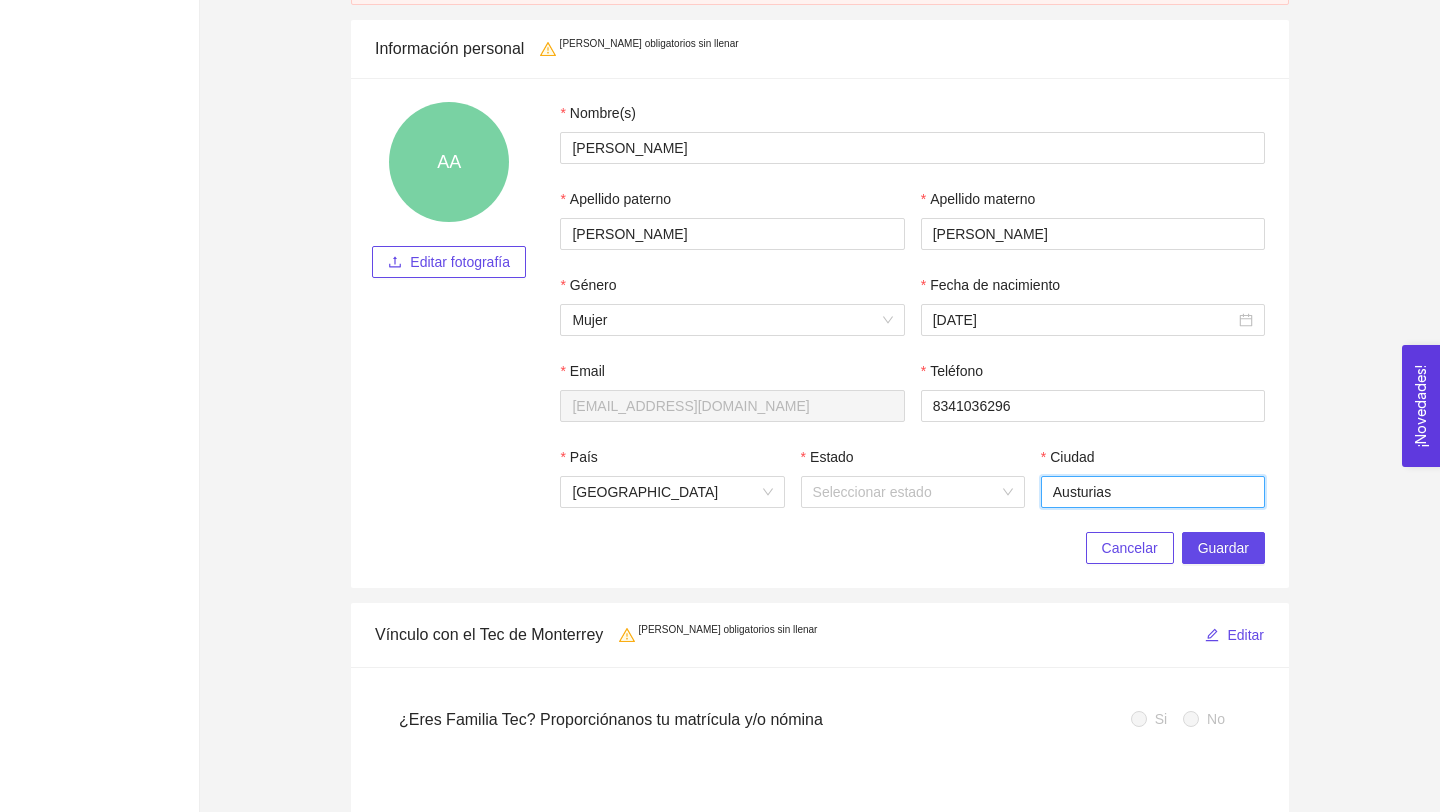 click on "Austurias" at bounding box center [1153, 492] 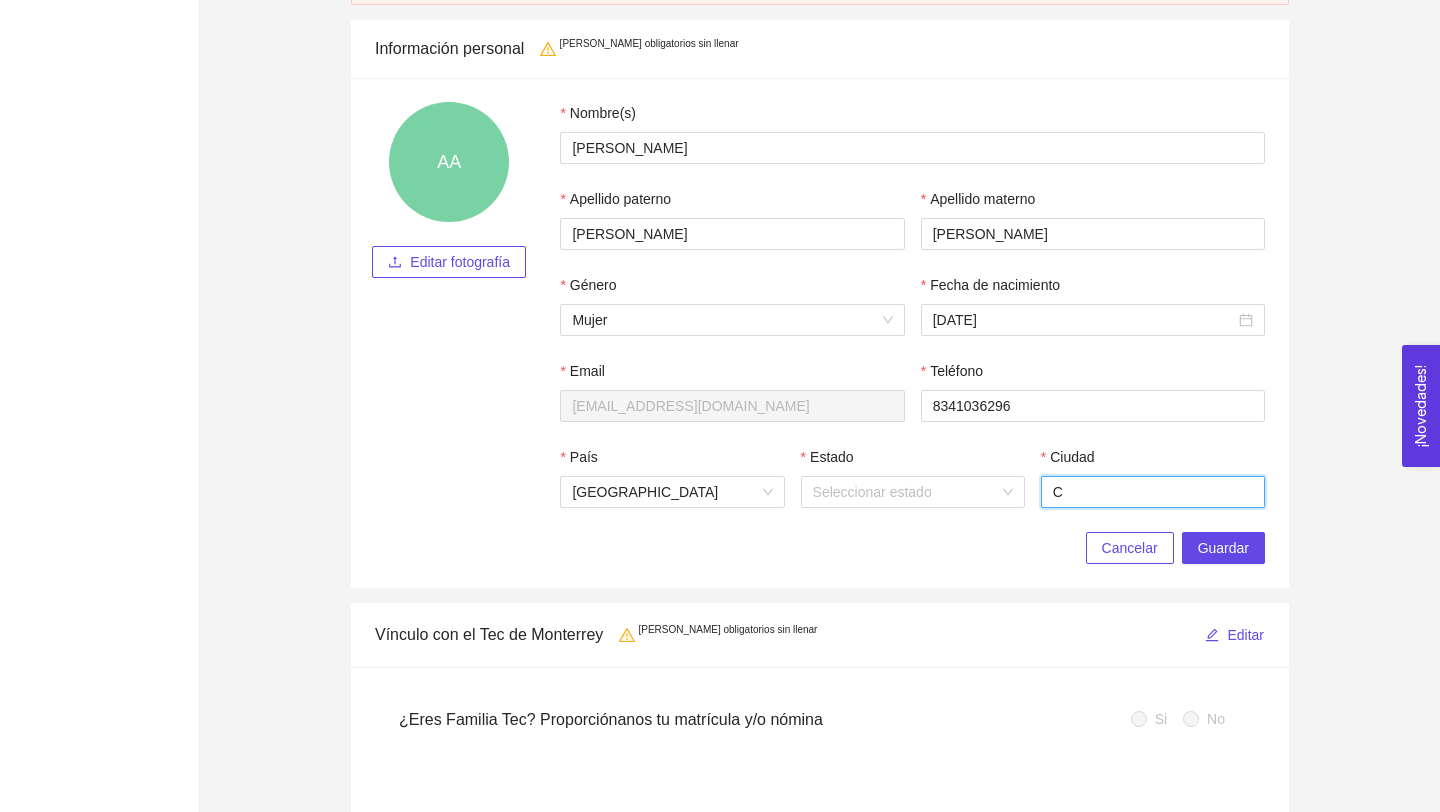 type on "[GEOGRAPHIC_DATA]" 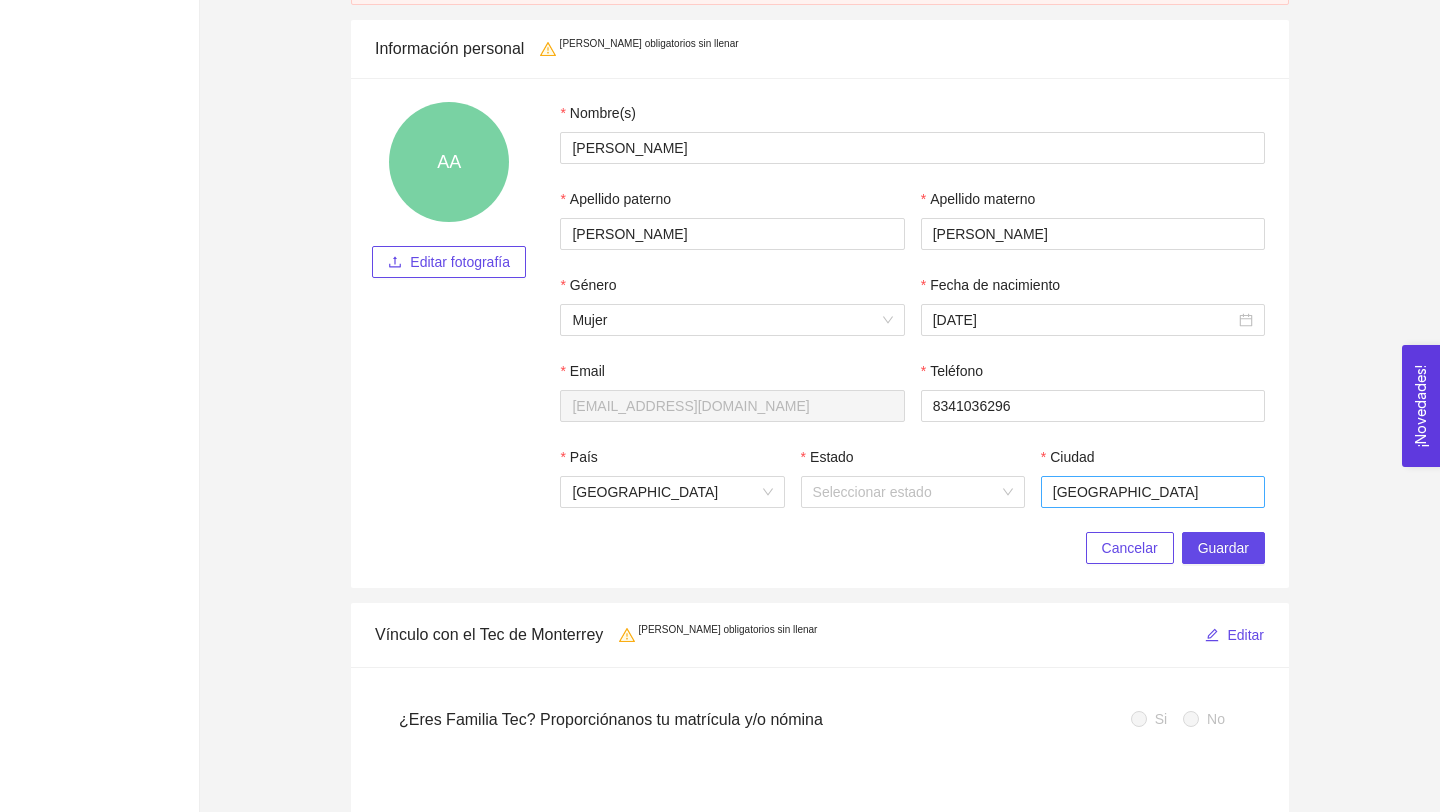 type on "México" 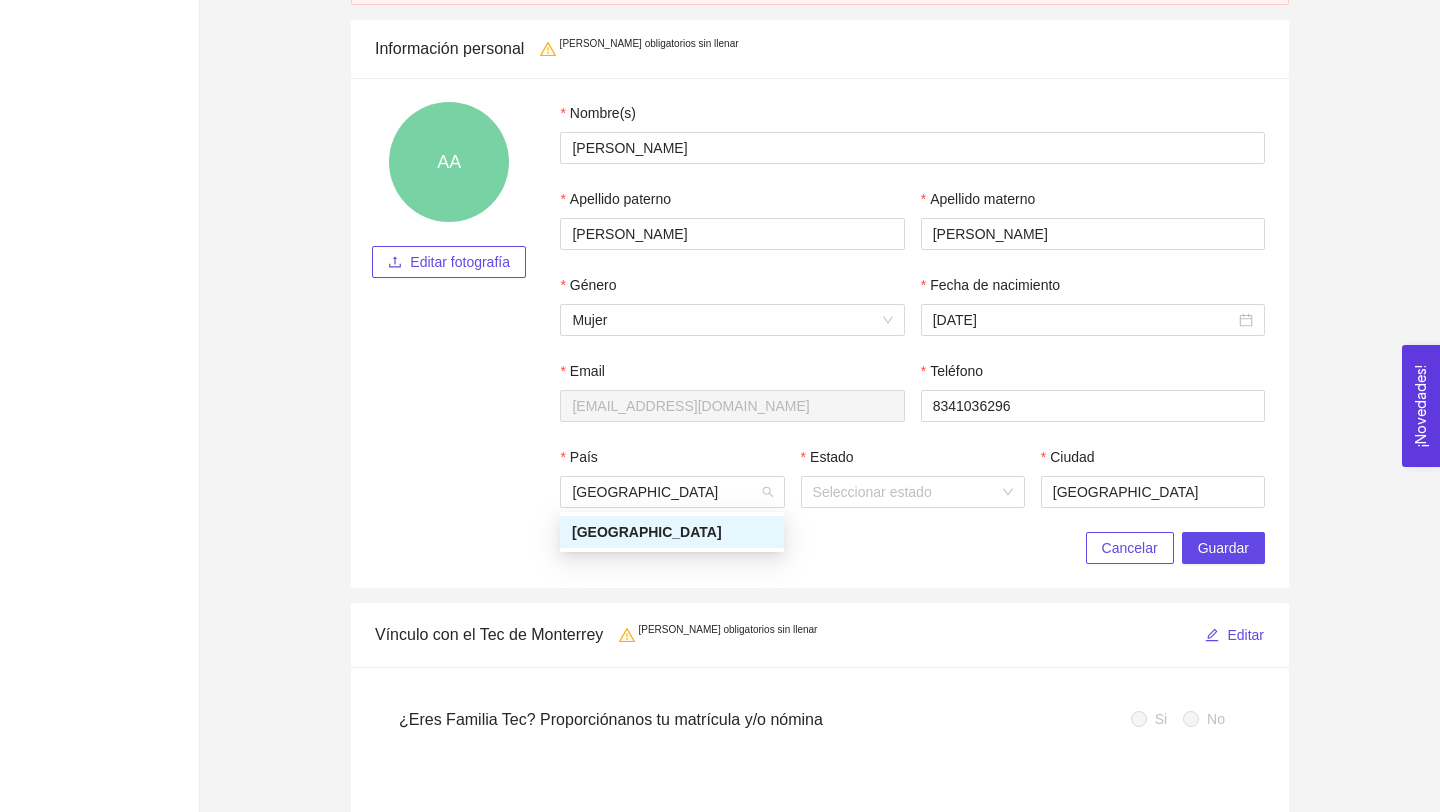 click on "Cancelar Guardar" at bounding box center [820, 548] 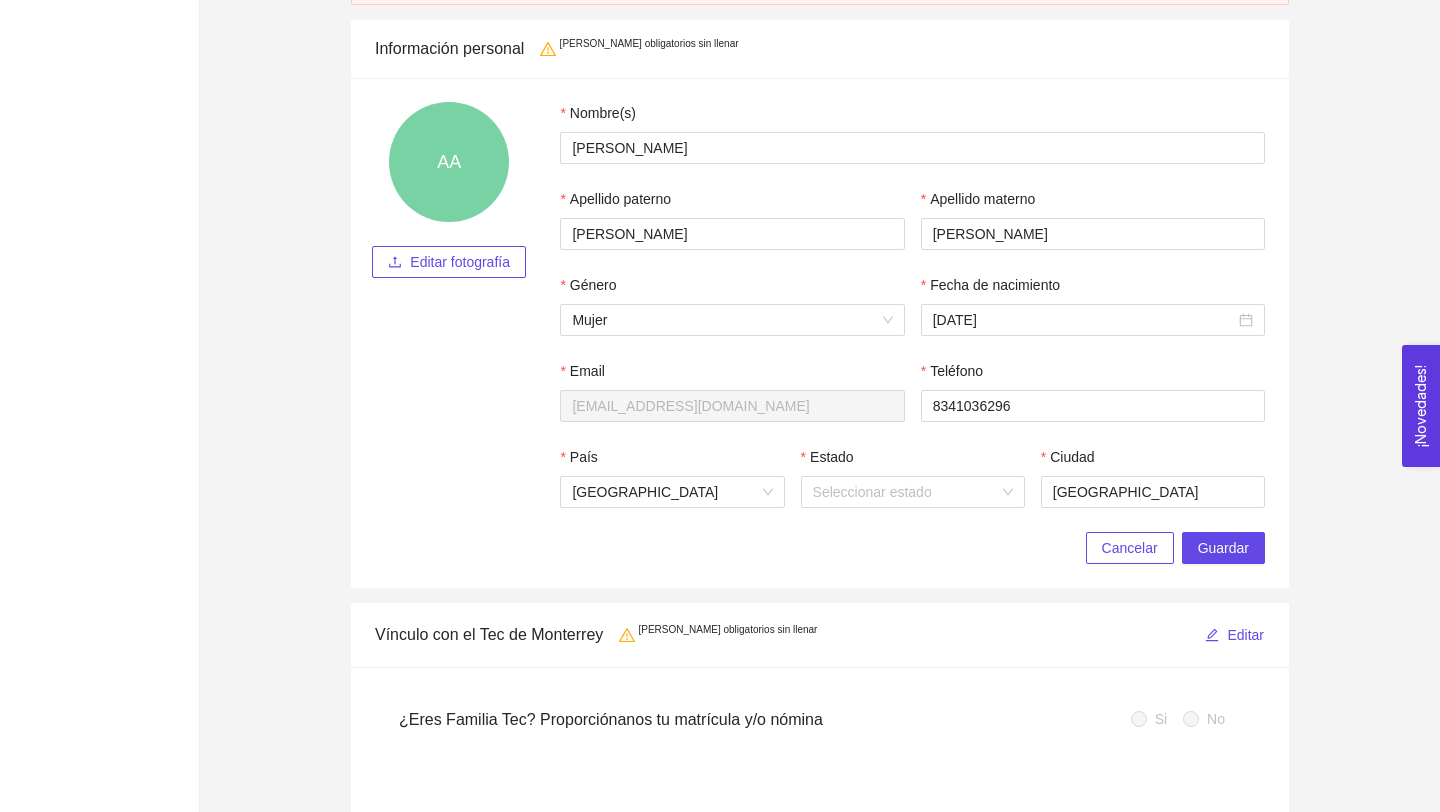click on "Cancelar Guardar" at bounding box center [820, 548] 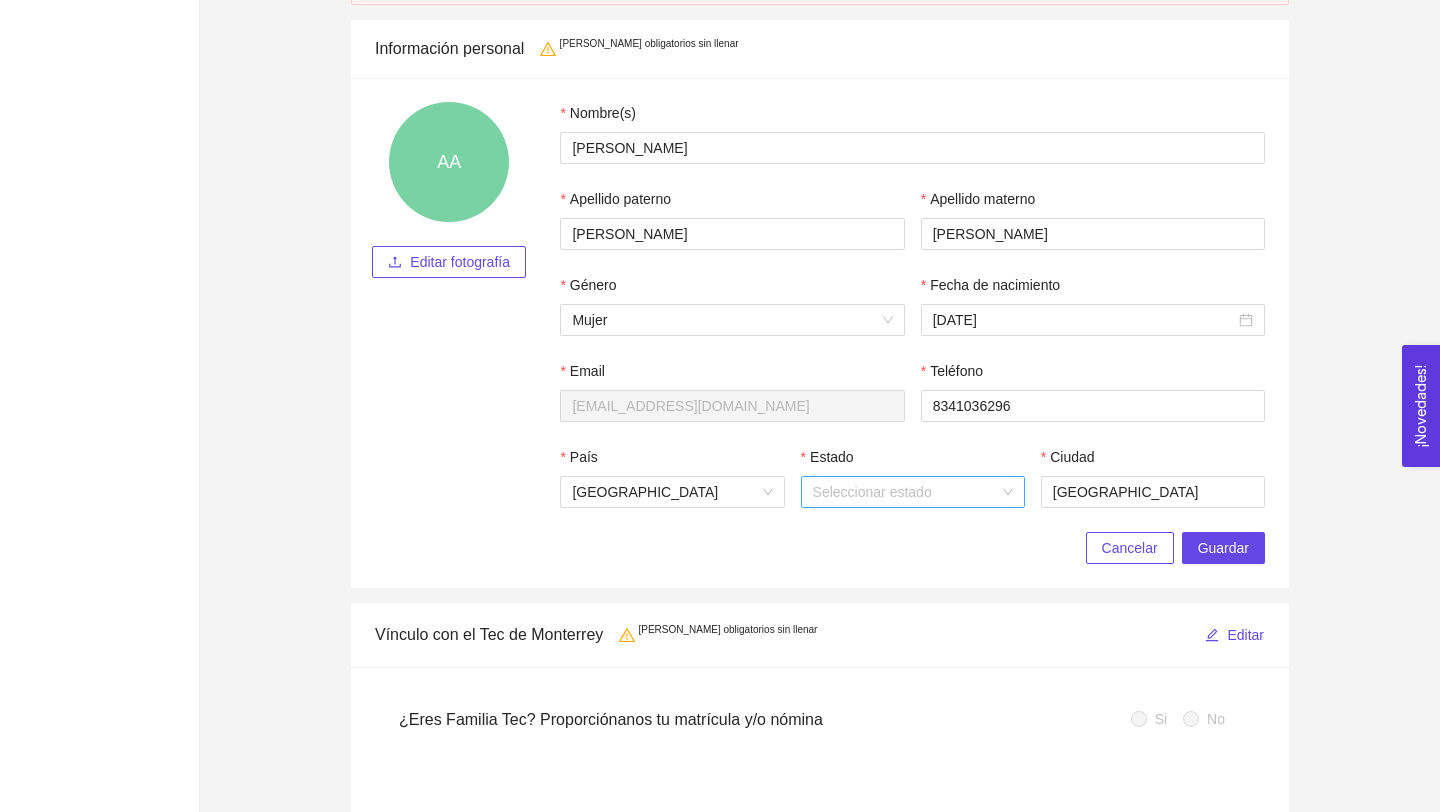 click on "Estado" at bounding box center (906, 492) 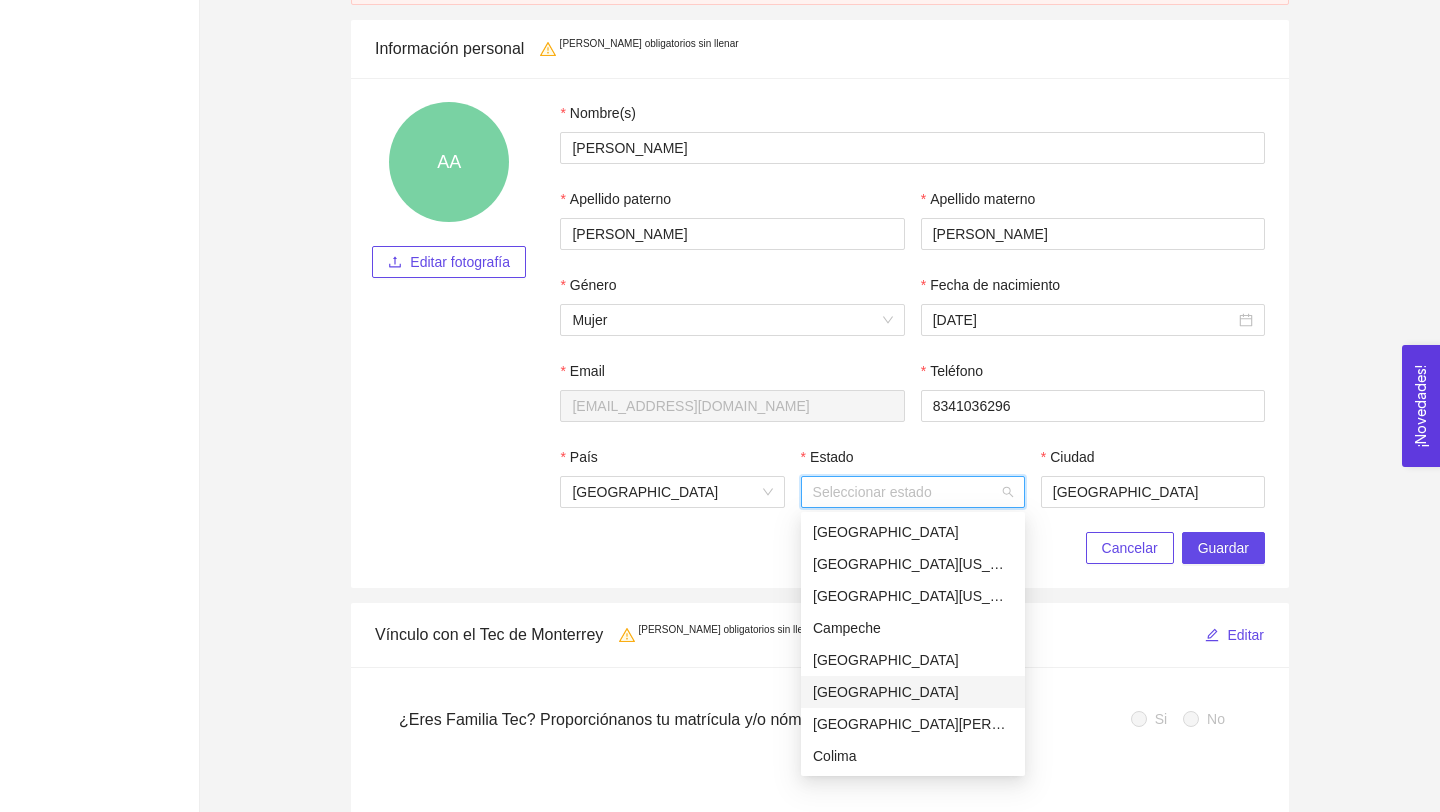 click on "[GEOGRAPHIC_DATA]" at bounding box center (913, 692) 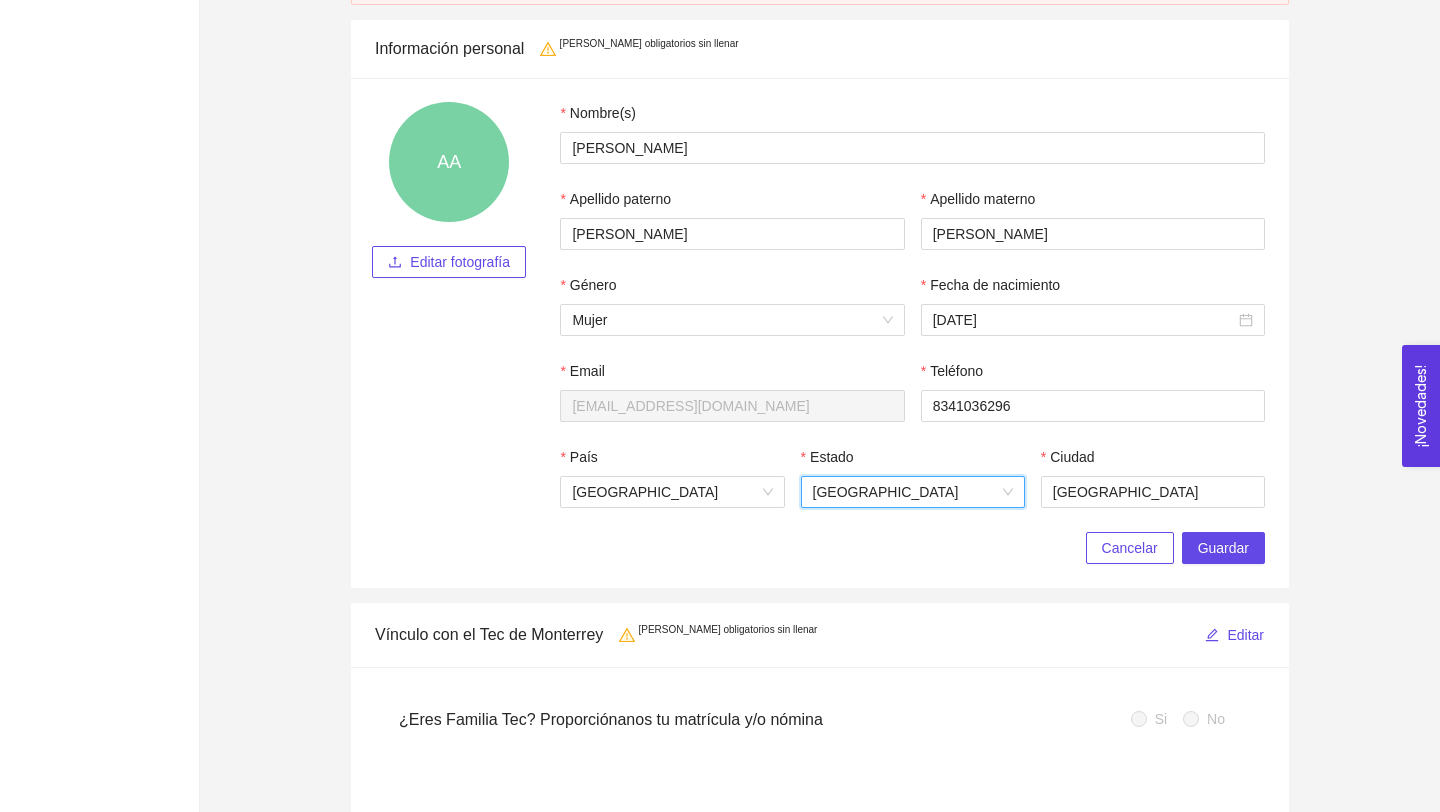 click on "Cancelar Guardar" at bounding box center (820, 548) 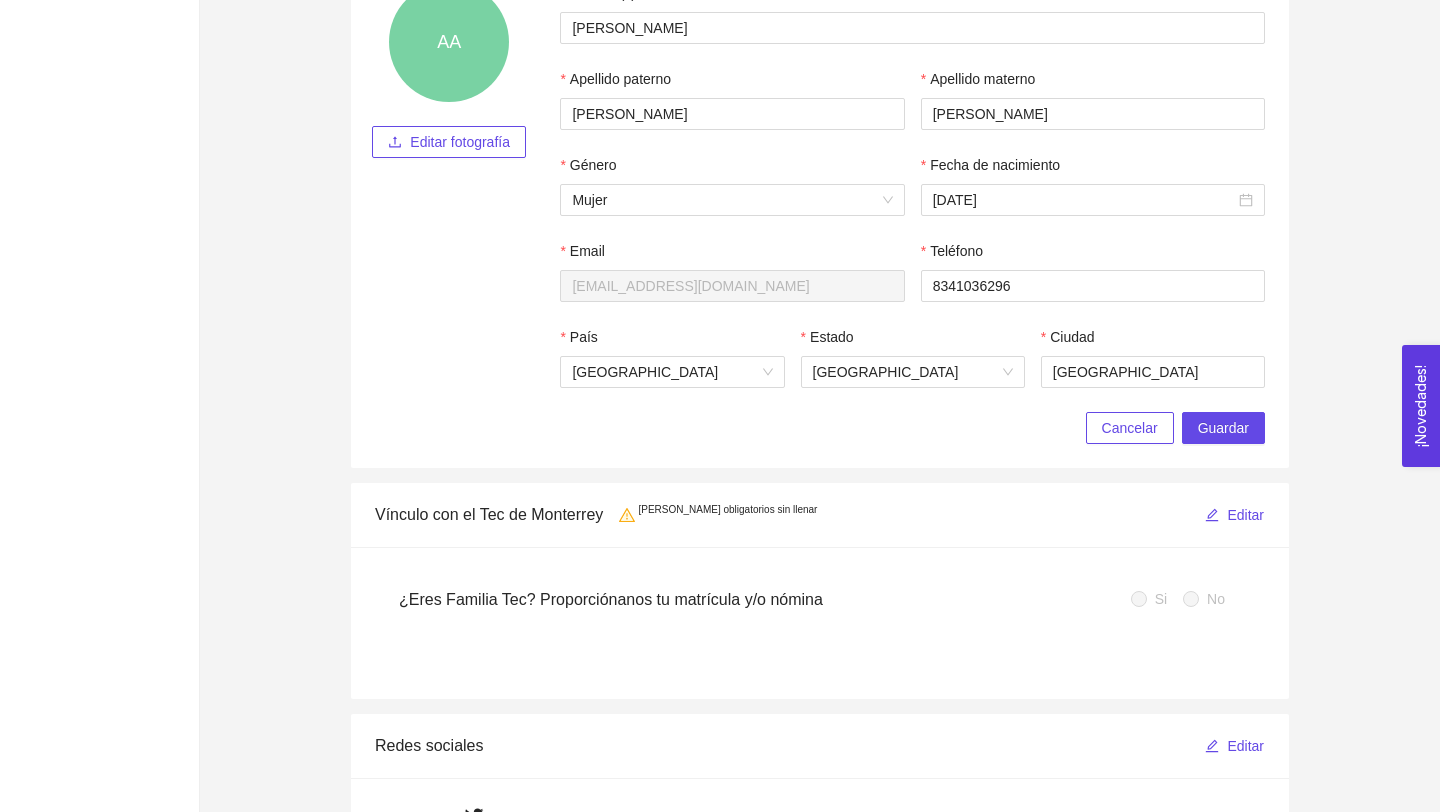 scroll, scrollTop: 419, scrollLeft: 0, axis: vertical 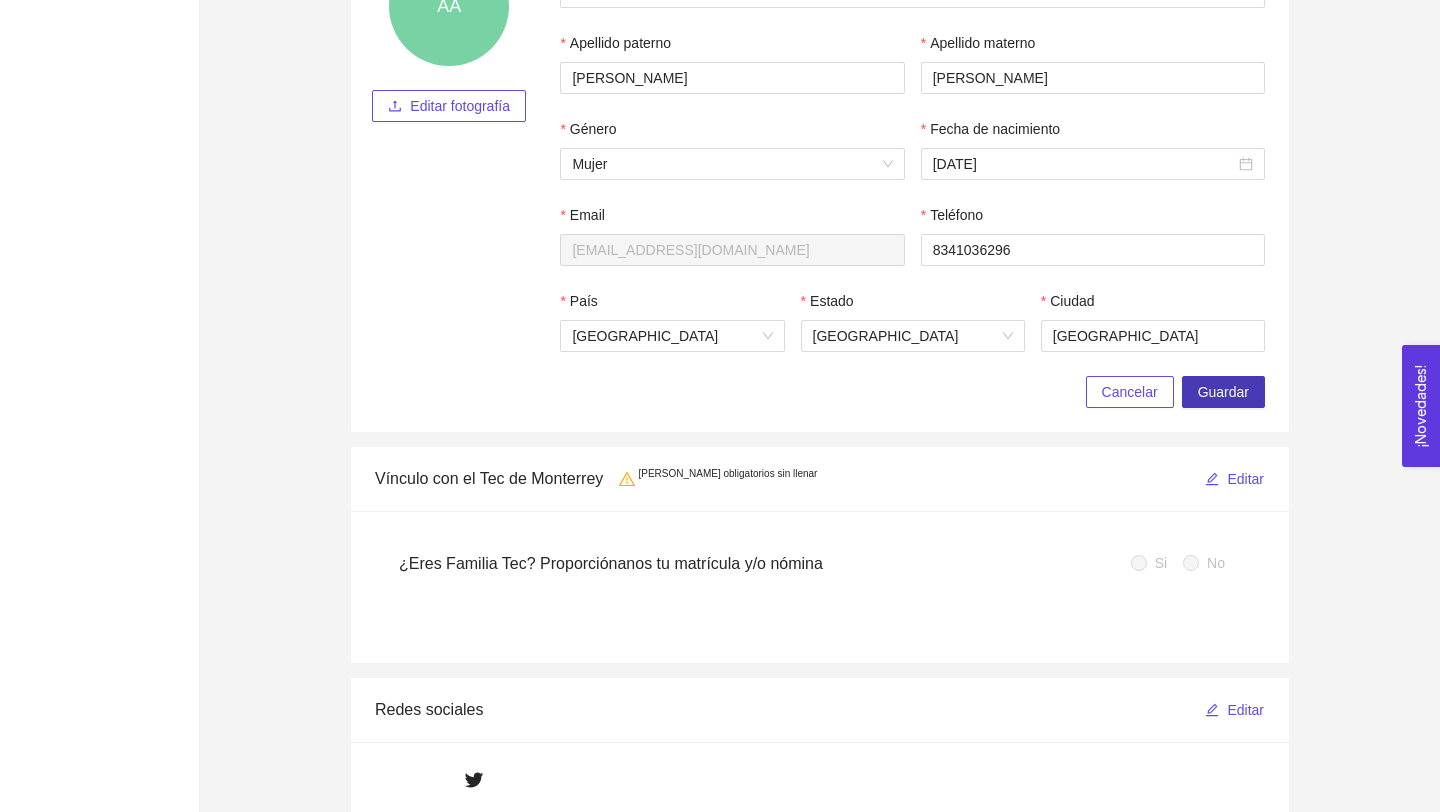 click on "Guardar" at bounding box center (1223, 392) 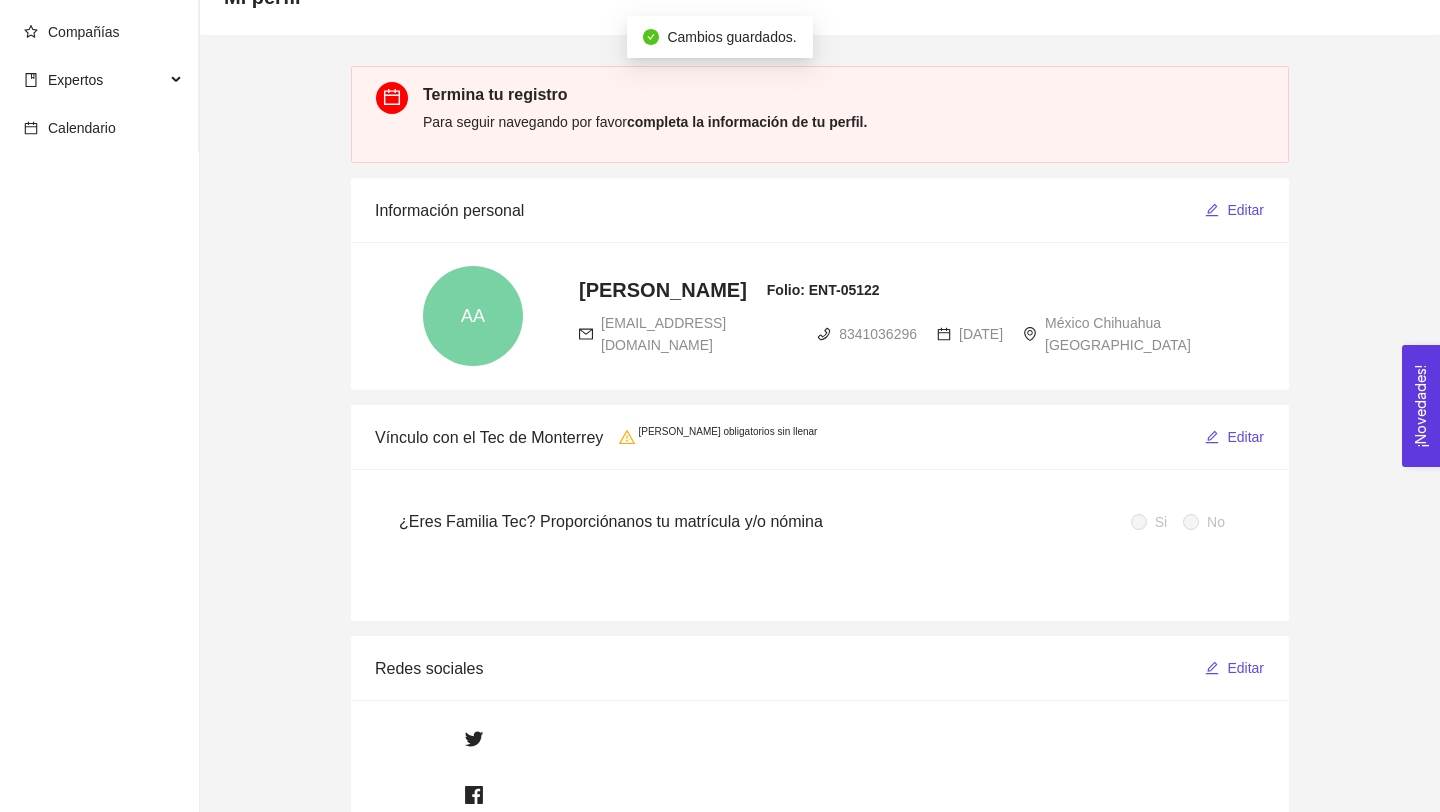 scroll, scrollTop: 14, scrollLeft: 0, axis: vertical 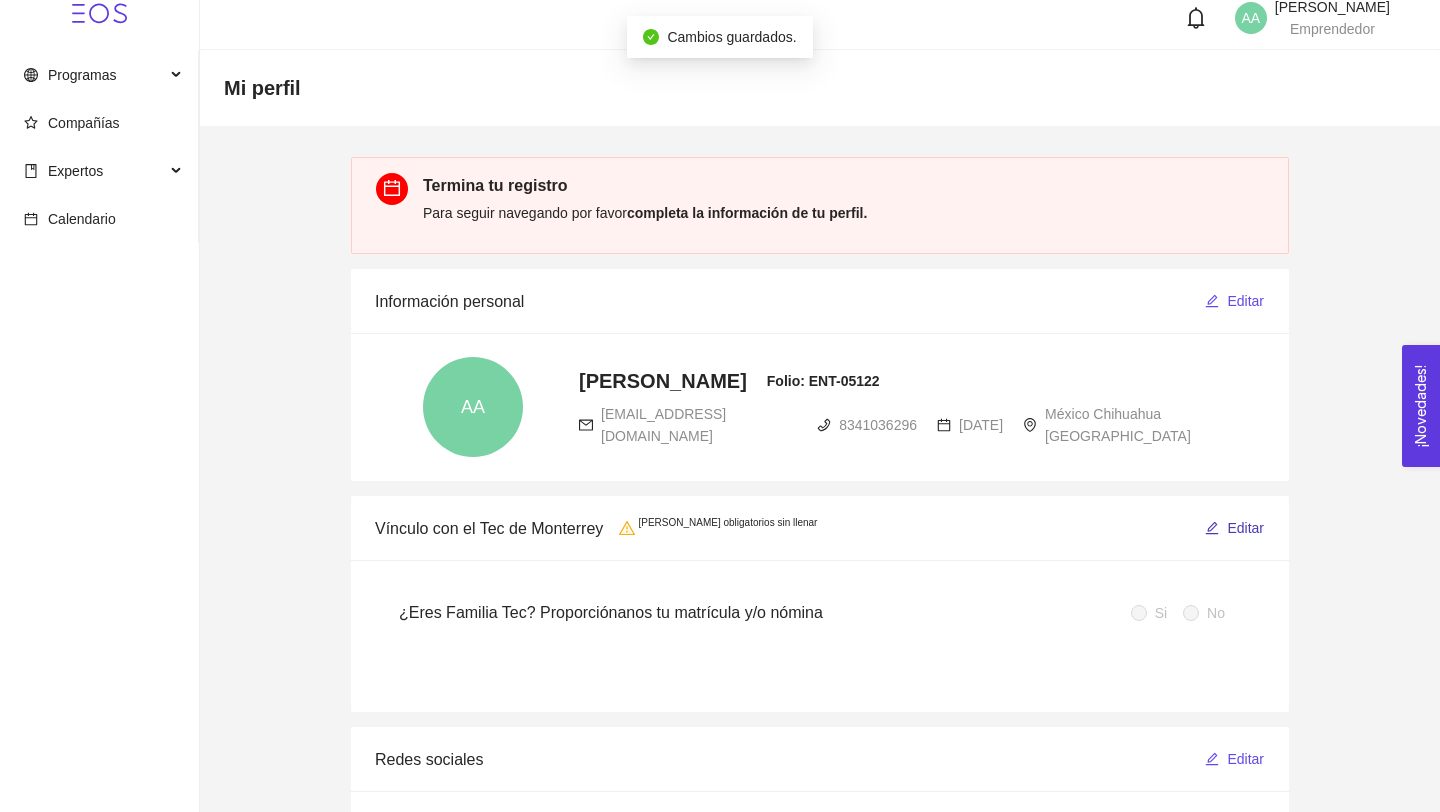 click on "Editar" at bounding box center [1234, 528] 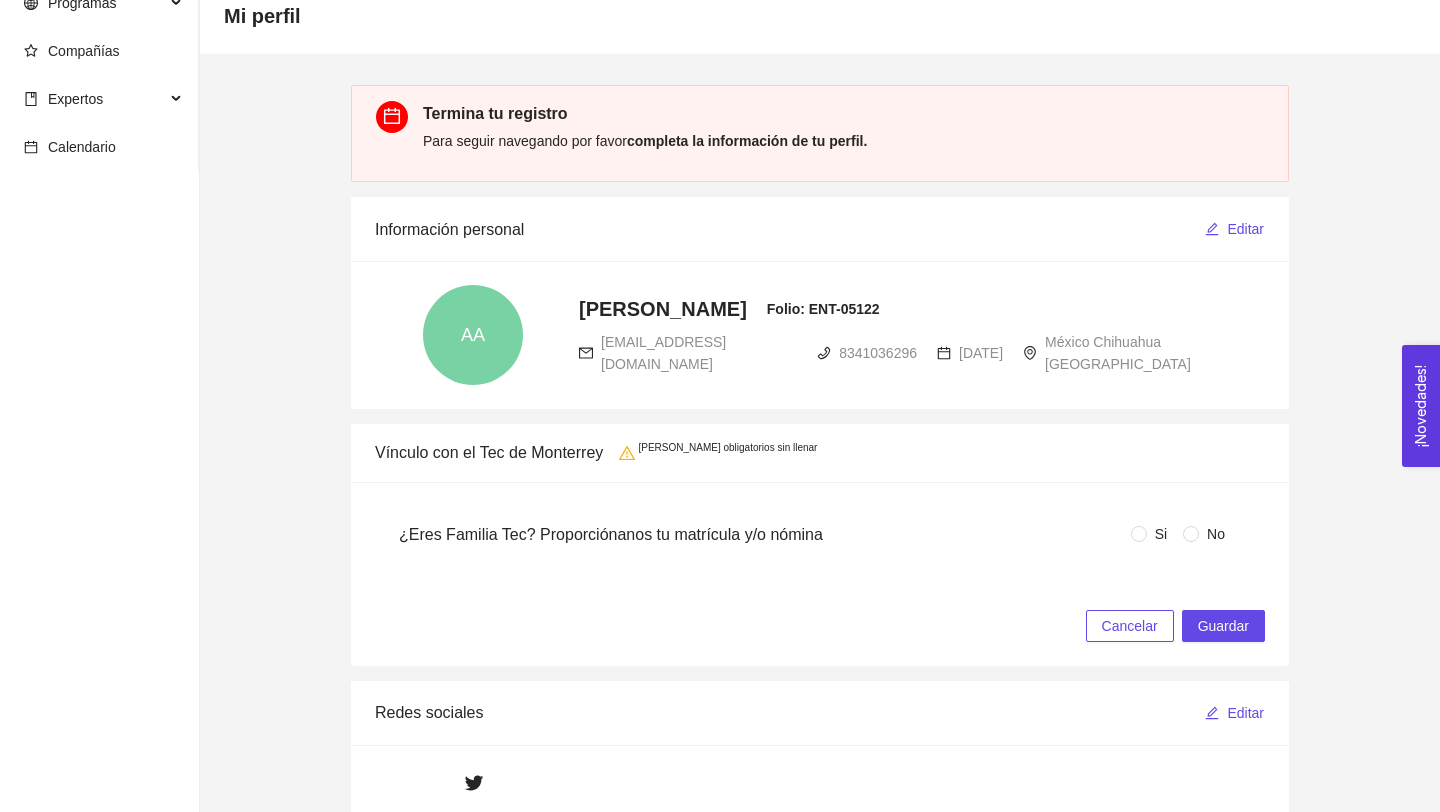 scroll, scrollTop: 108, scrollLeft: 0, axis: vertical 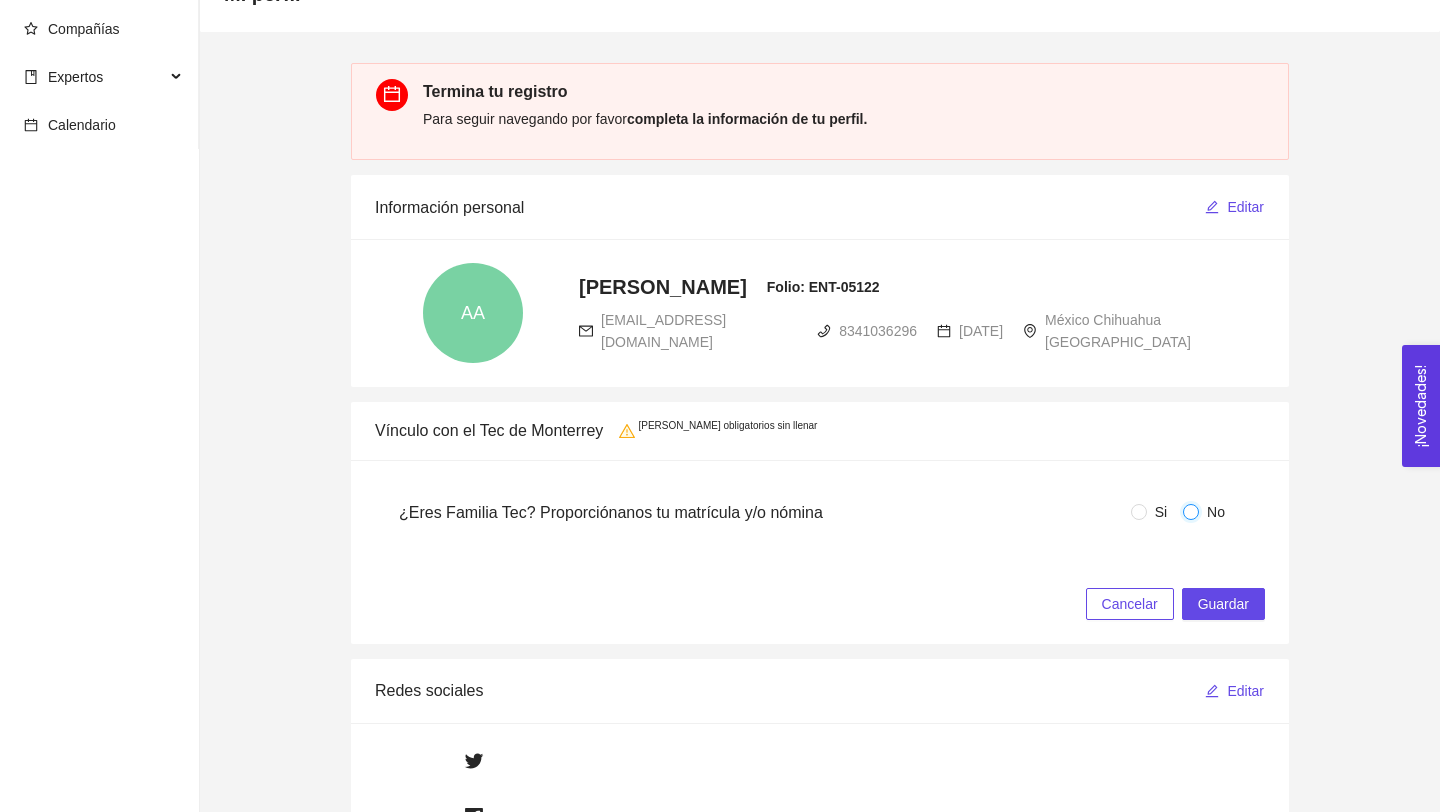 click on "No" at bounding box center [1191, 512] 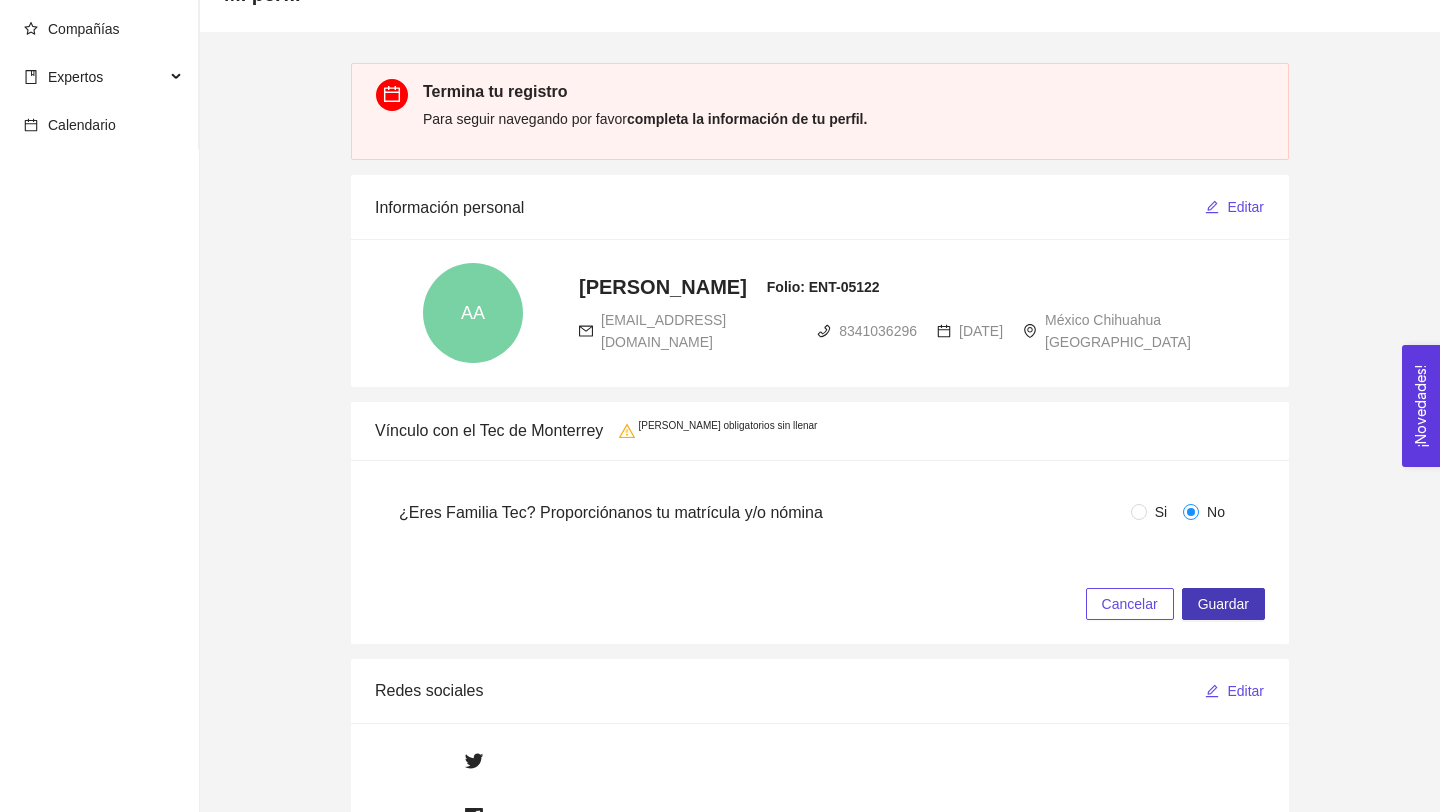 click on "Guardar" at bounding box center (1223, 604) 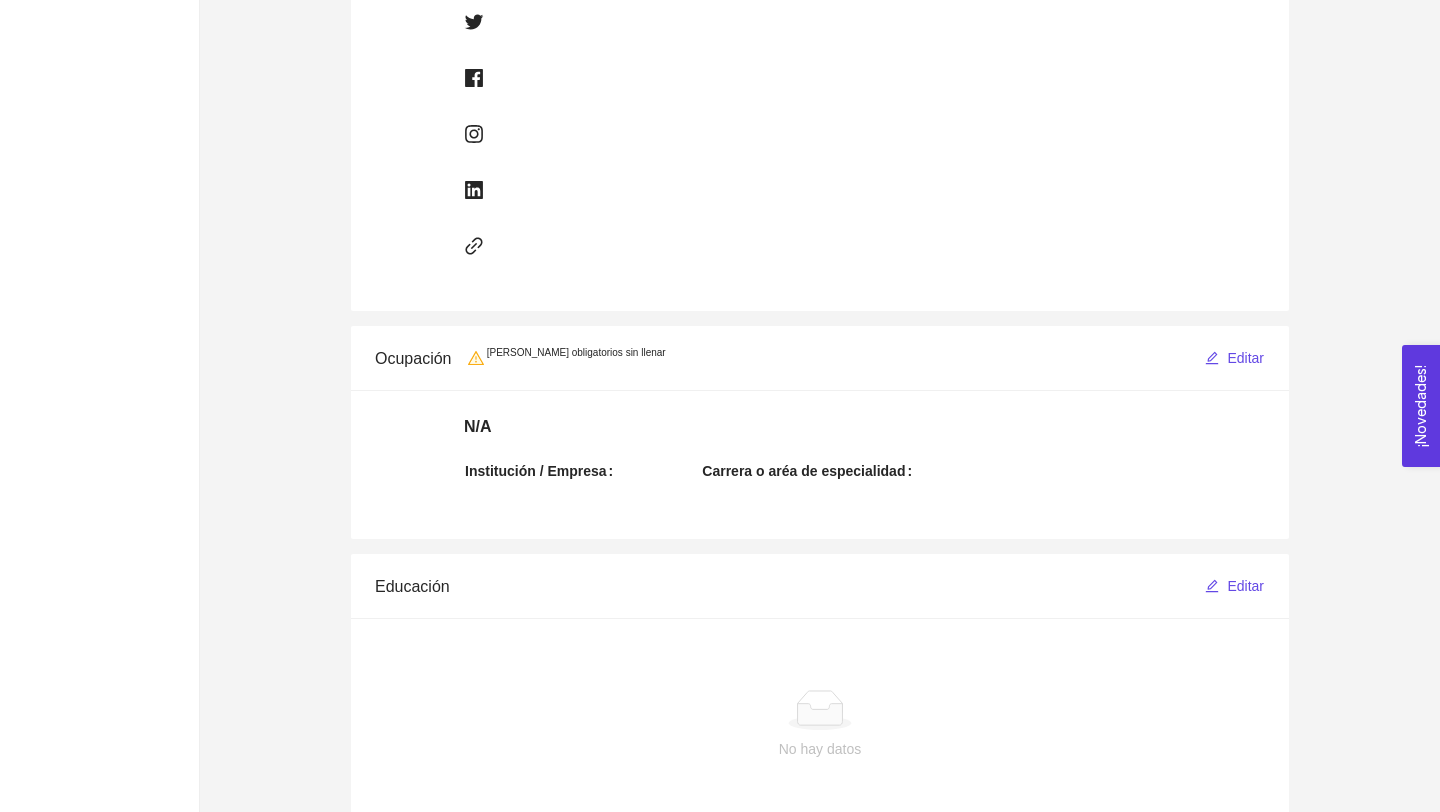 scroll, scrollTop: 835, scrollLeft: 0, axis: vertical 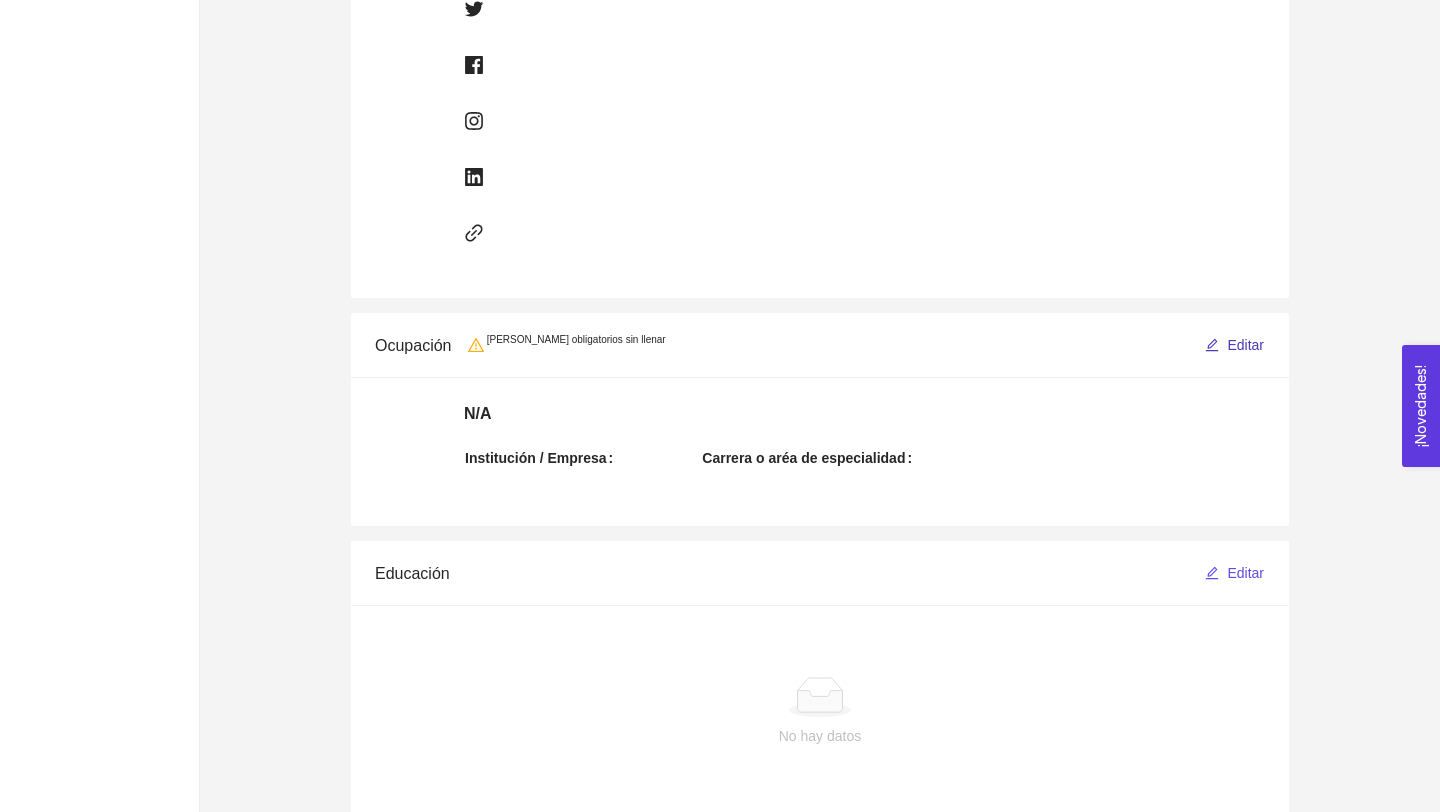 click on "Editar" at bounding box center [1245, 345] 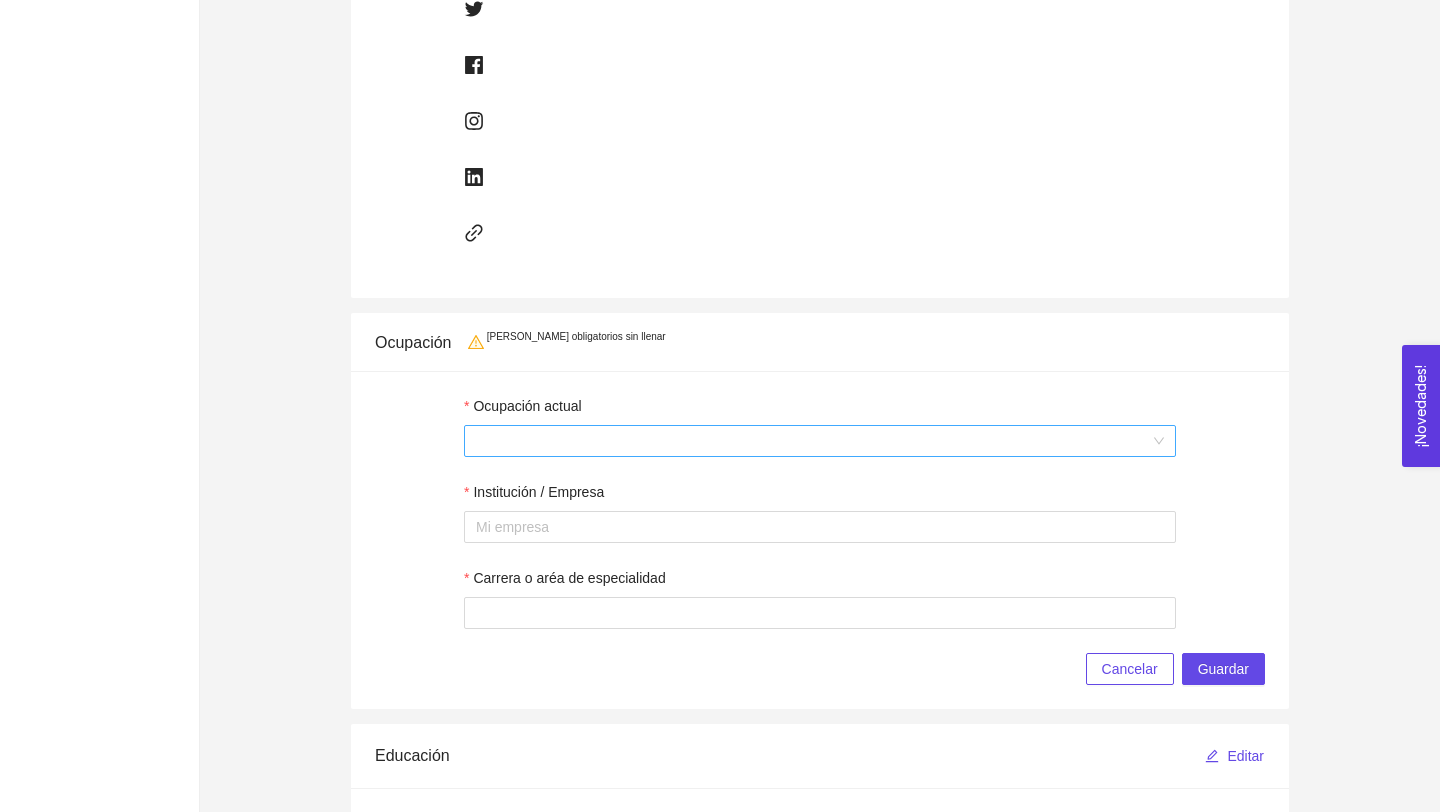 click at bounding box center [820, 441] 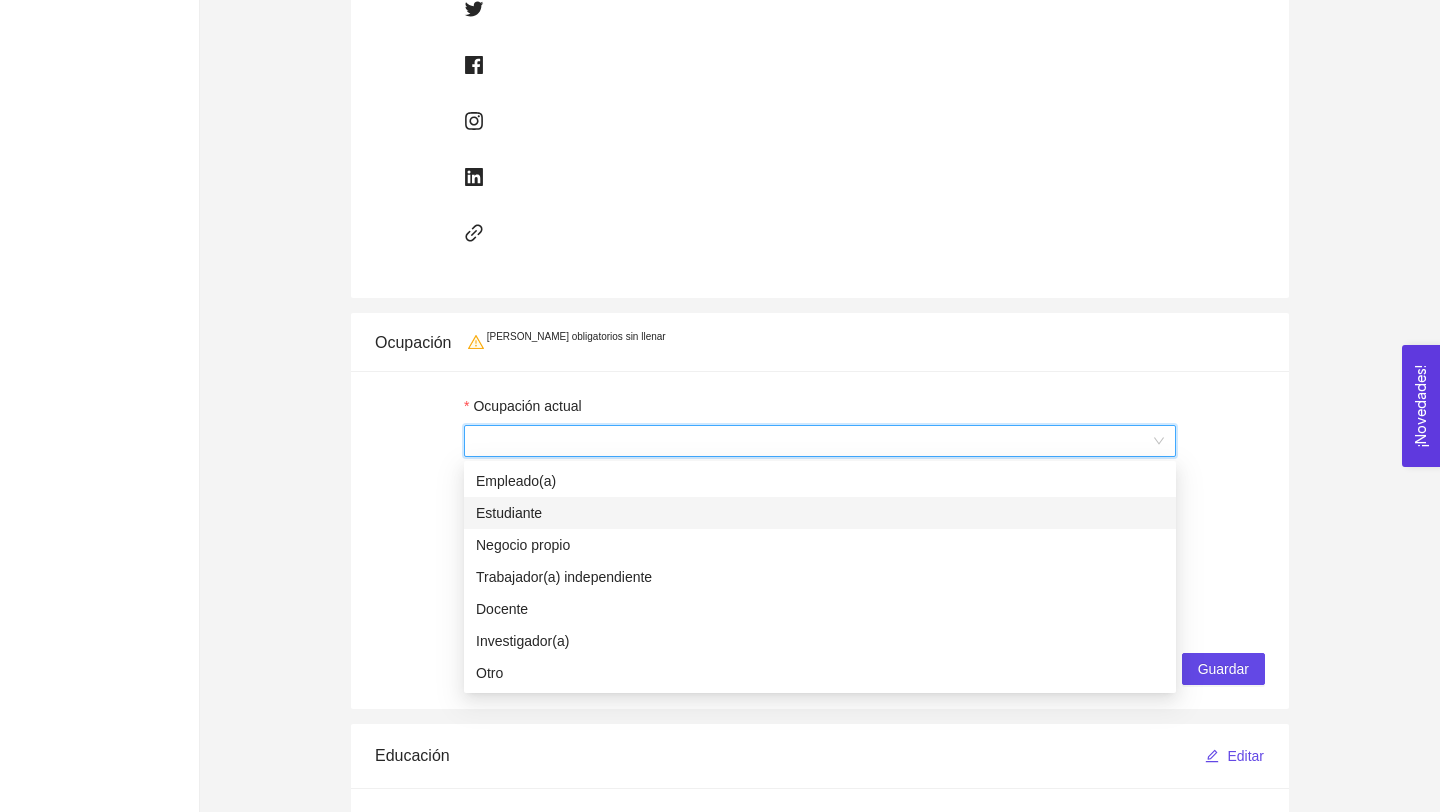 click on "Estudiante" at bounding box center [820, 513] 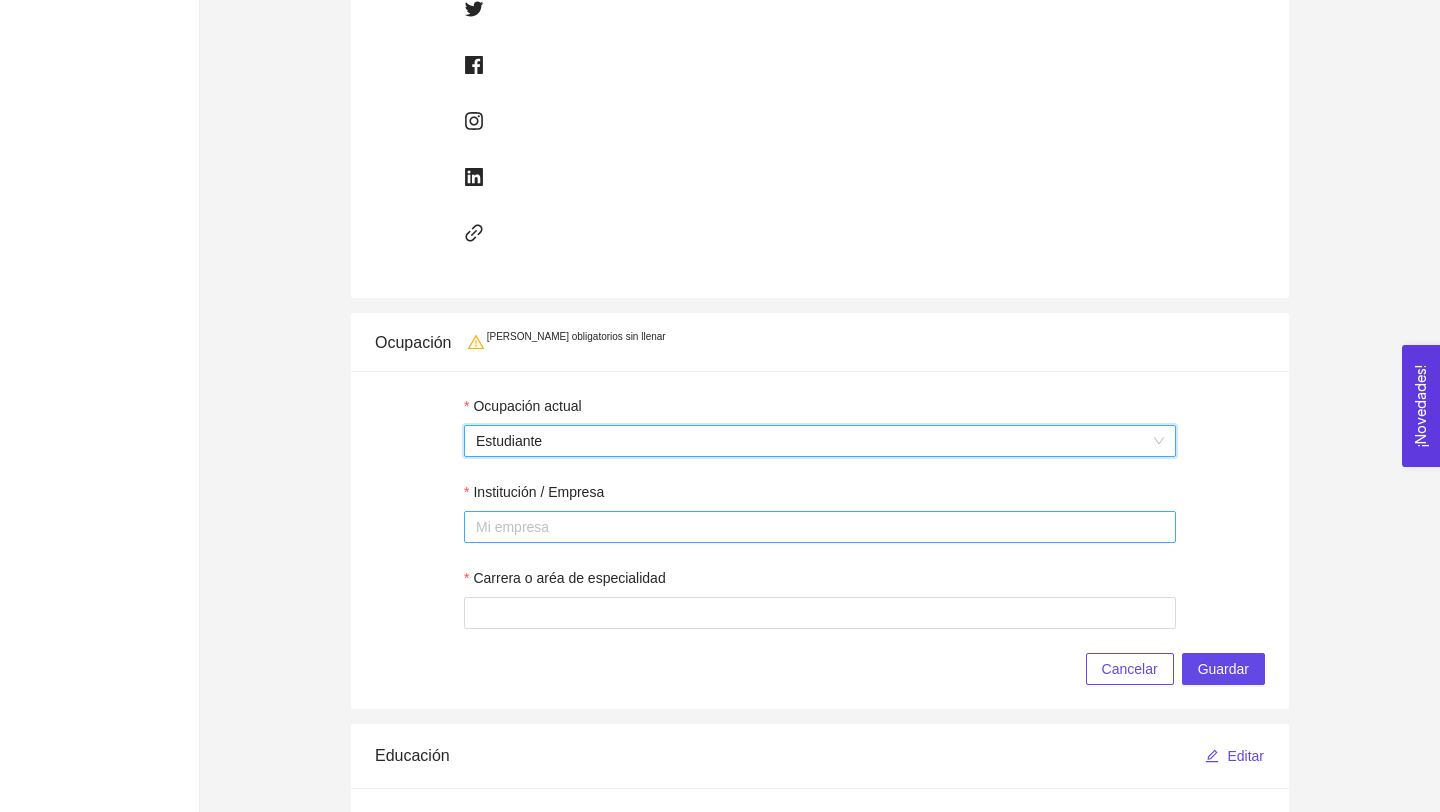 click at bounding box center (820, 527) 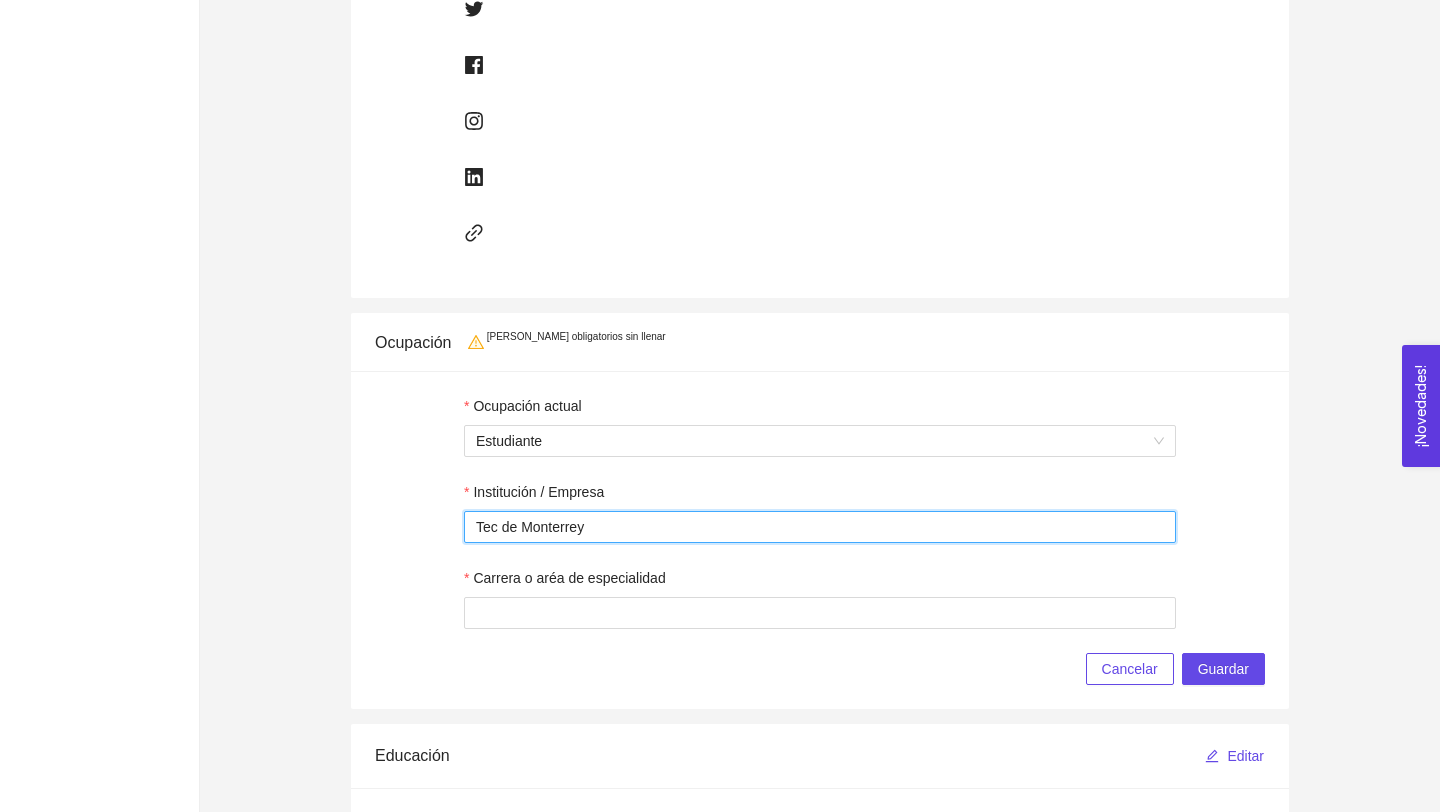 type on "Tec de Monterrey" 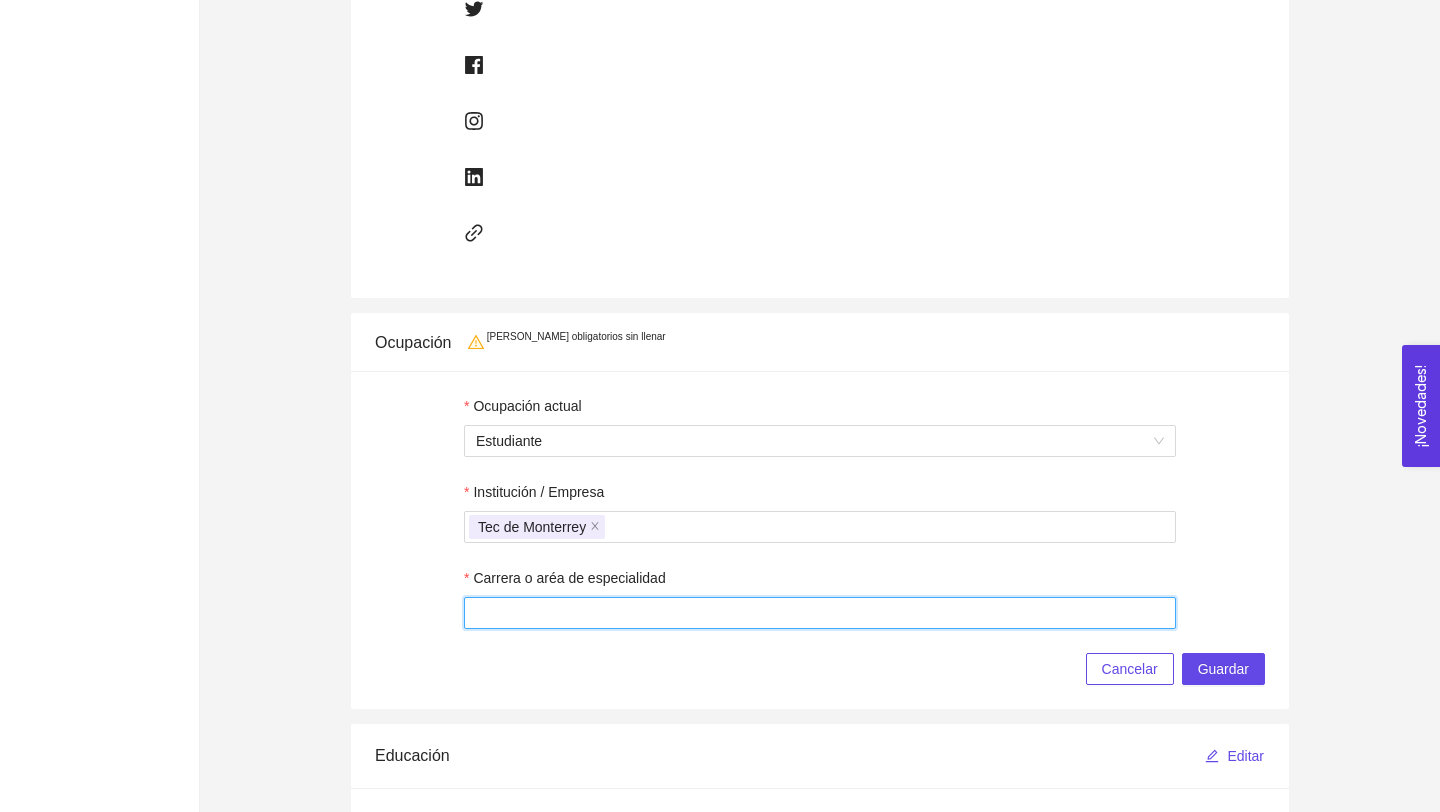click on "Carrera o aréa de especialidad" at bounding box center [820, 613] 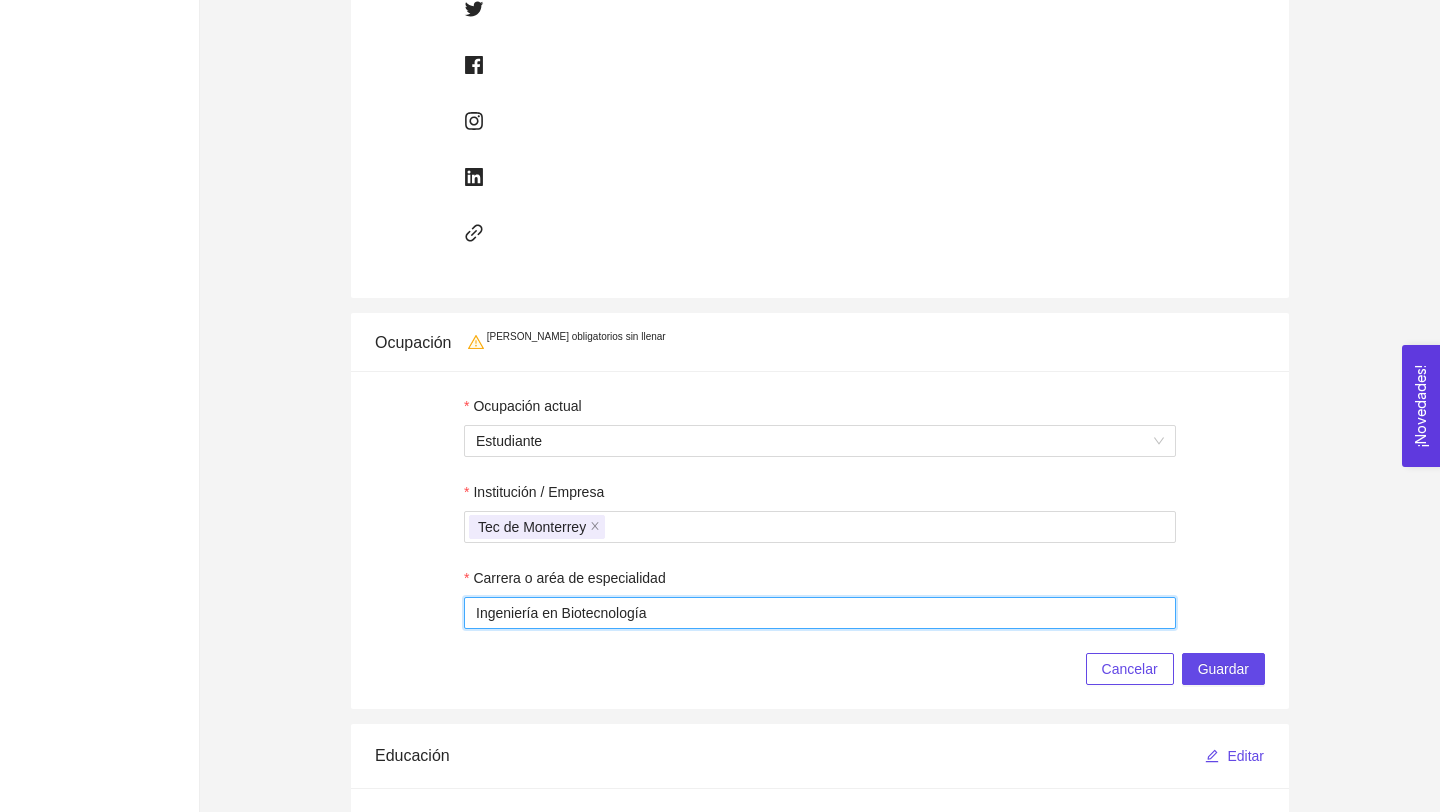 type on "Ingeniería en Biotecnología" 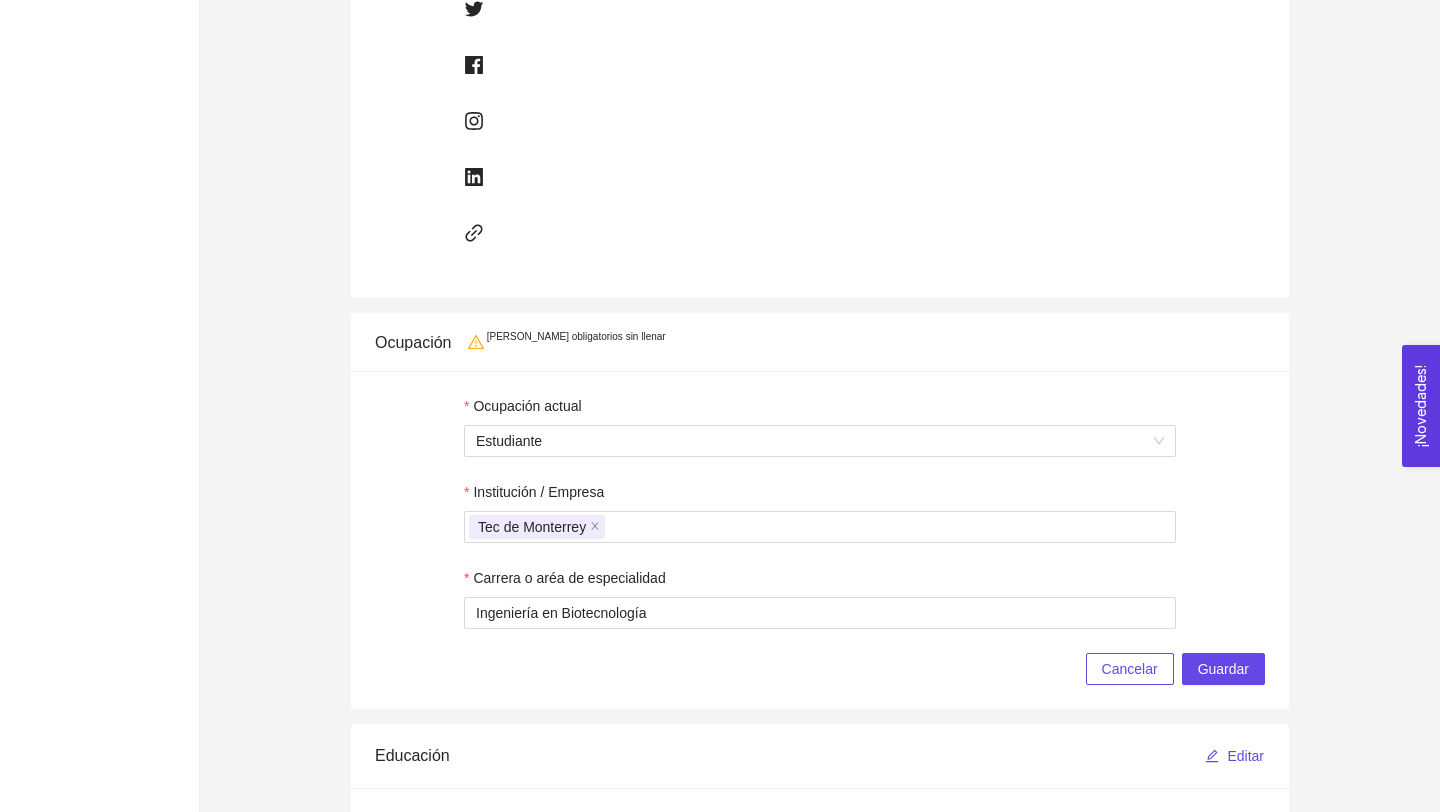 click on "Ocupación actual Estudiante Institución / Empresa Tec de Monterrey   Carrera o aréa de especialidad Ingeniería en Biotecnología Cancelar Guardar" at bounding box center [820, 540] 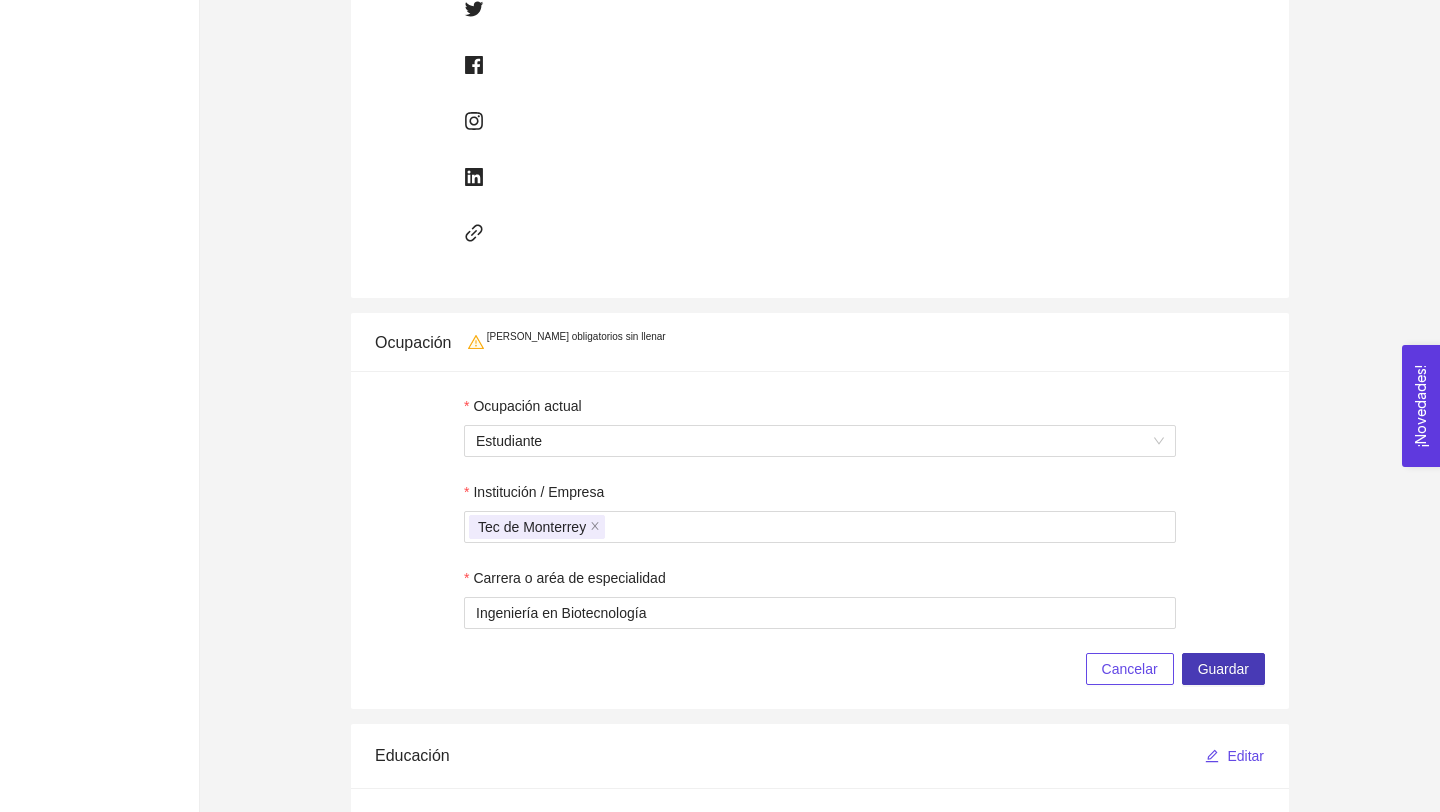 click on "Guardar" at bounding box center [1223, 669] 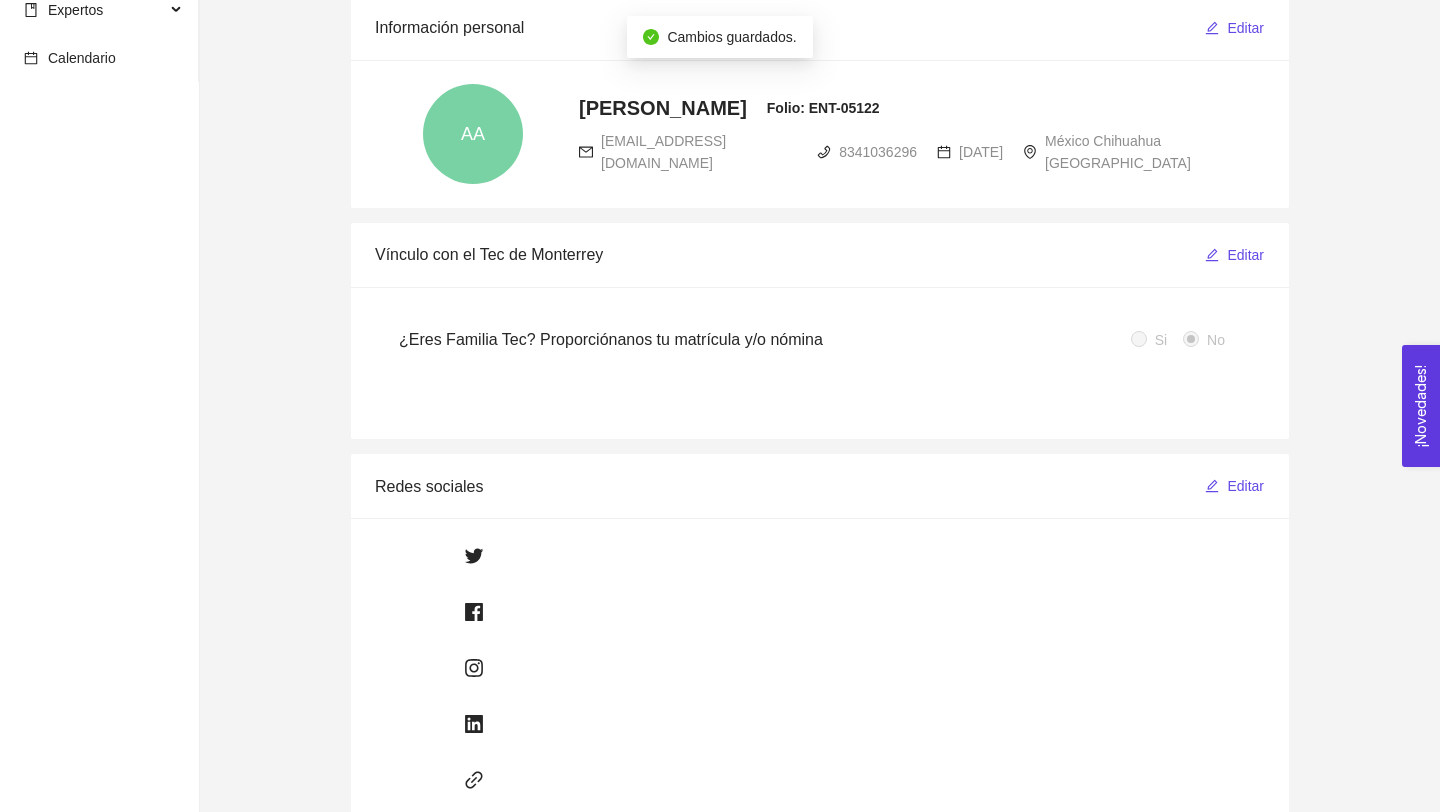 scroll, scrollTop: 0, scrollLeft: 0, axis: both 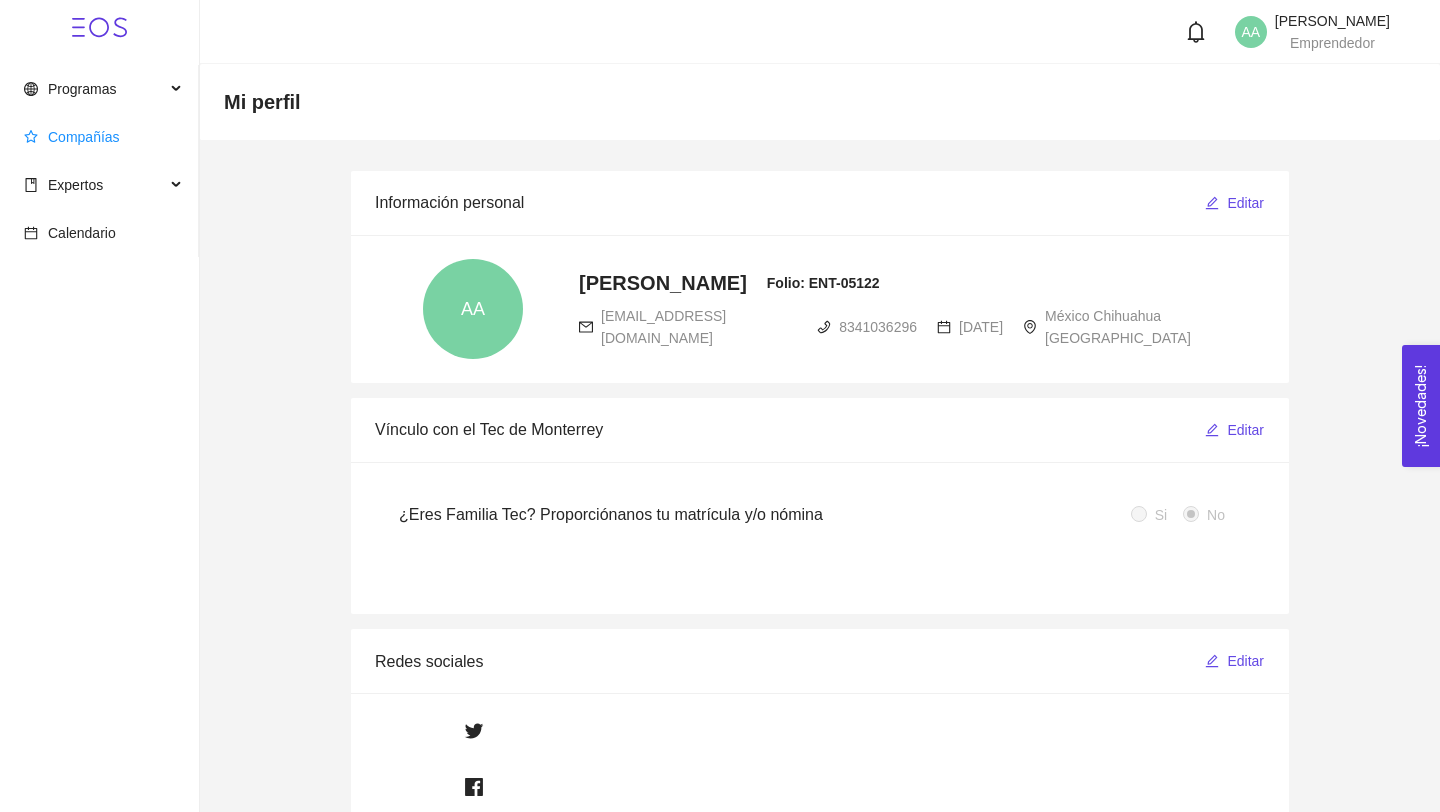 click on "Compañías" at bounding box center [84, 137] 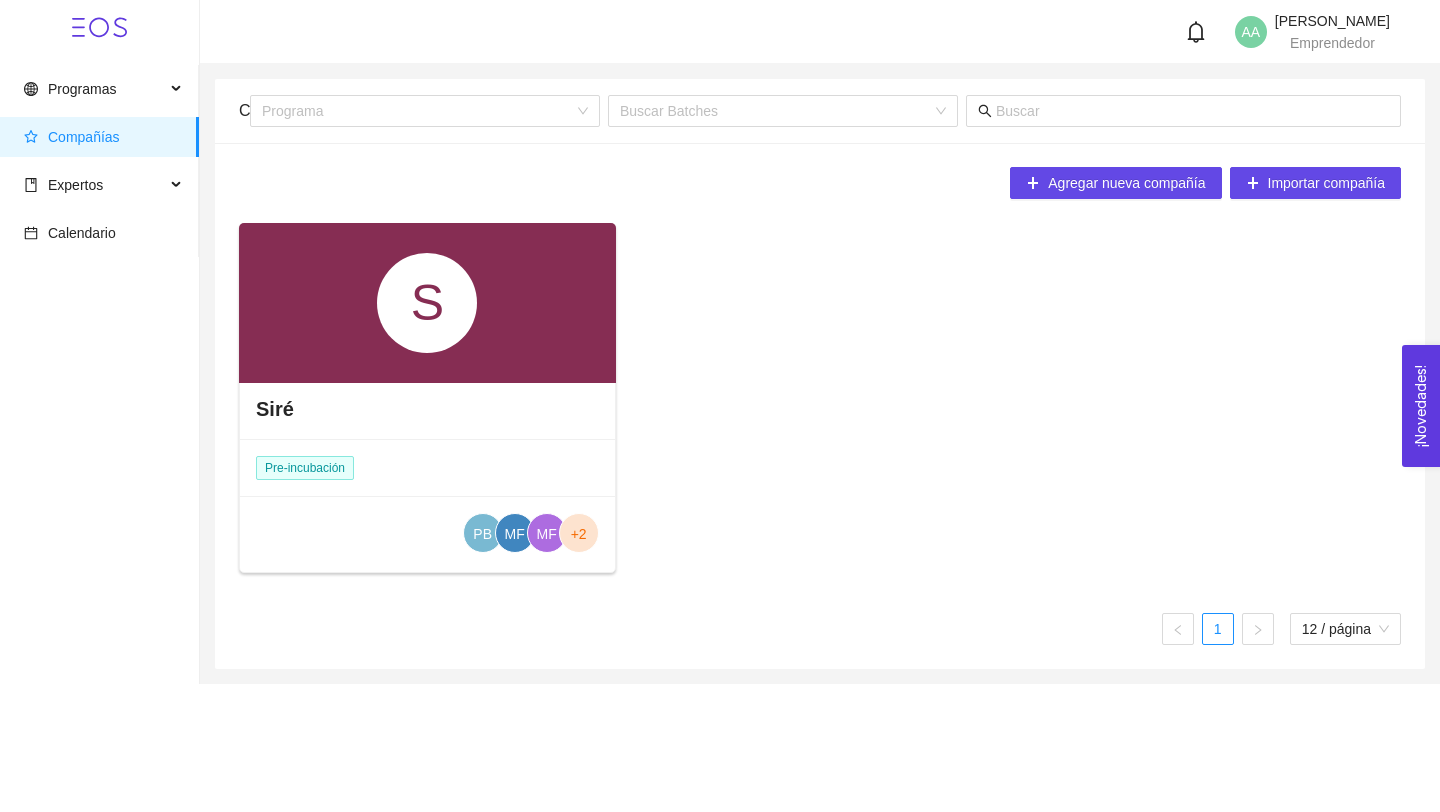 click on "Compañías Programa Buscar Batches" at bounding box center (820, 111) 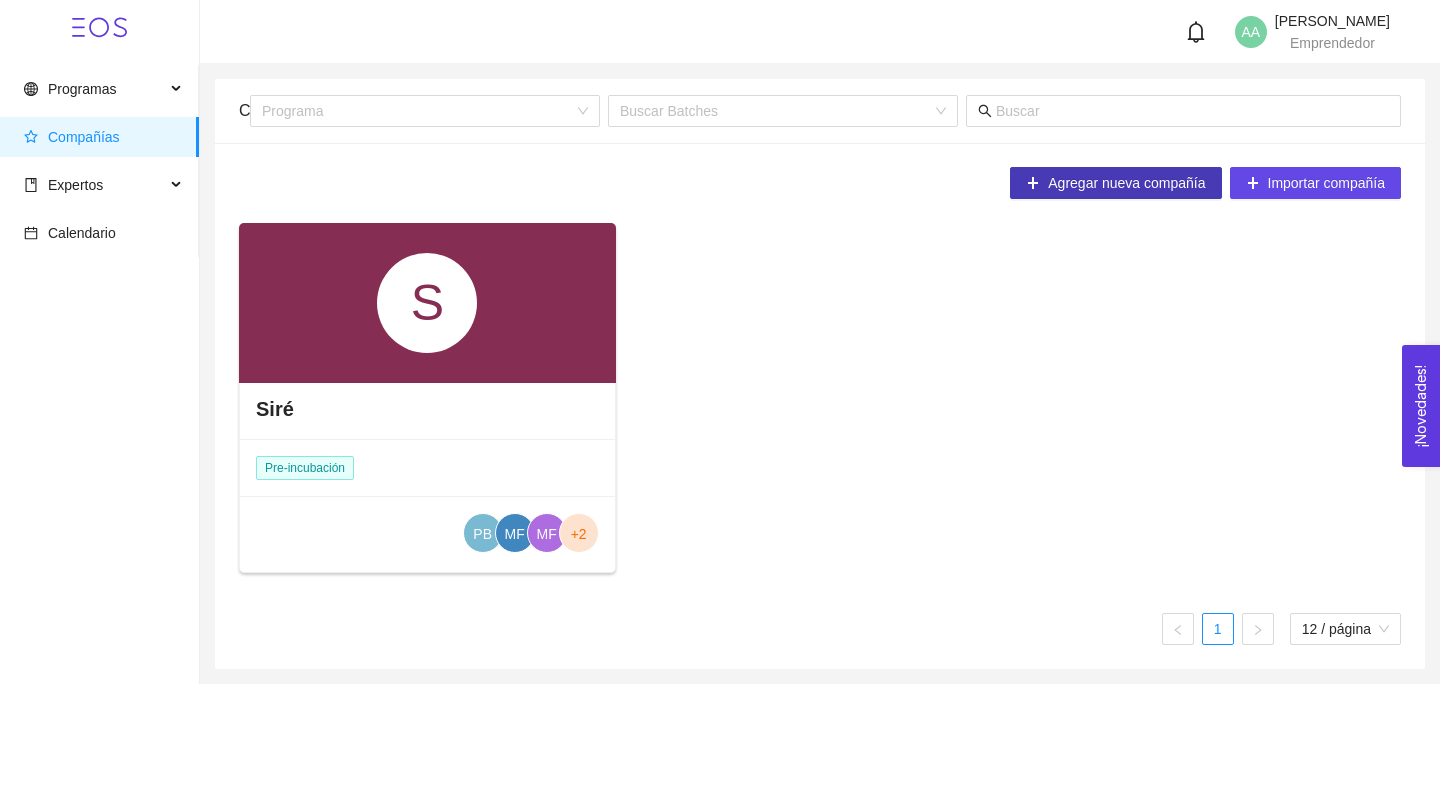 click 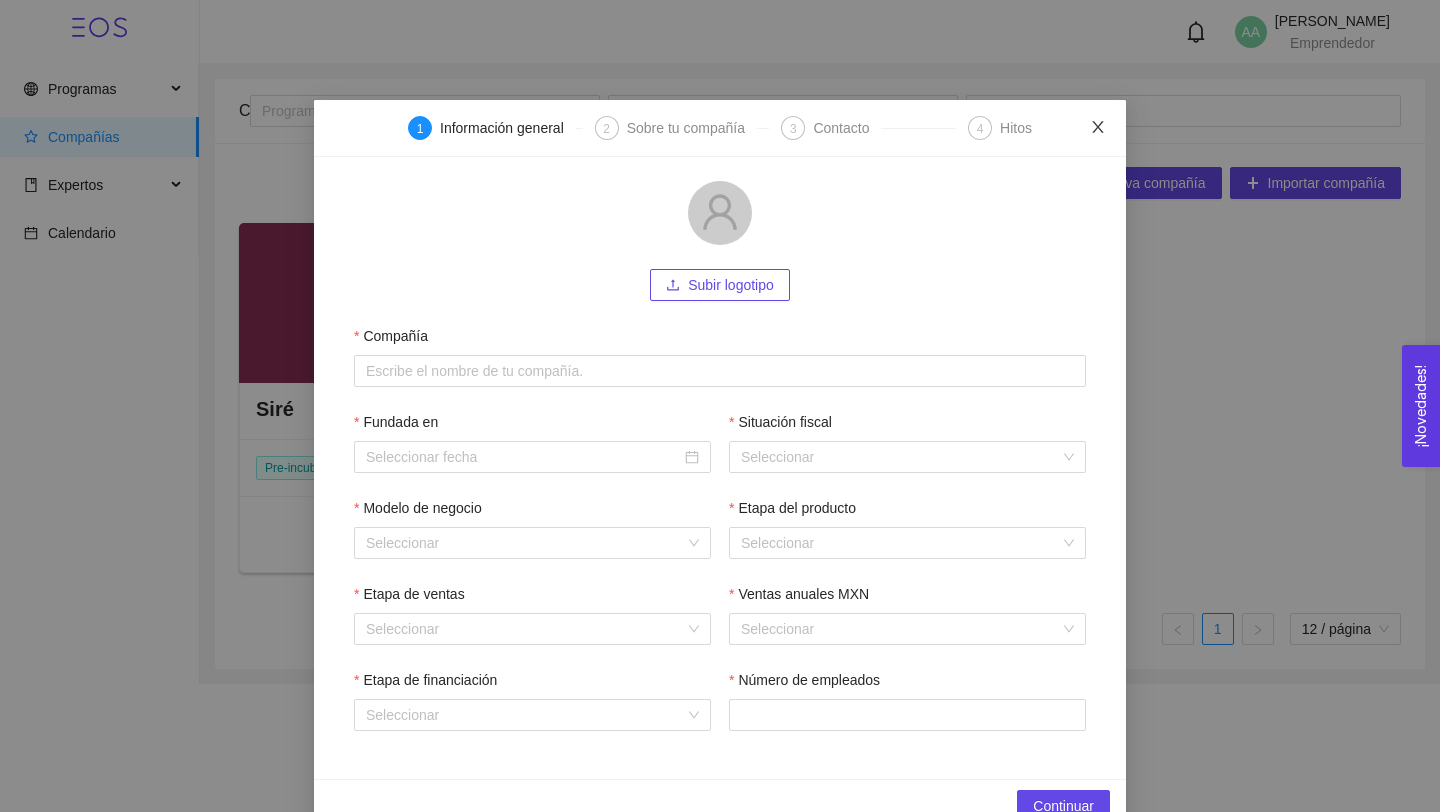 click at bounding box center (1098, 128) 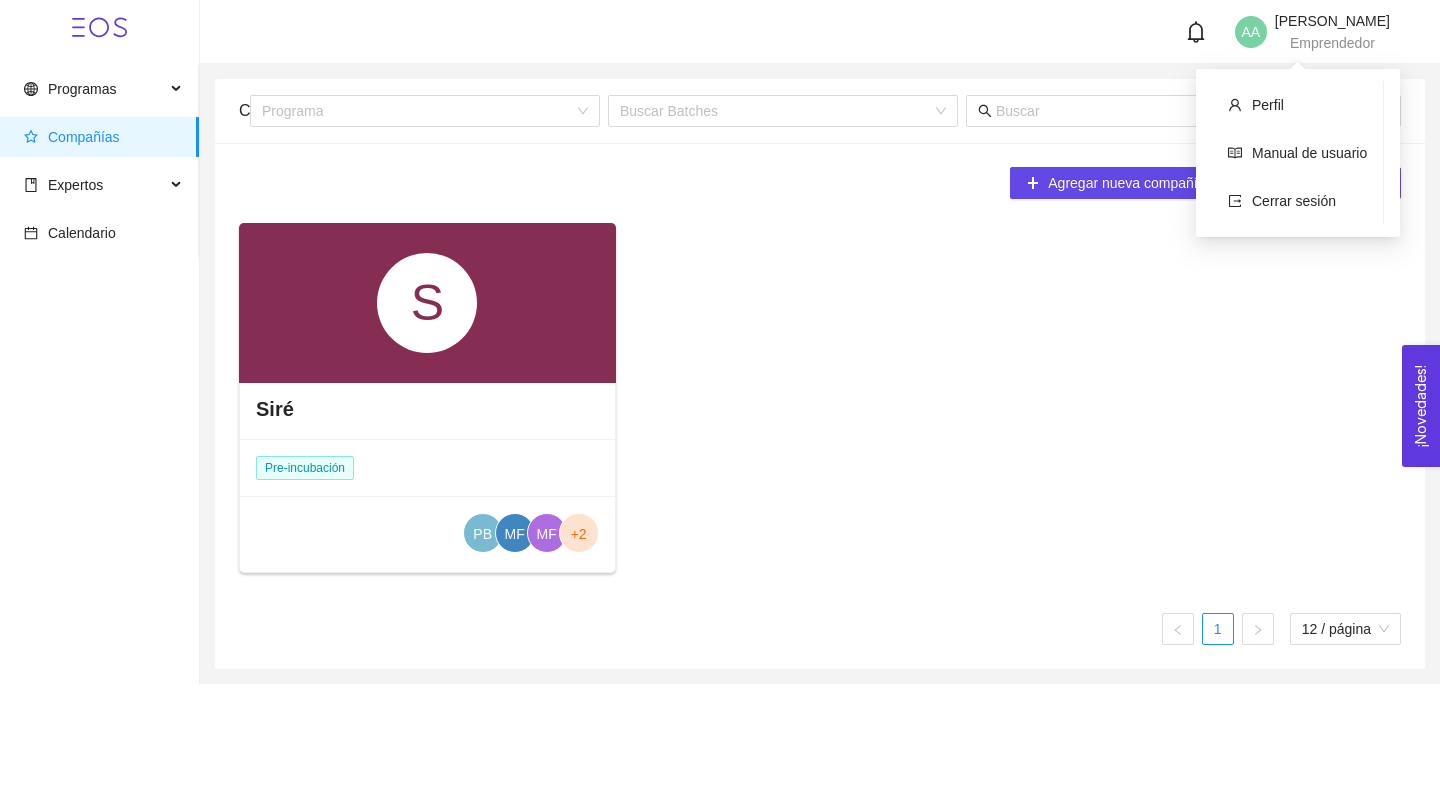 click on "Arlen Aguirre Narváez Emprendedor" at bounding box center (1332, 32) 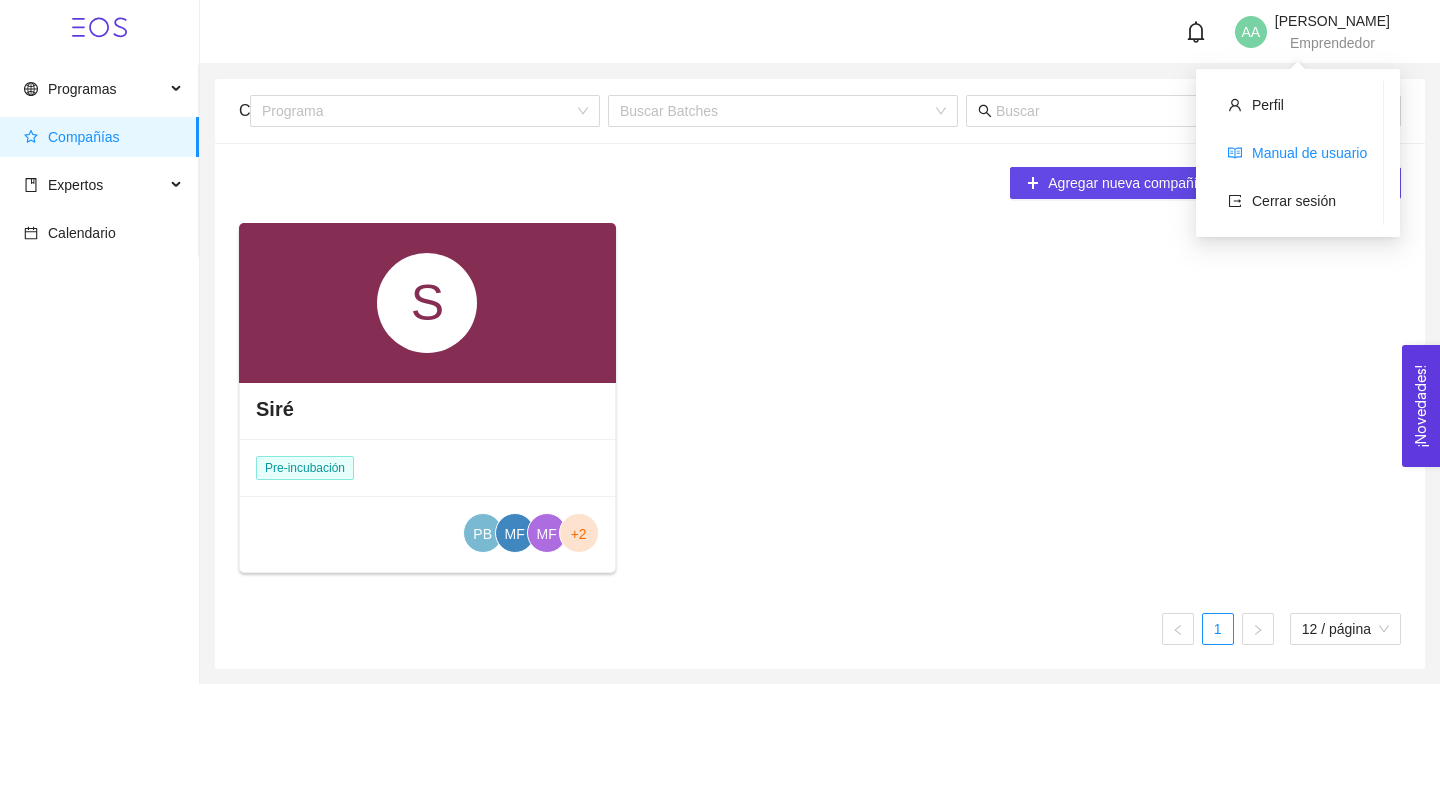 click on "Manual de usuario" at bounding box center (1309, 153) 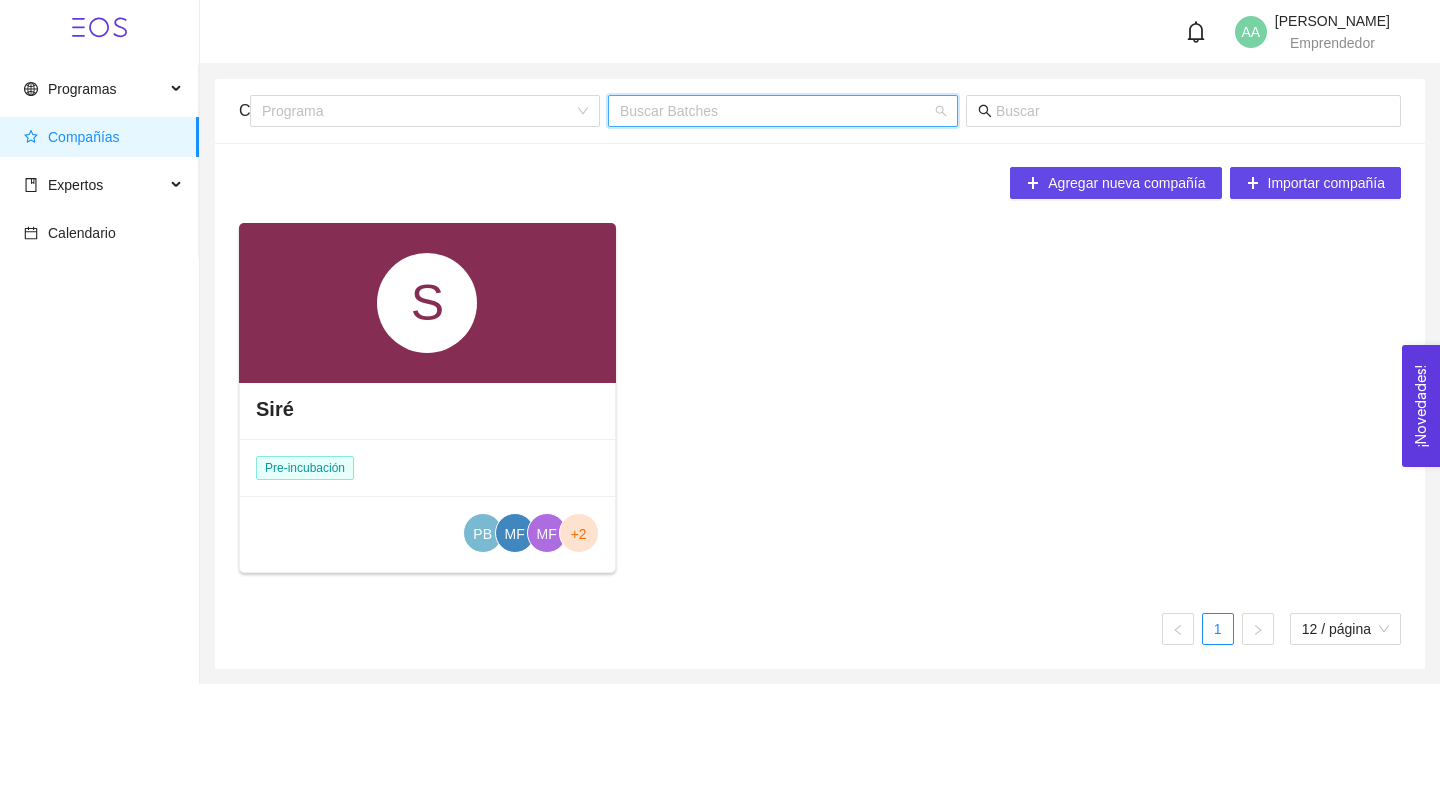 click at bounding box center (776, 111) 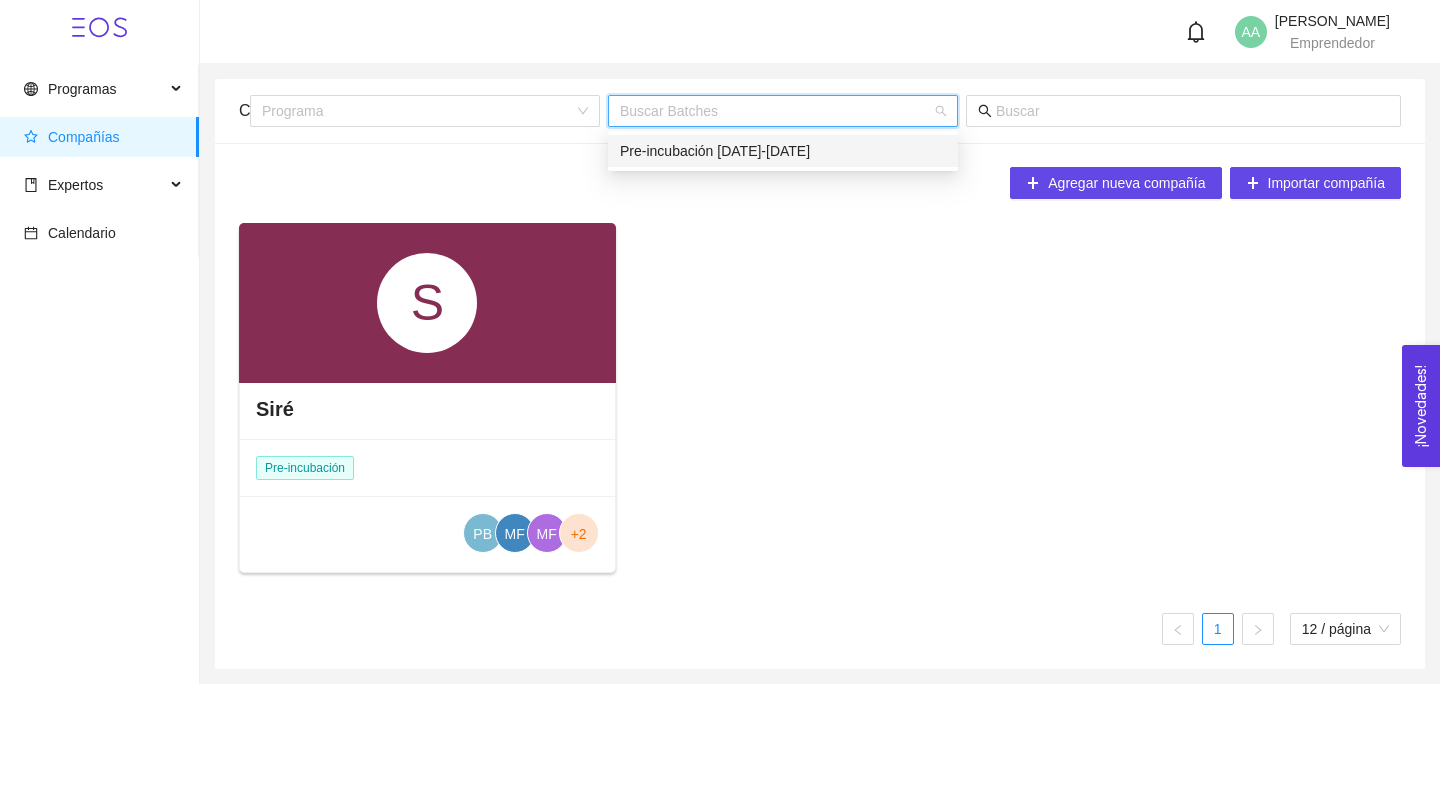 click on "Pre-incubación 2023-2024" at bounding box center [783, 151] 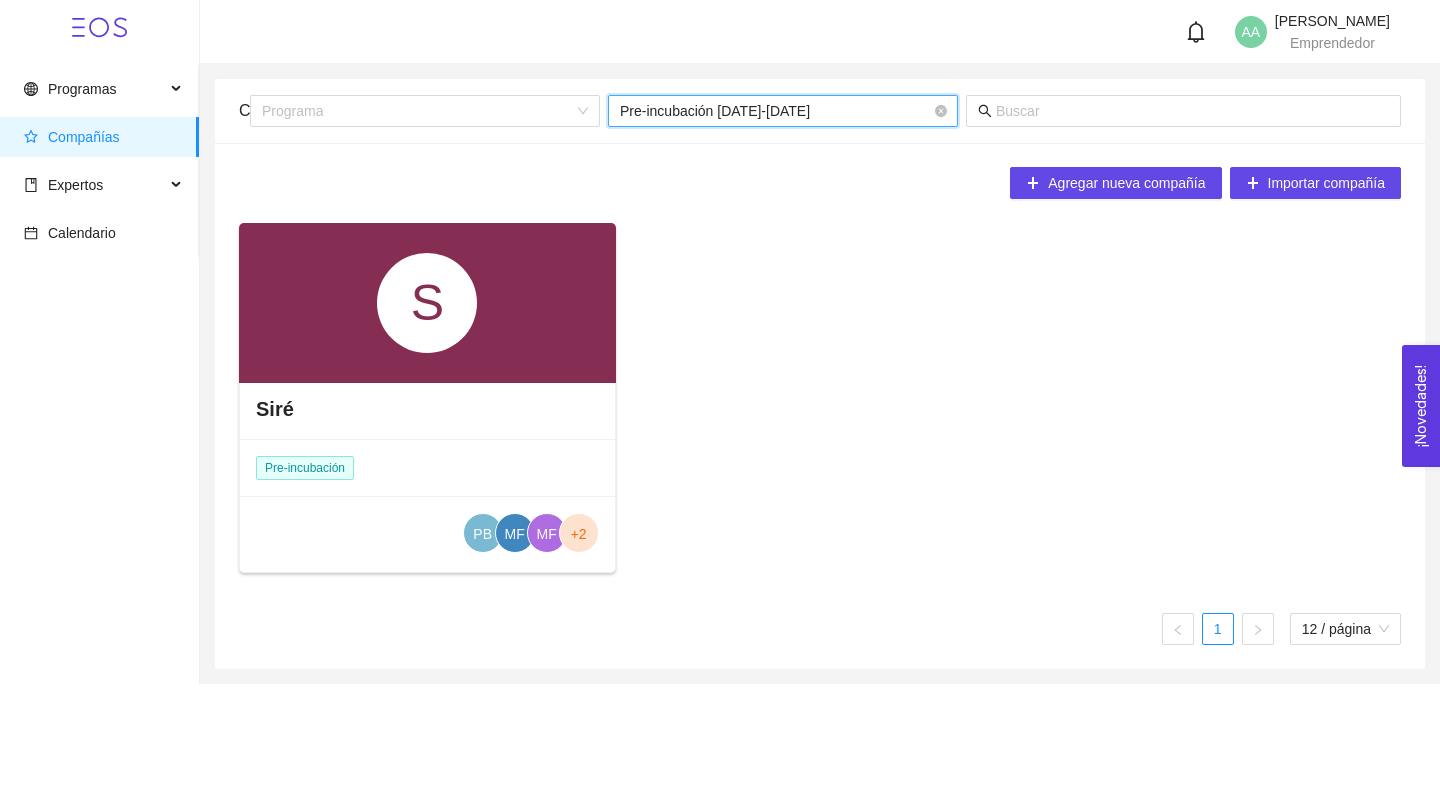 click on "Pre-incubación 2023-2024" at bounding box center [783, 111] 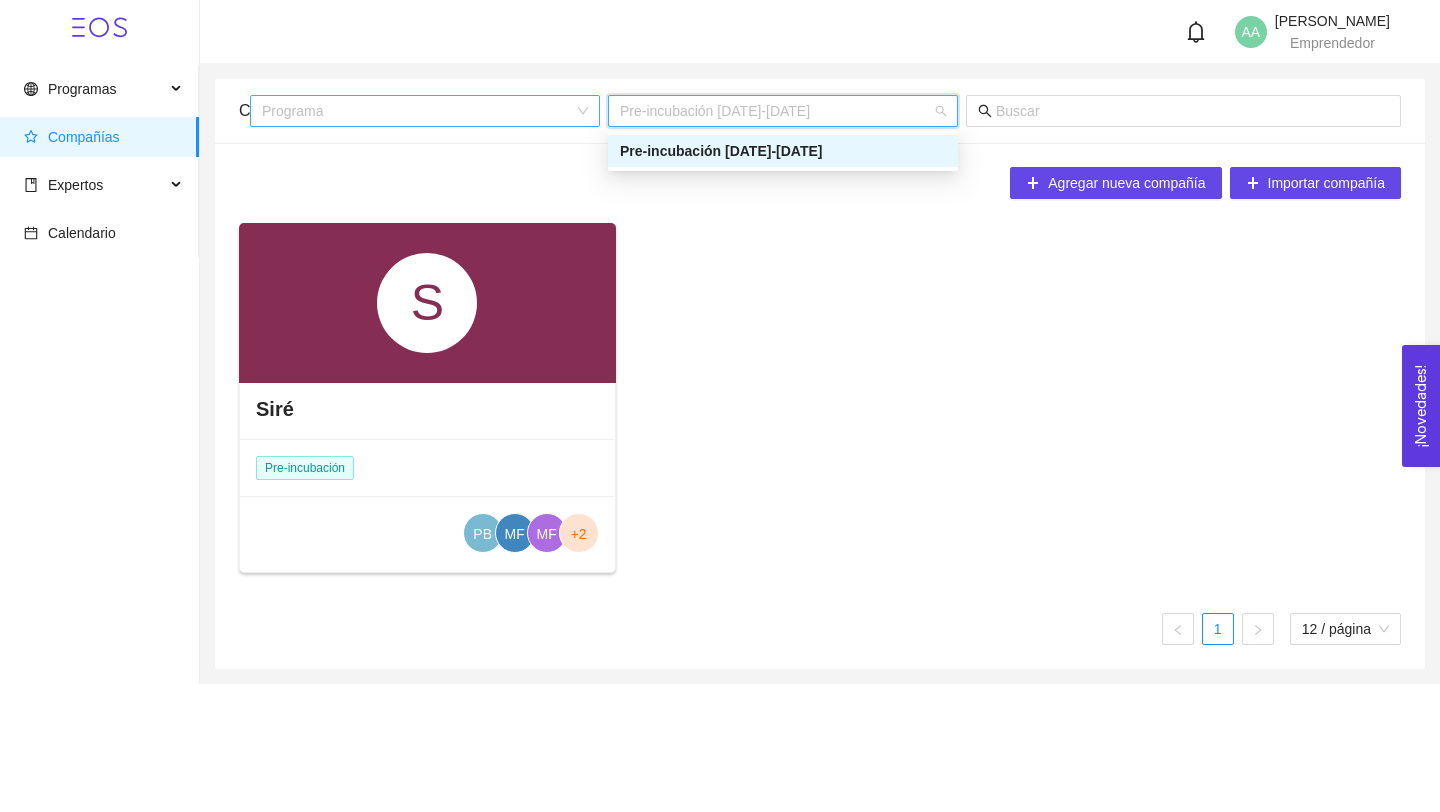 click at bounding box center (418, 111) 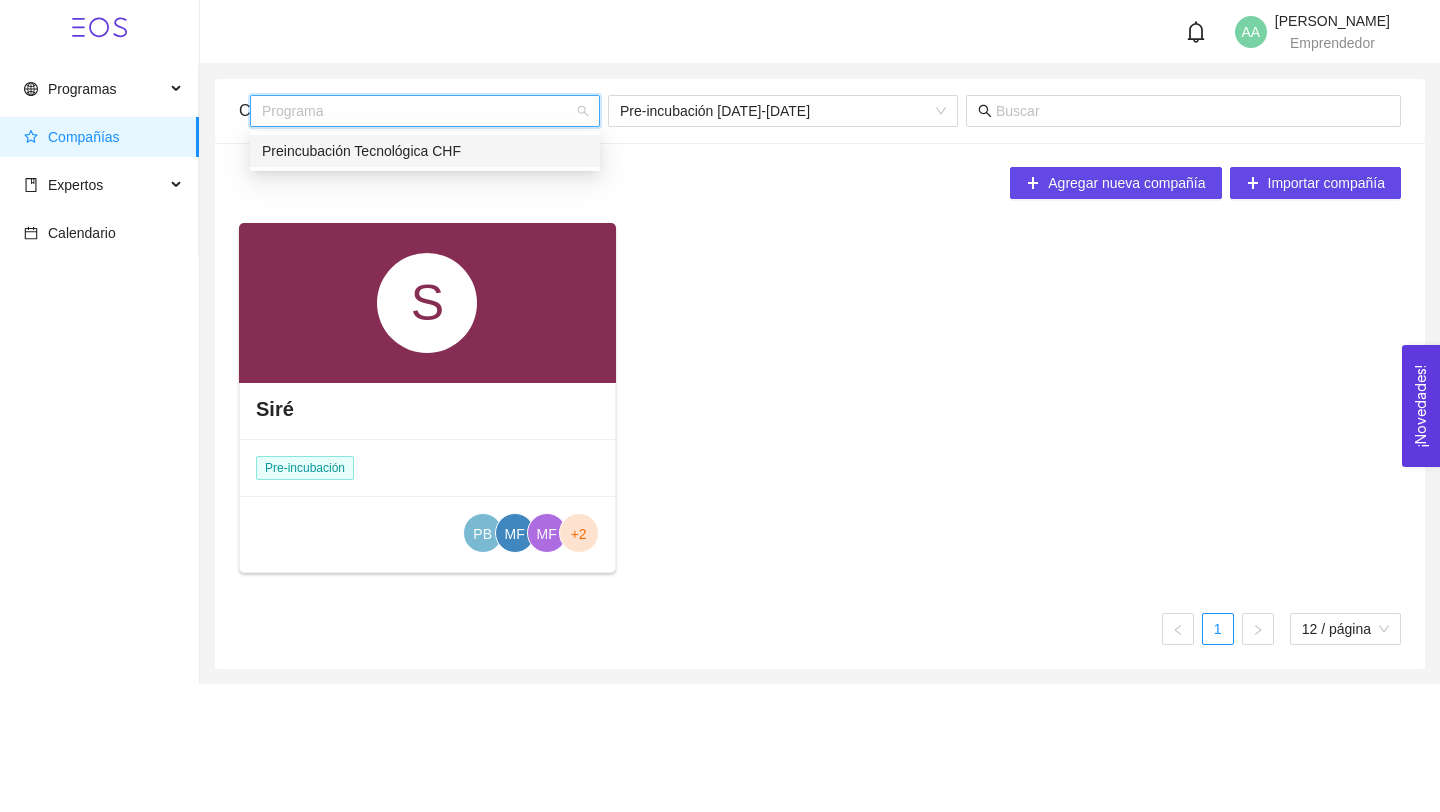 click on "Preincubación Tecnológica CHF" at bounding box center (425, 151) 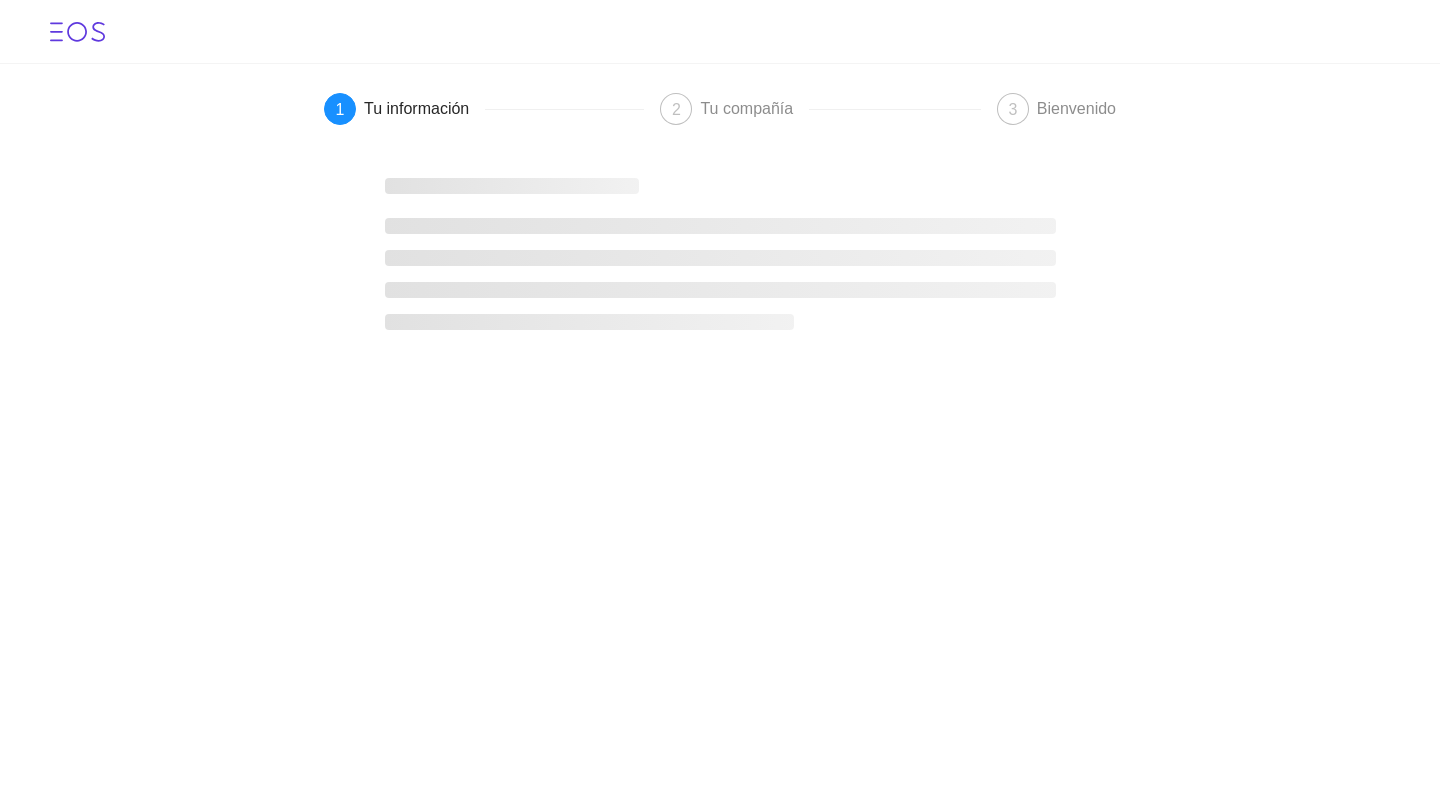 scroll, scrollTop: 0, scrollLeft: 0, axis: both 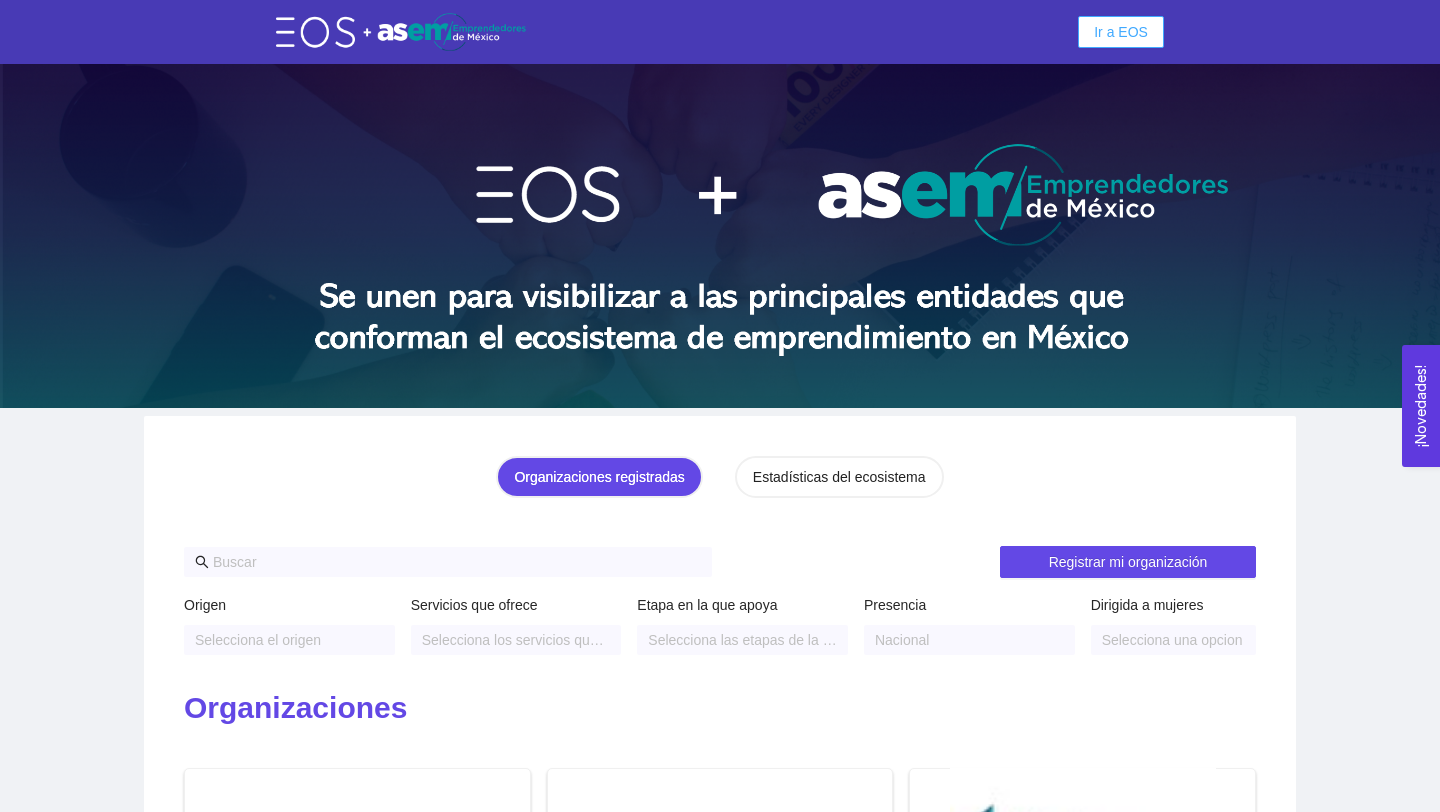 click on "Ir a EOS" at bounding box center [1121, 32] 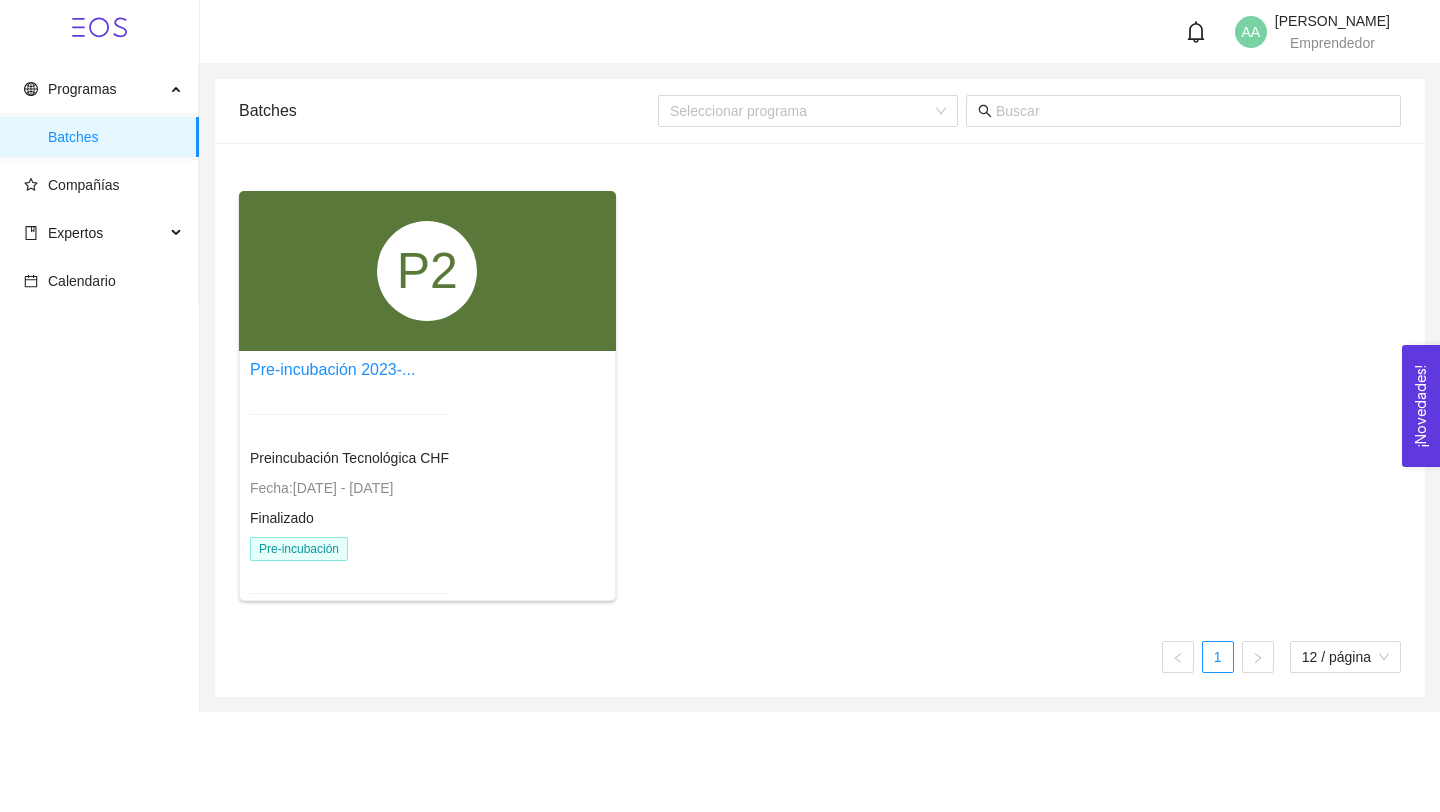 click on "Emprendedor" at bounding box center (1332, 43) 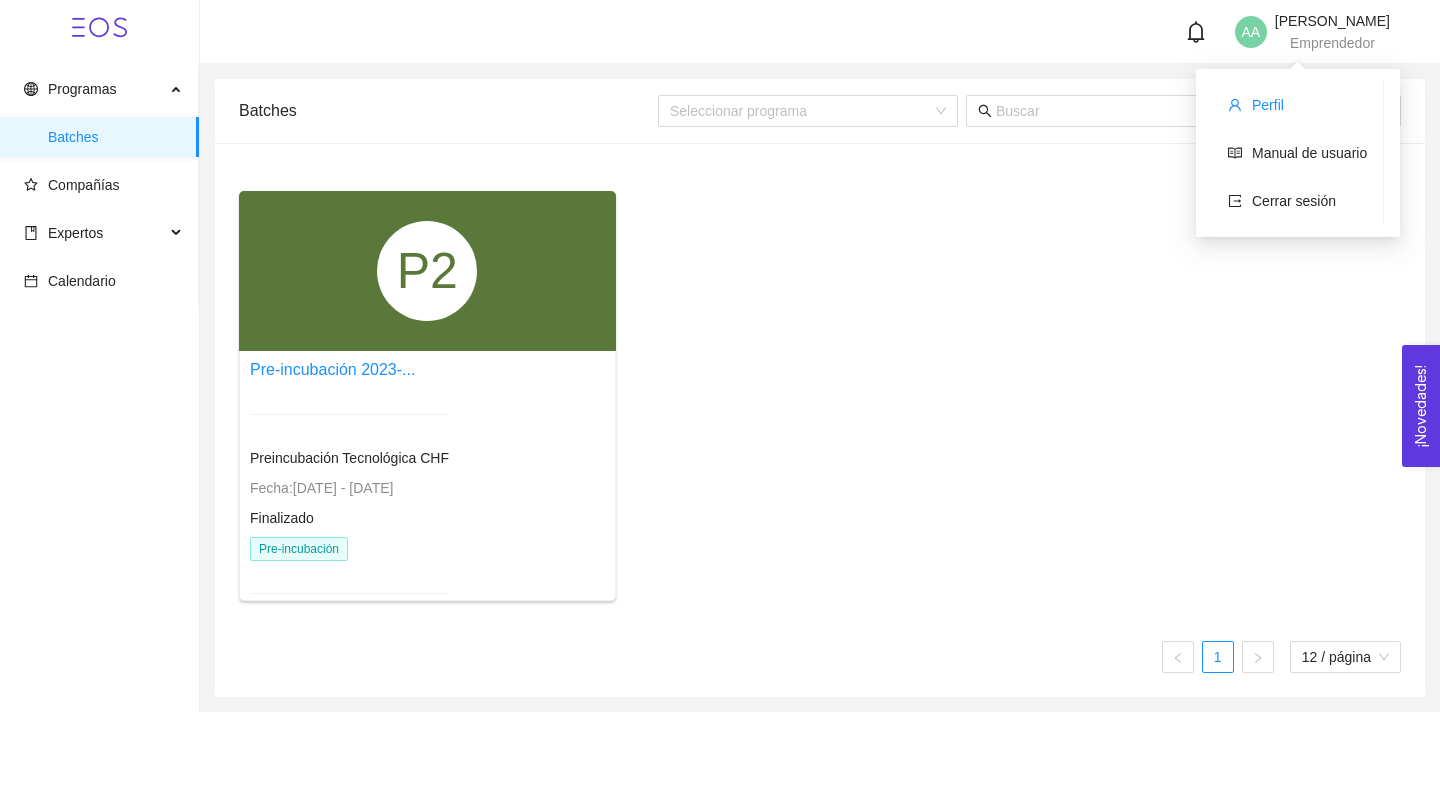 click on "Perfil" at bounding box center (1297, 105) 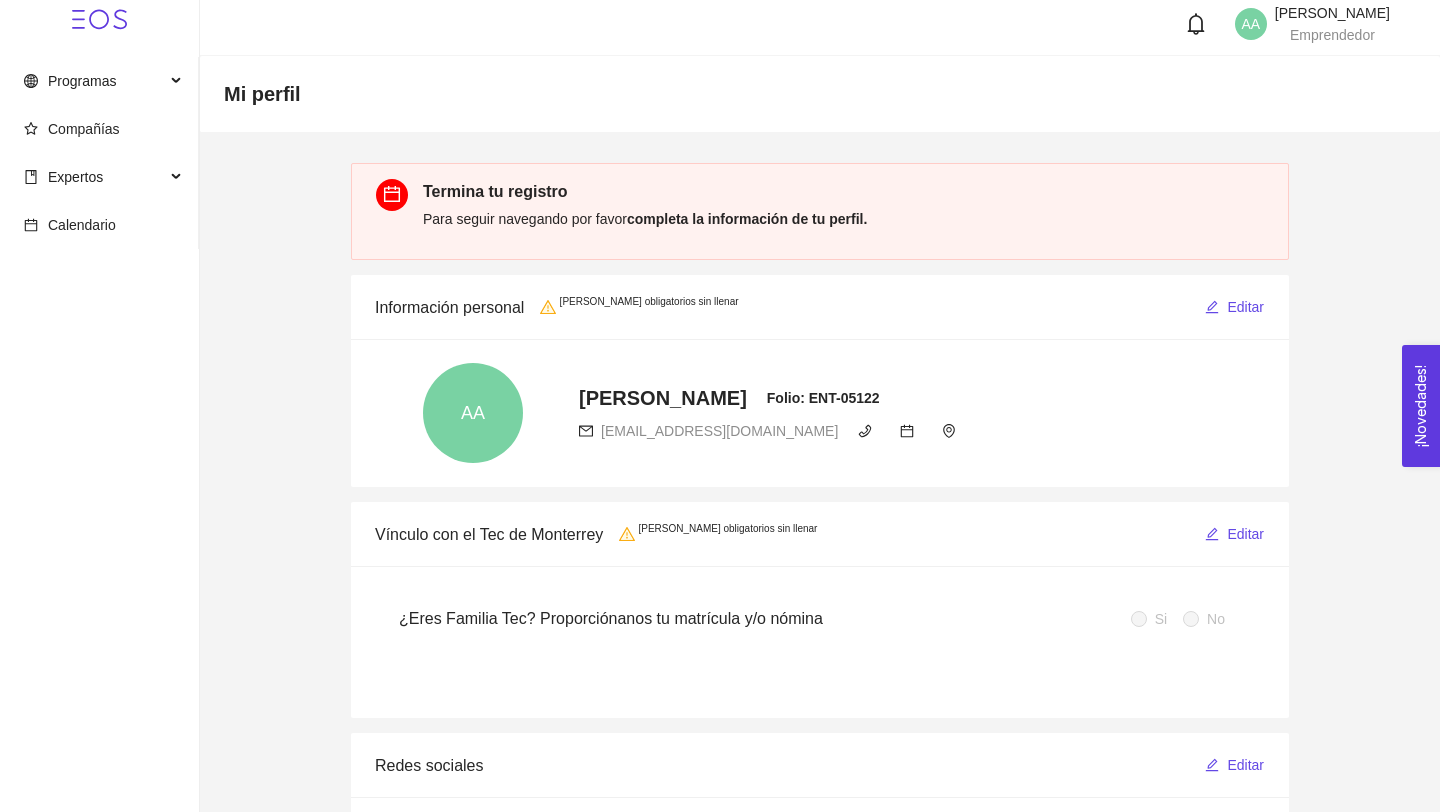 scroll, scrollTop: 0, scrollLeft: 0, axis: both 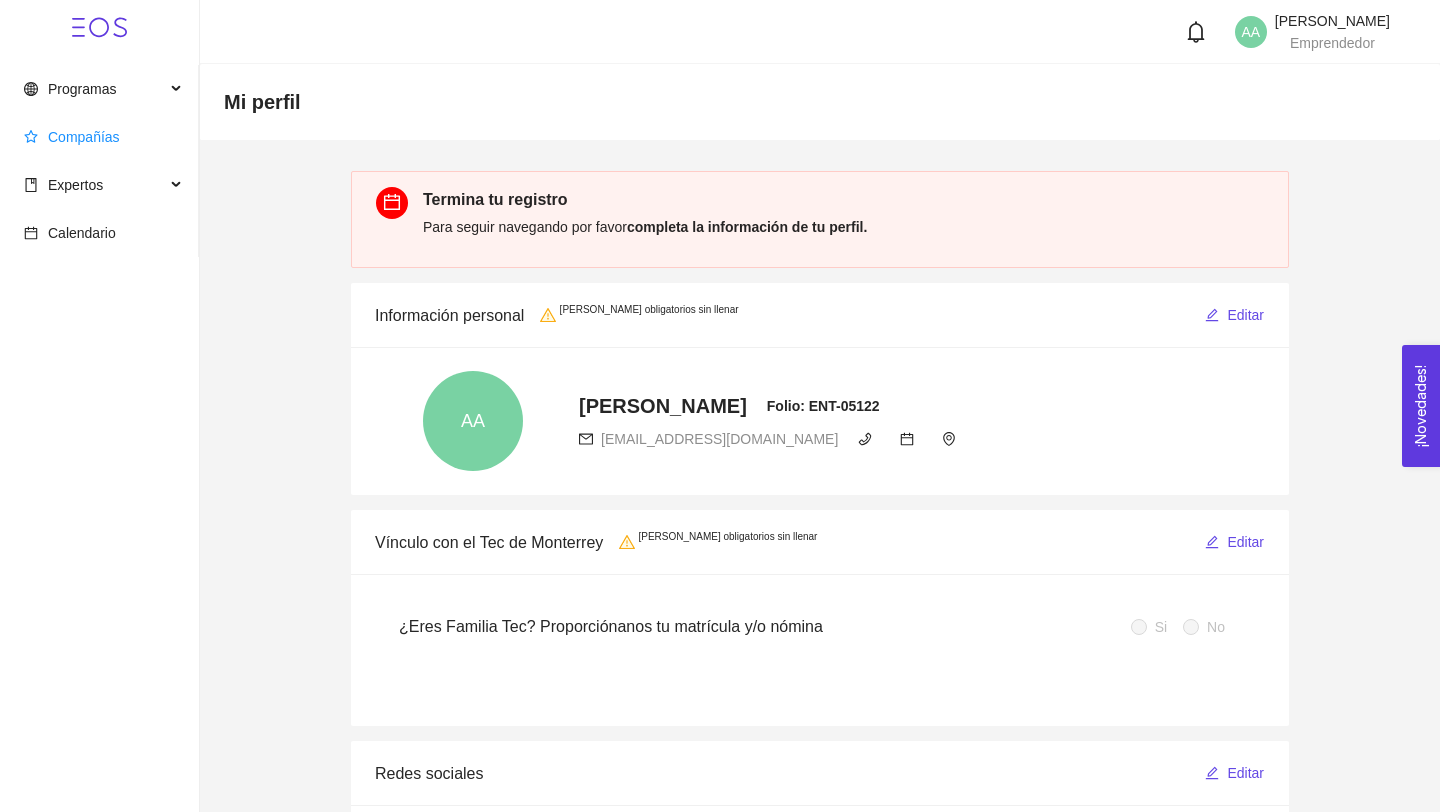 click on "Compañías" at bounding box center [103, 137] 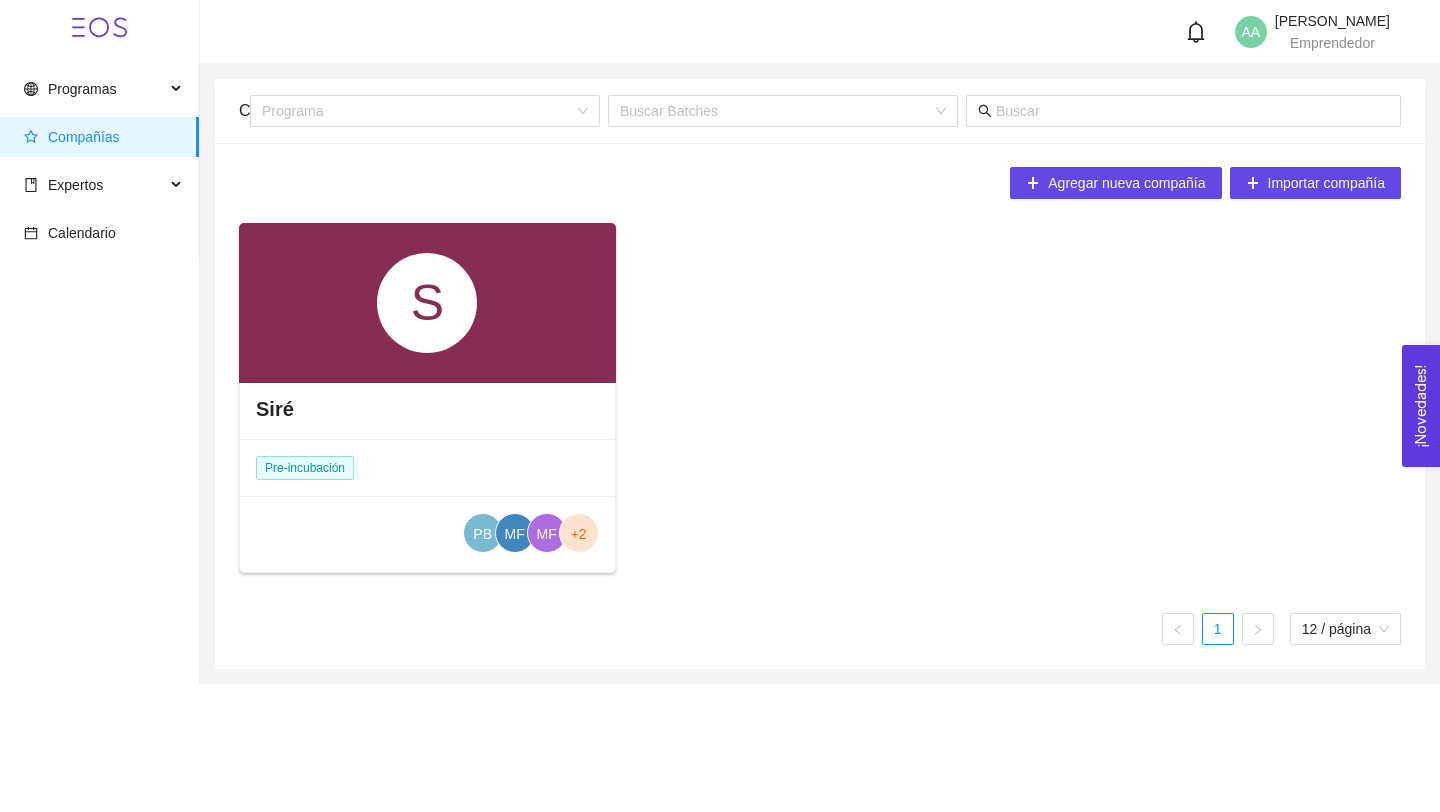 click on "PB MF MF +2" at bounding box center [427, 536] 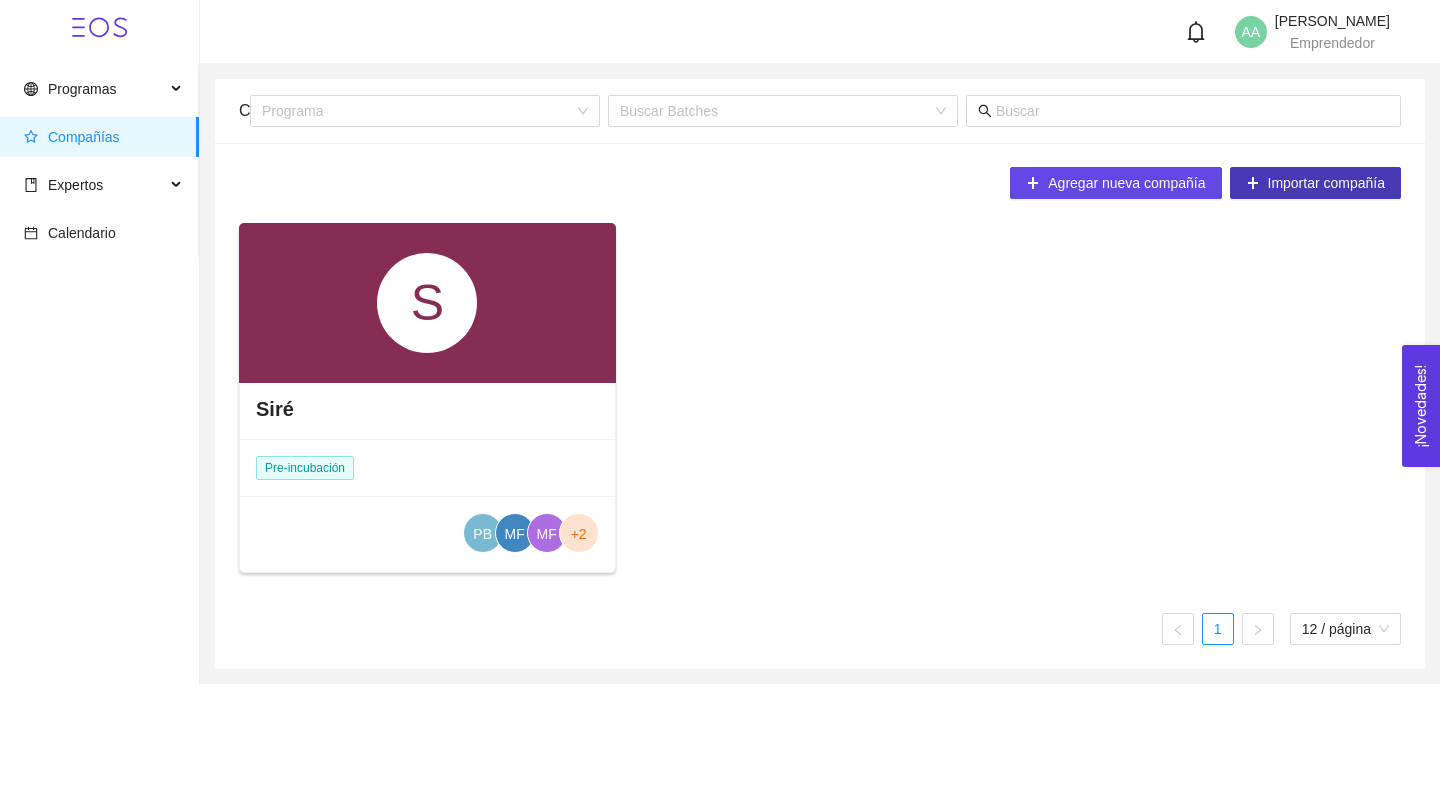 click on "Importar compañía" at bounding box center [1316, 183] 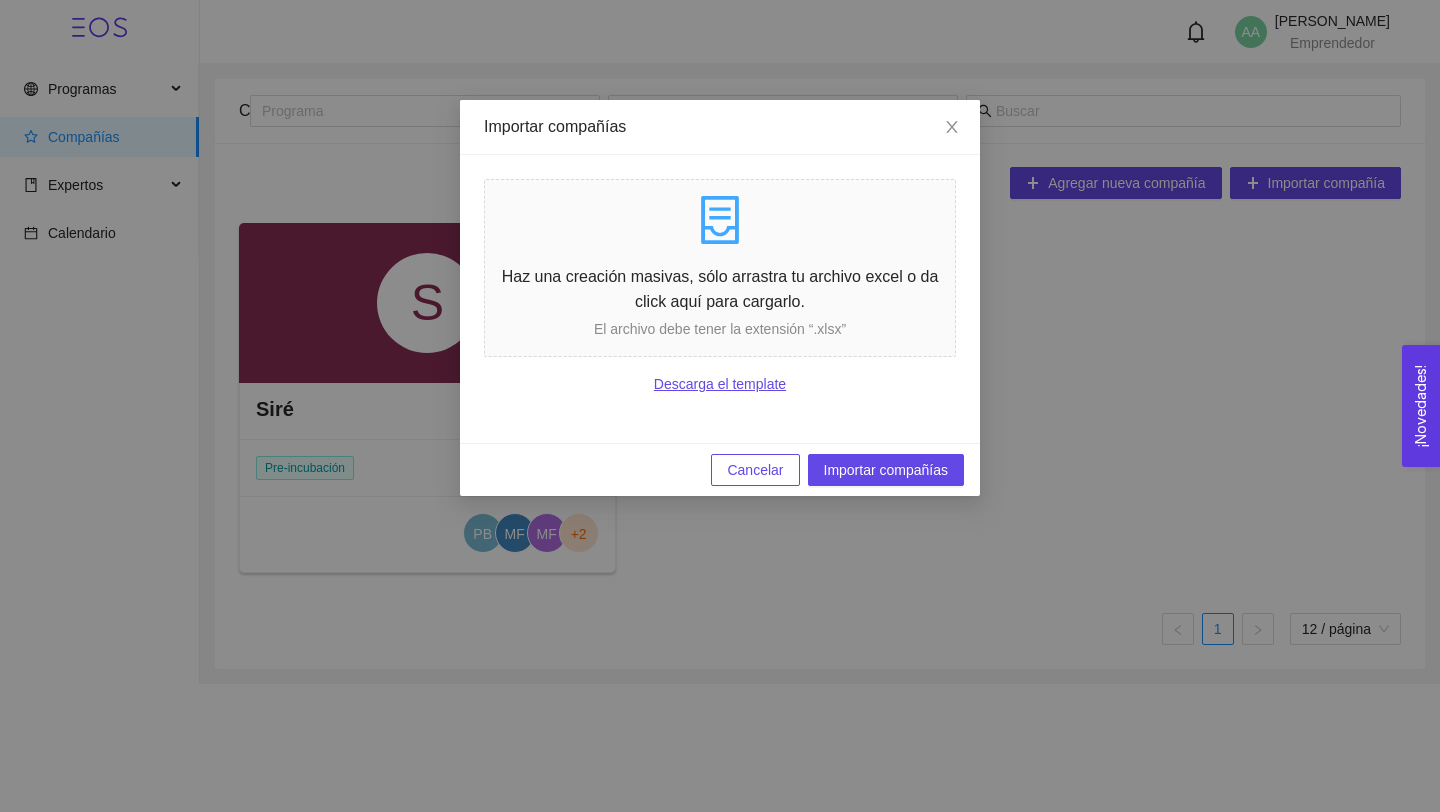 click on "Cancelar Importar compañías" at bounding box center (720, 469) 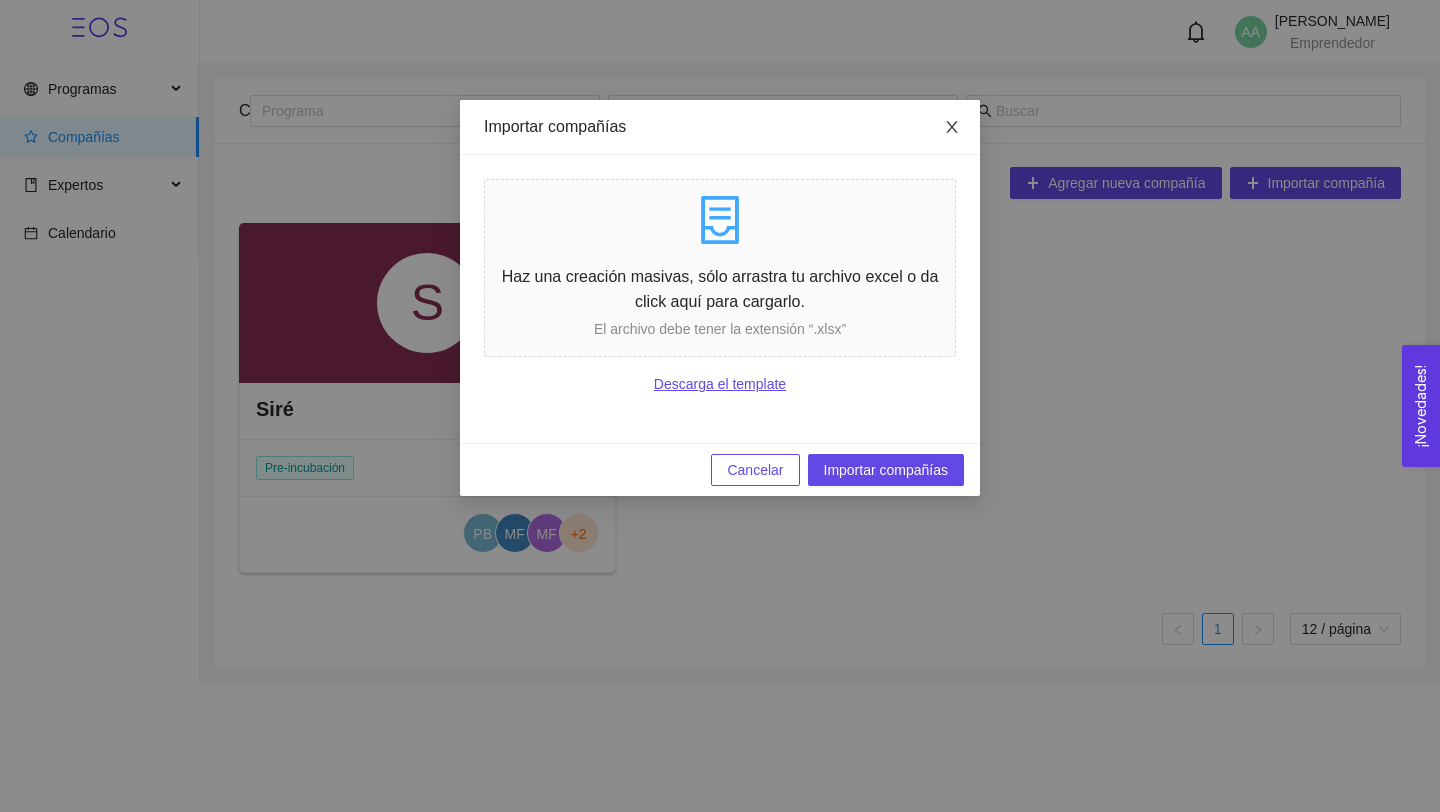 click at bounding box center [952, 128] 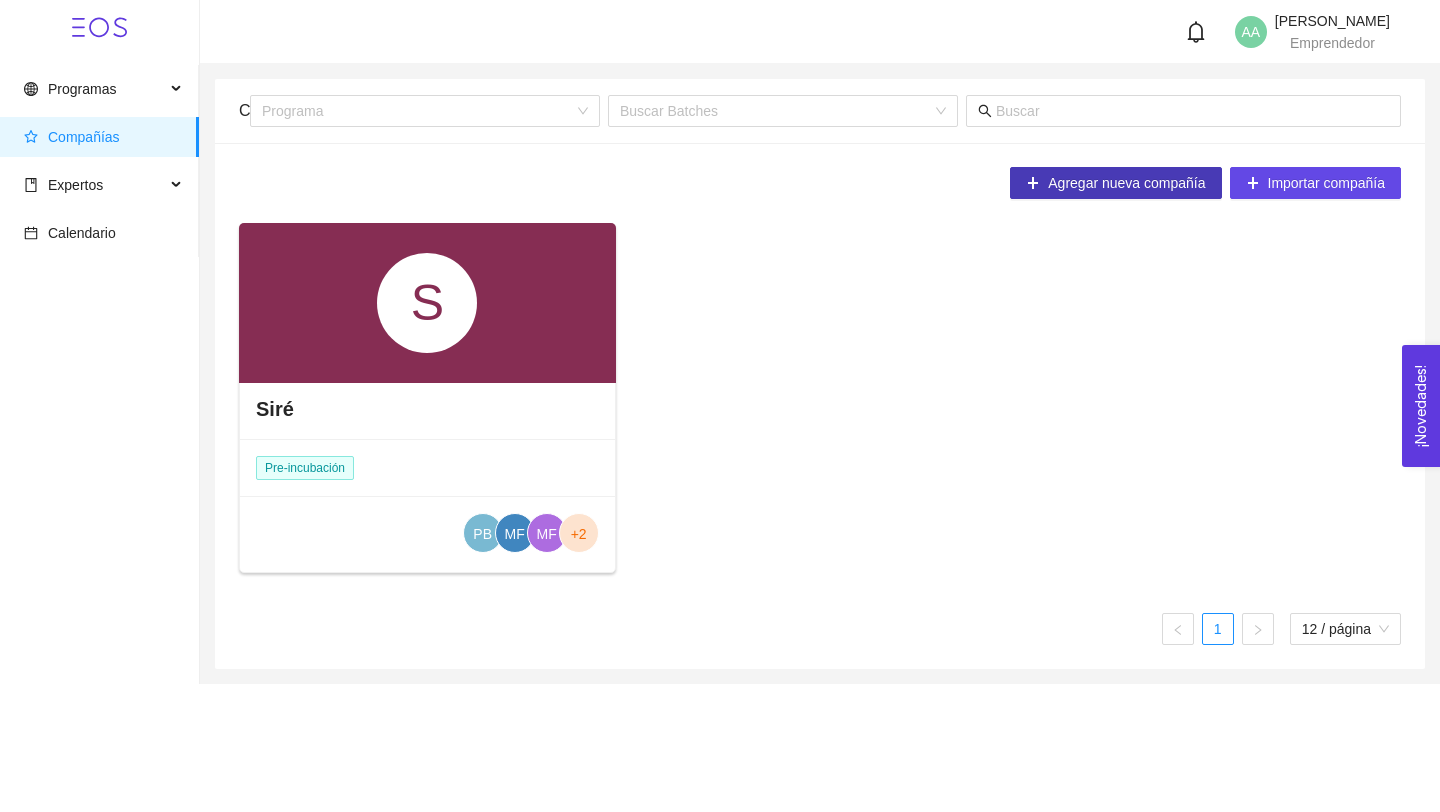 click on "Agregar nueva compañía" at bounding box center (1115, 183) 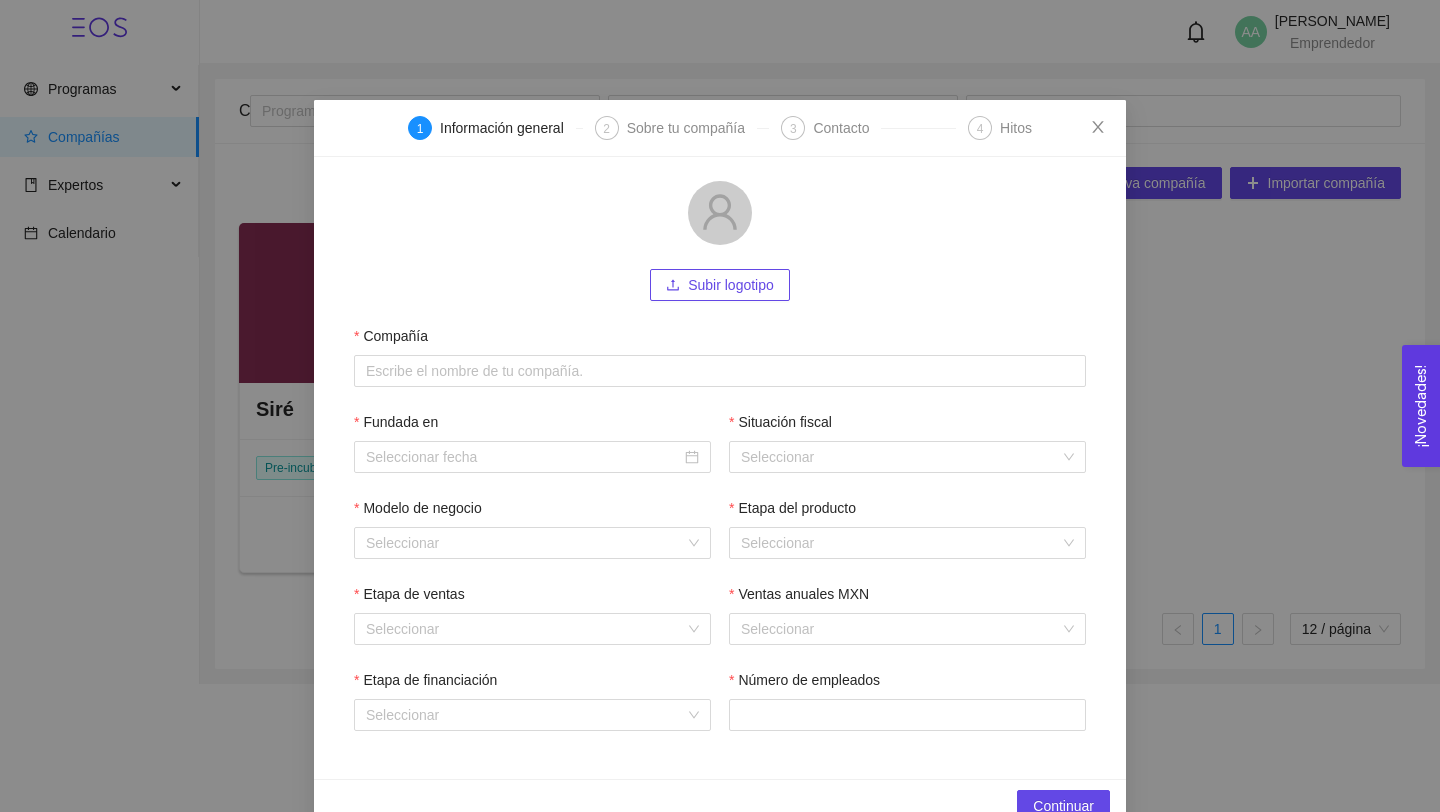 click on "Sobre tu compañía" at bounding box center (692, 128) 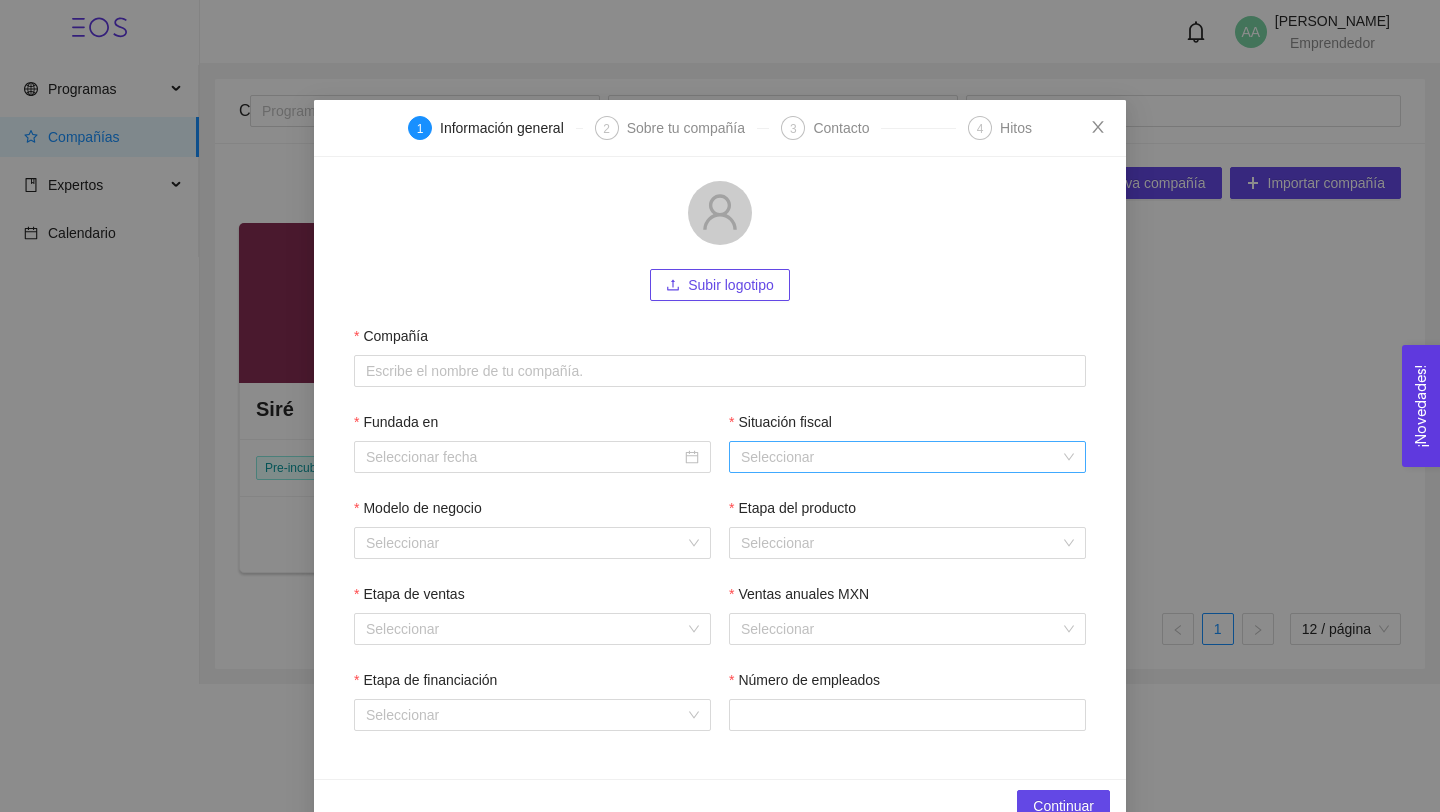 scroll, scrollTop: 44, scrollLeft: 0, axis: vertical 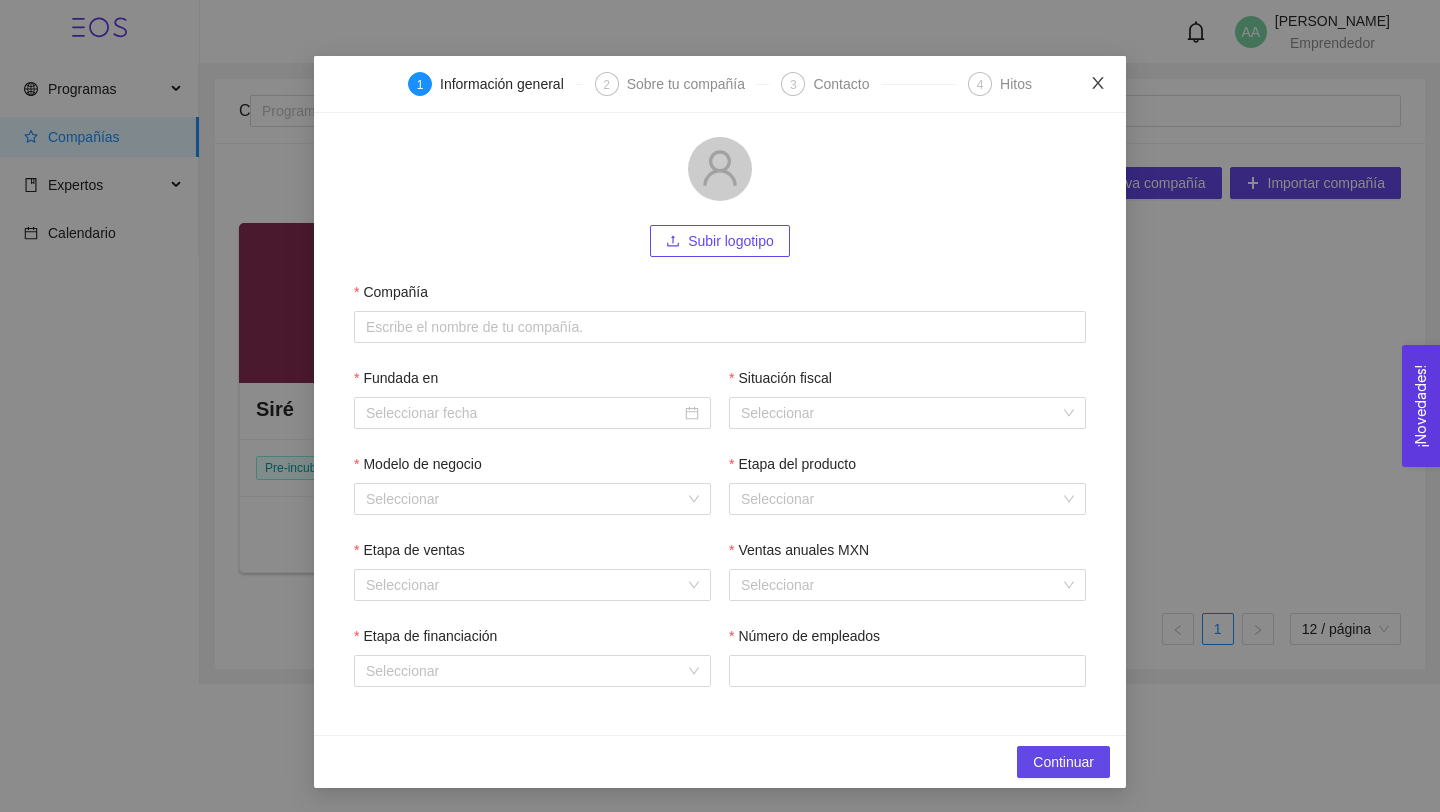 click at bounding box center (1098, 84) 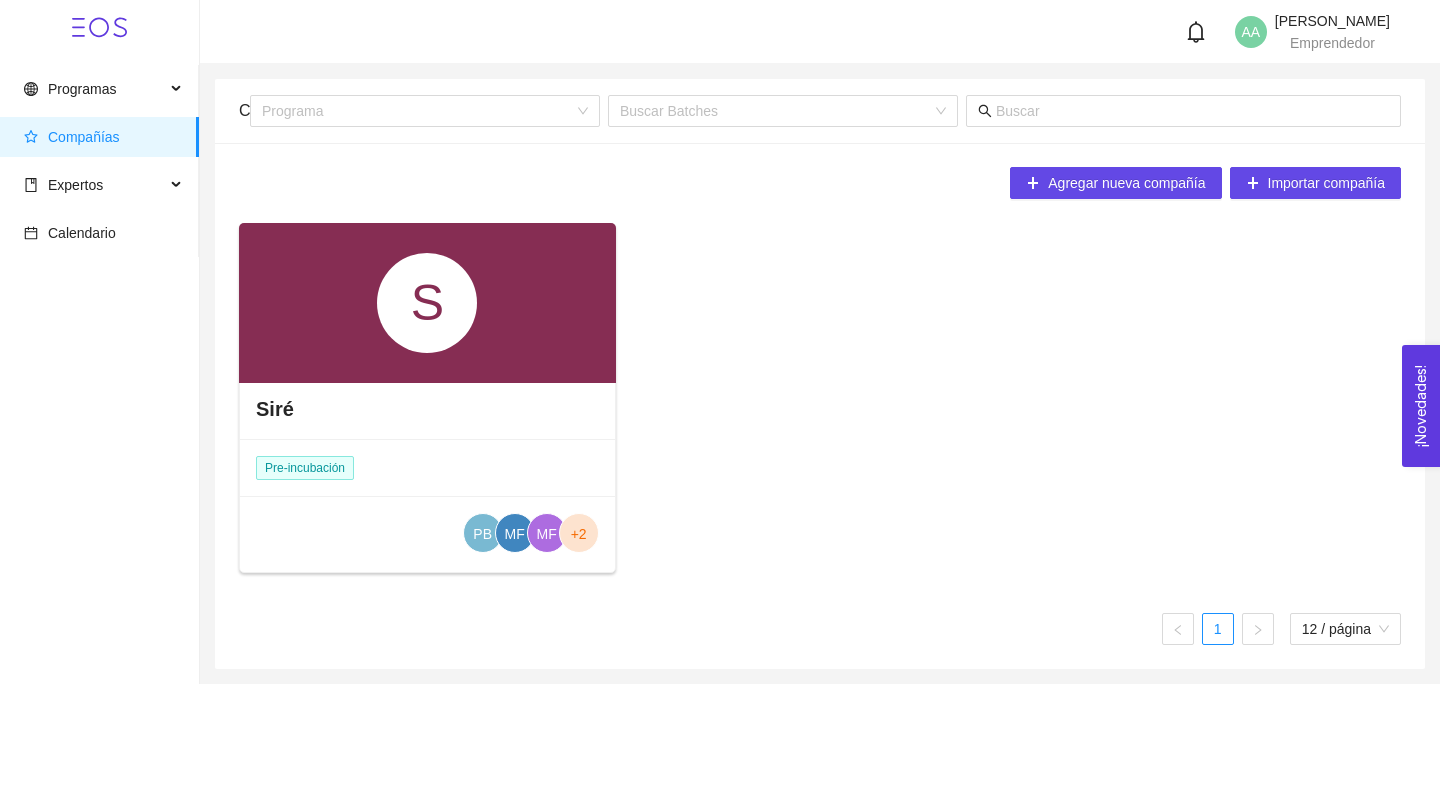 scroll, scrollTop: 0, scrollLeft: 0, axis: both 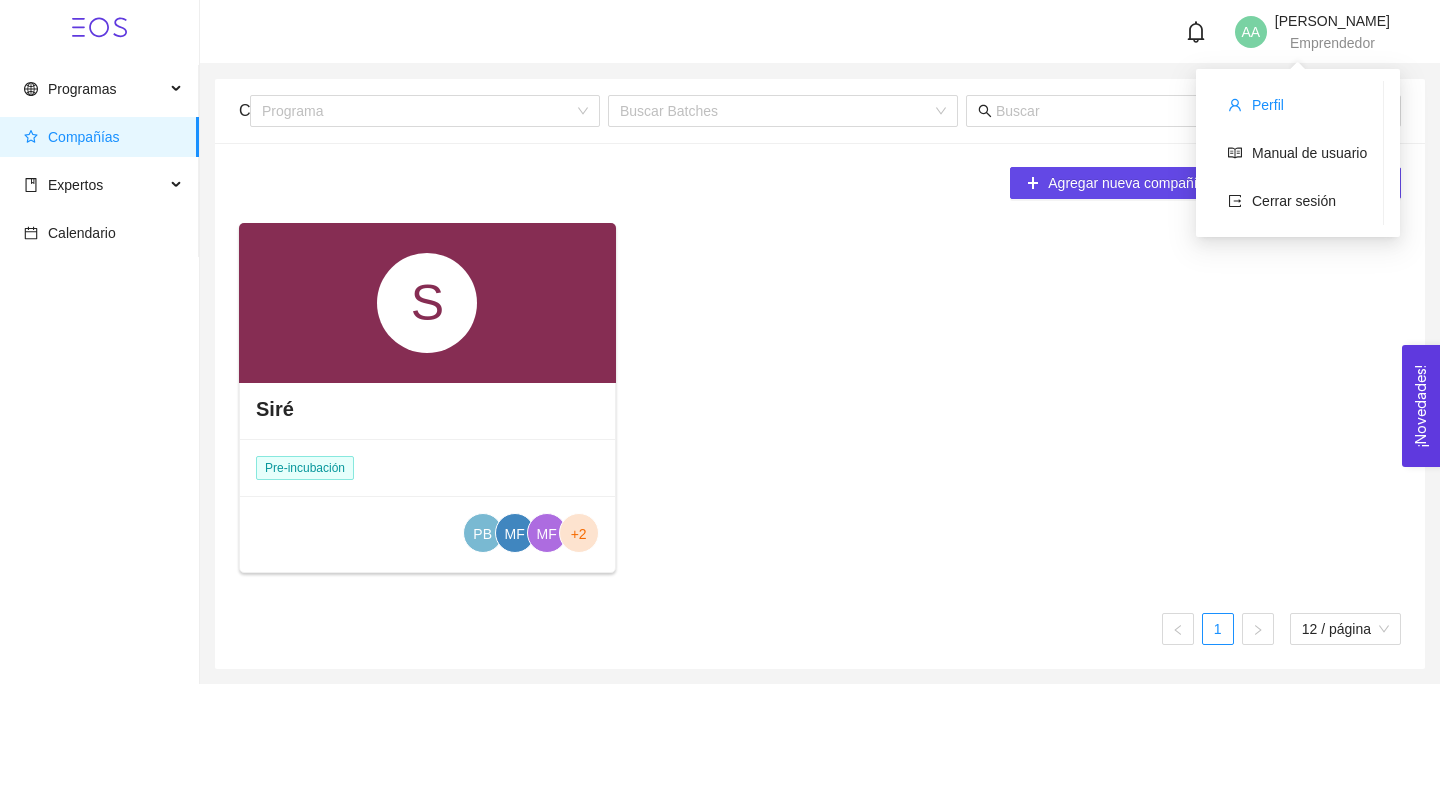 click on "Perfil" at bounding box center [1268, 105] 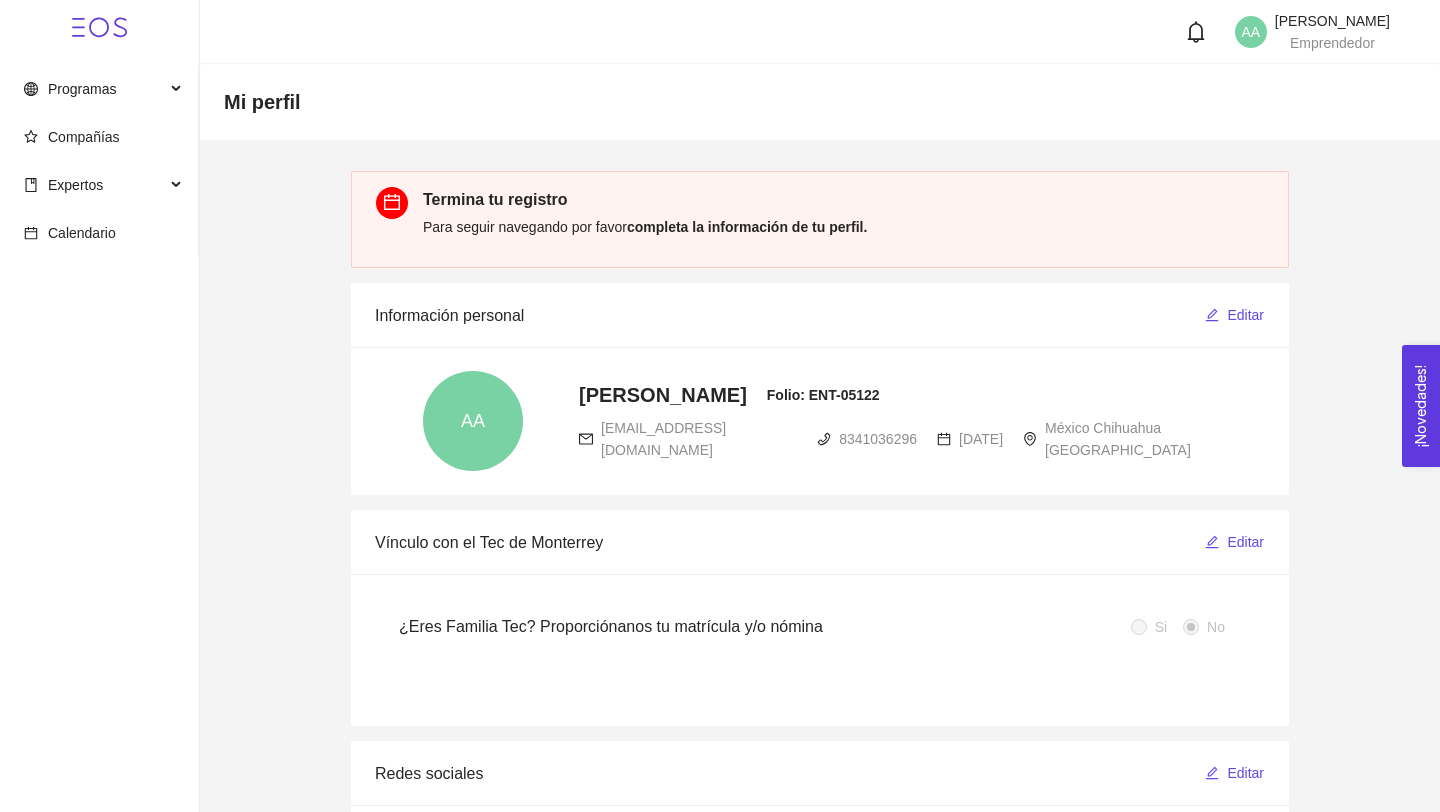 click on "Emprendedor" at bounding box center [1332, 43] 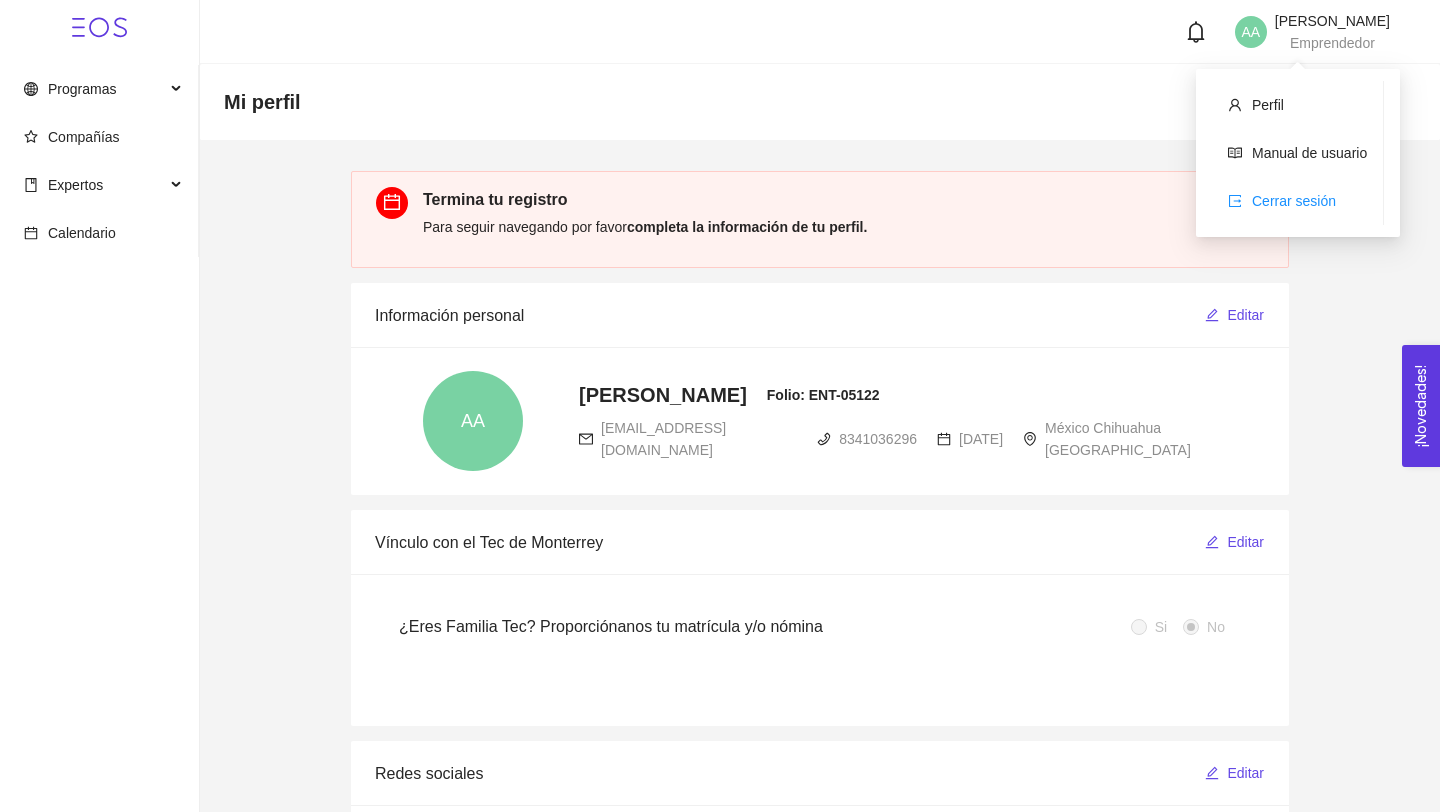 click on "Cerrar sesión" at bounding box center [1294, 201] 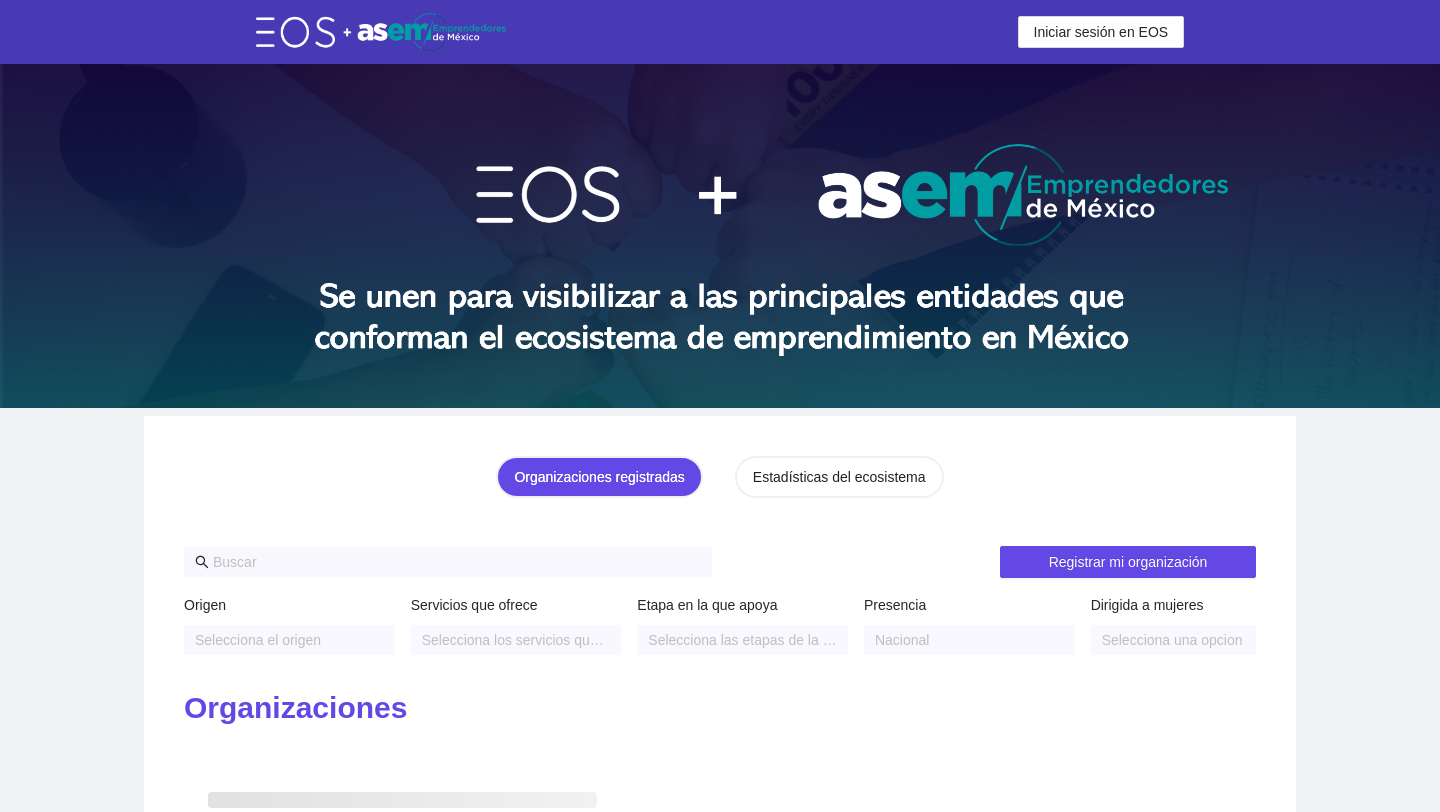 scroll, scrollTop: 0, scrollLeft: 0, axis: both 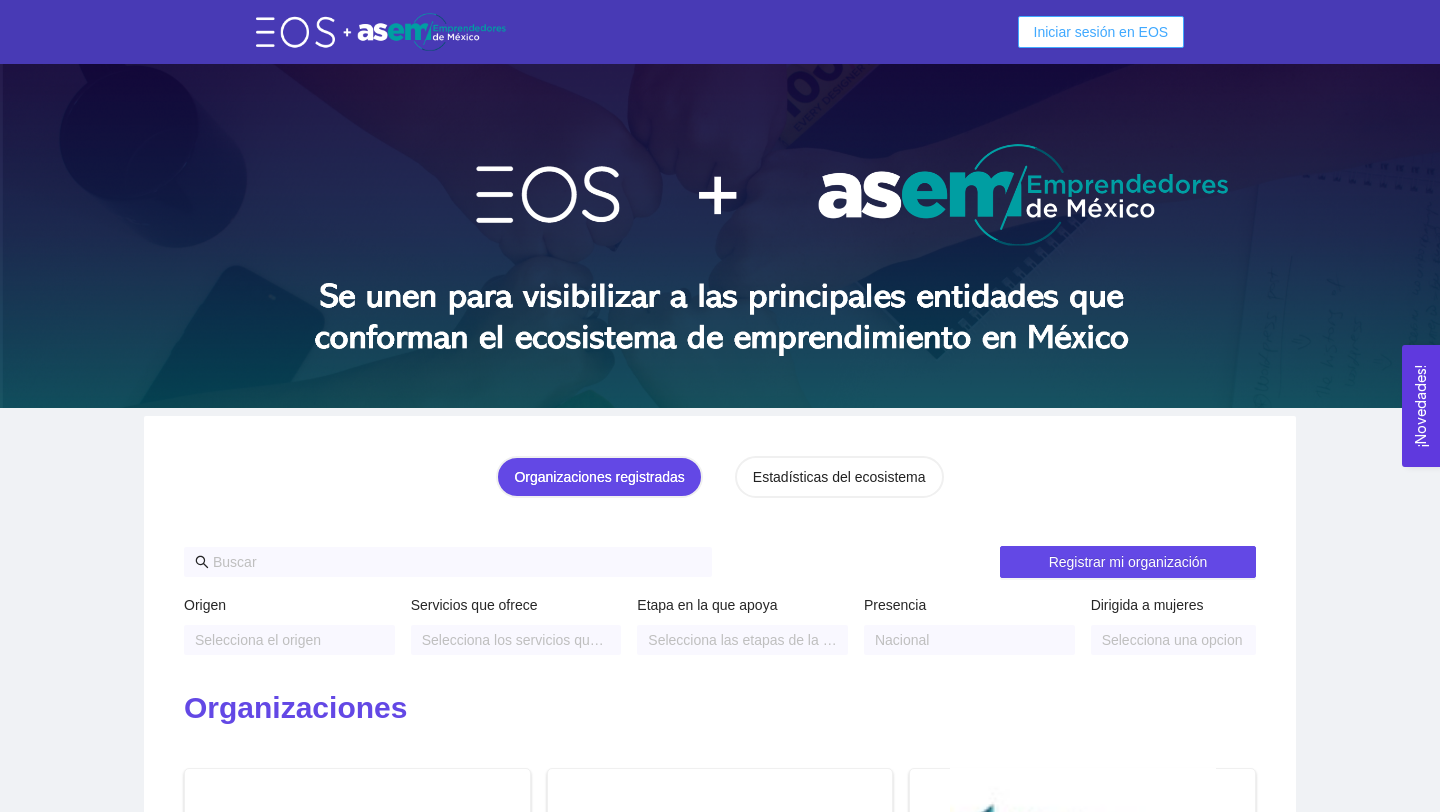 click on "Iniciar sesión en EOS" at bounding box center (1101, 32) 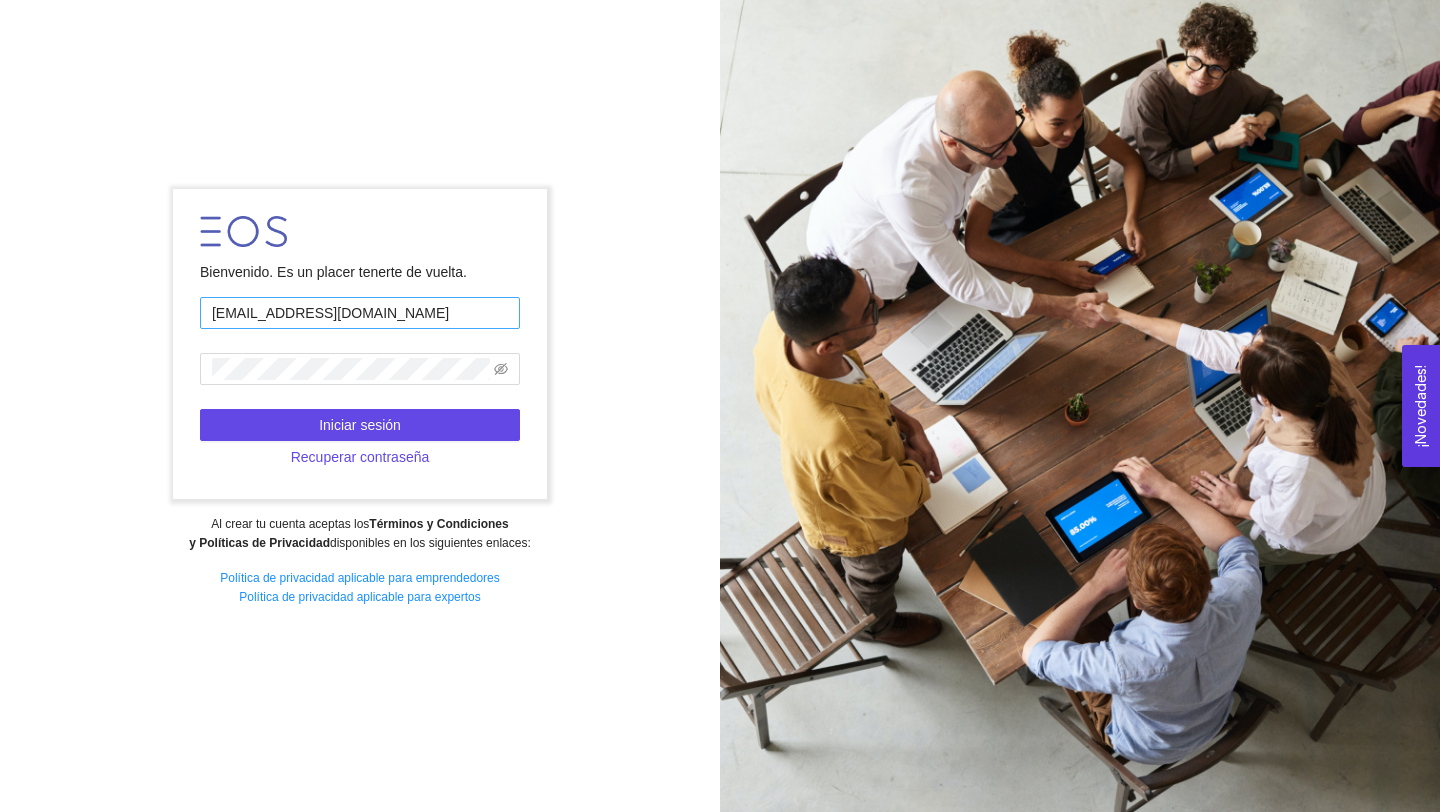 click on "[EMAIL_ADDRESS][DOMAIN_NAME]" at bounding box center [360, 313] 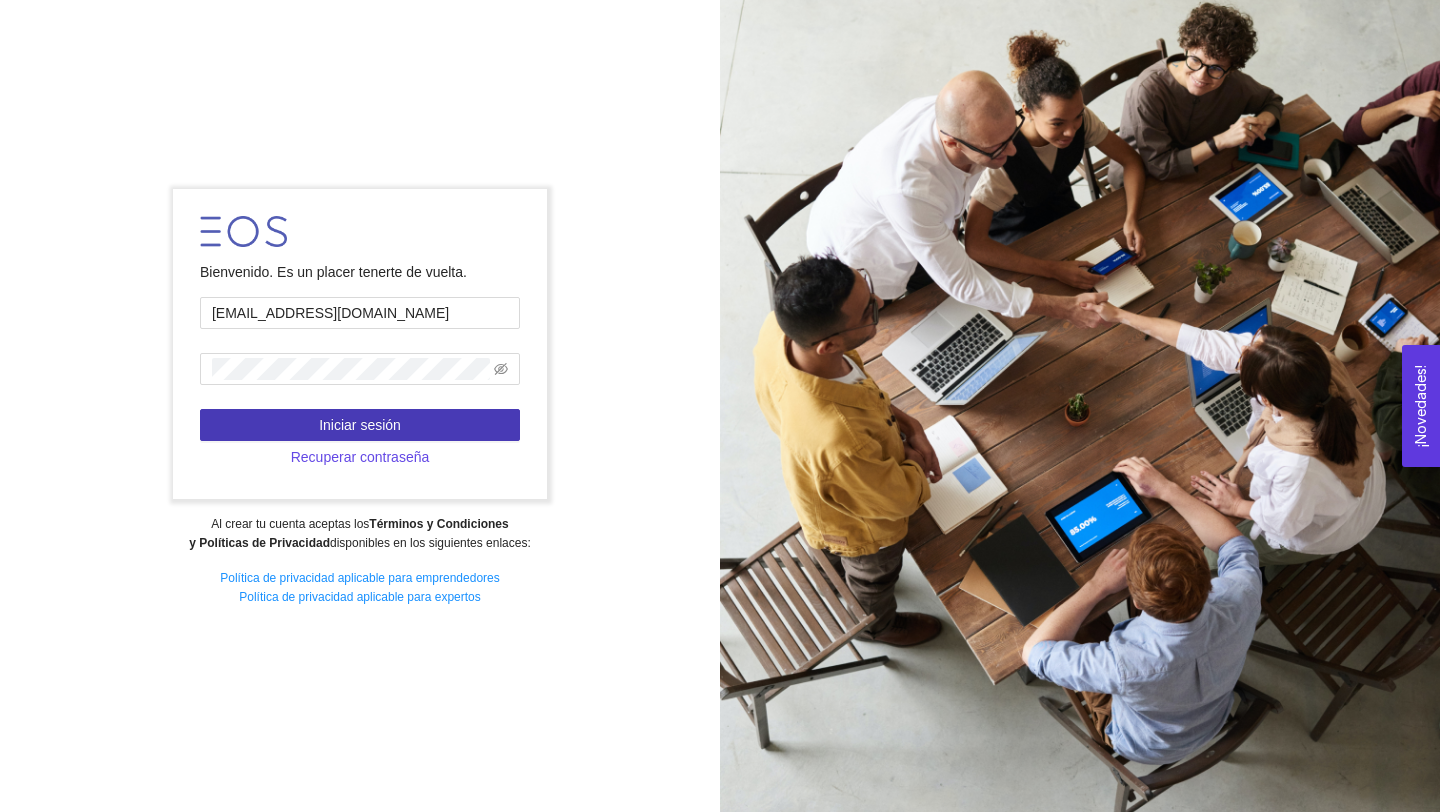 click on "Iniciar sesión" at bounding box center [360, 425] 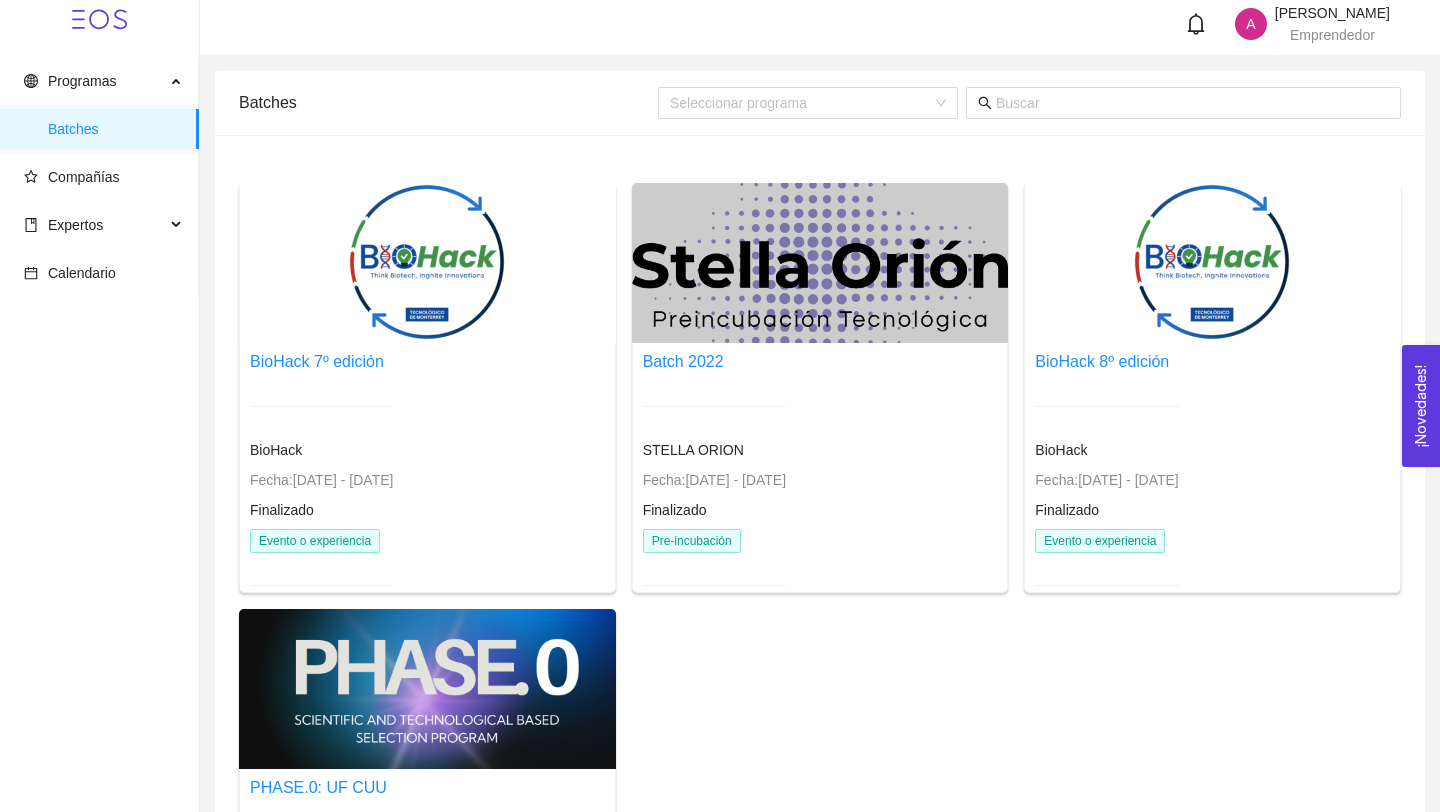 scroll, scrollTop: 0, scrollLeft: 0, axis: both 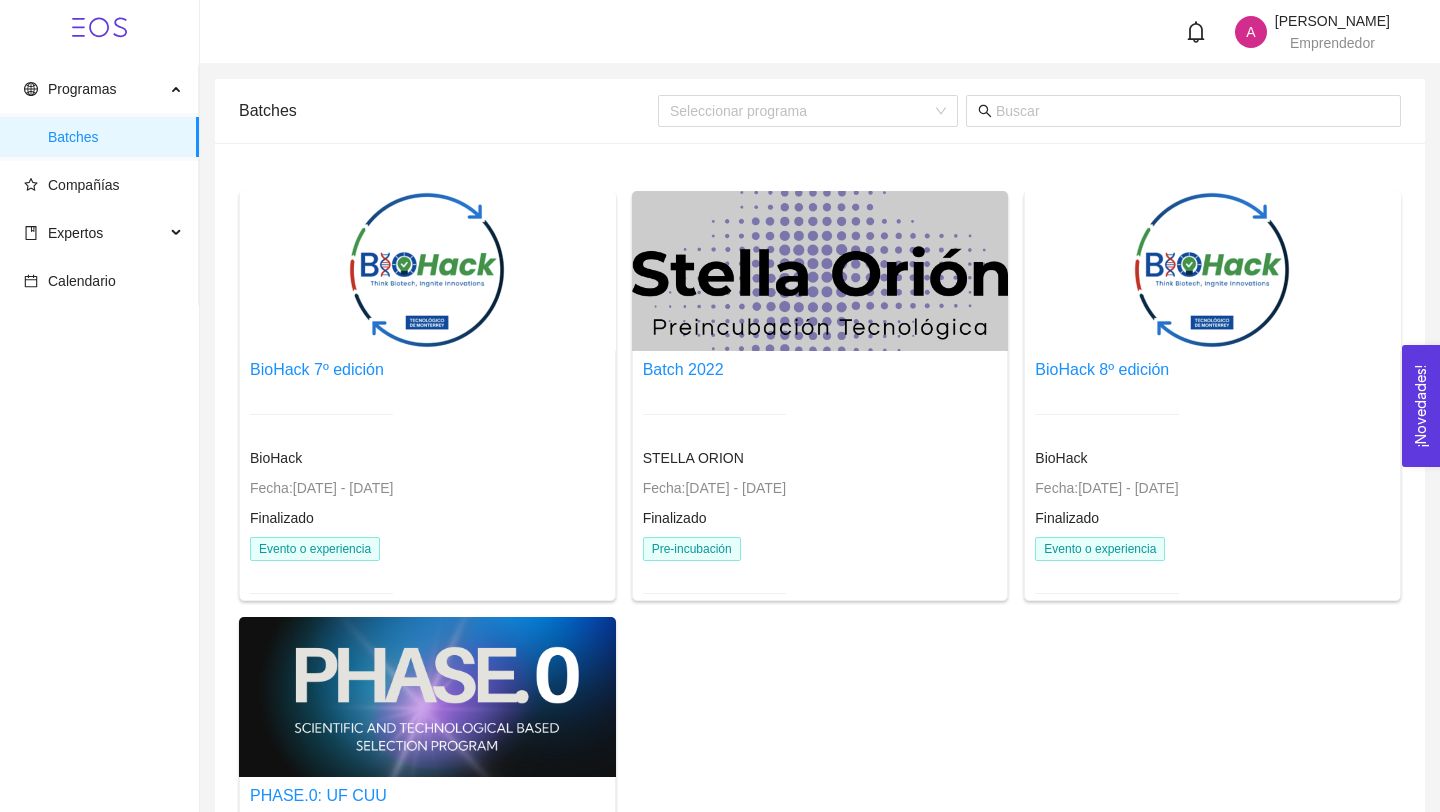 click on "Arlen  Aguirre  Aguirre Emprendedor" at bounding box center (1332, 32) 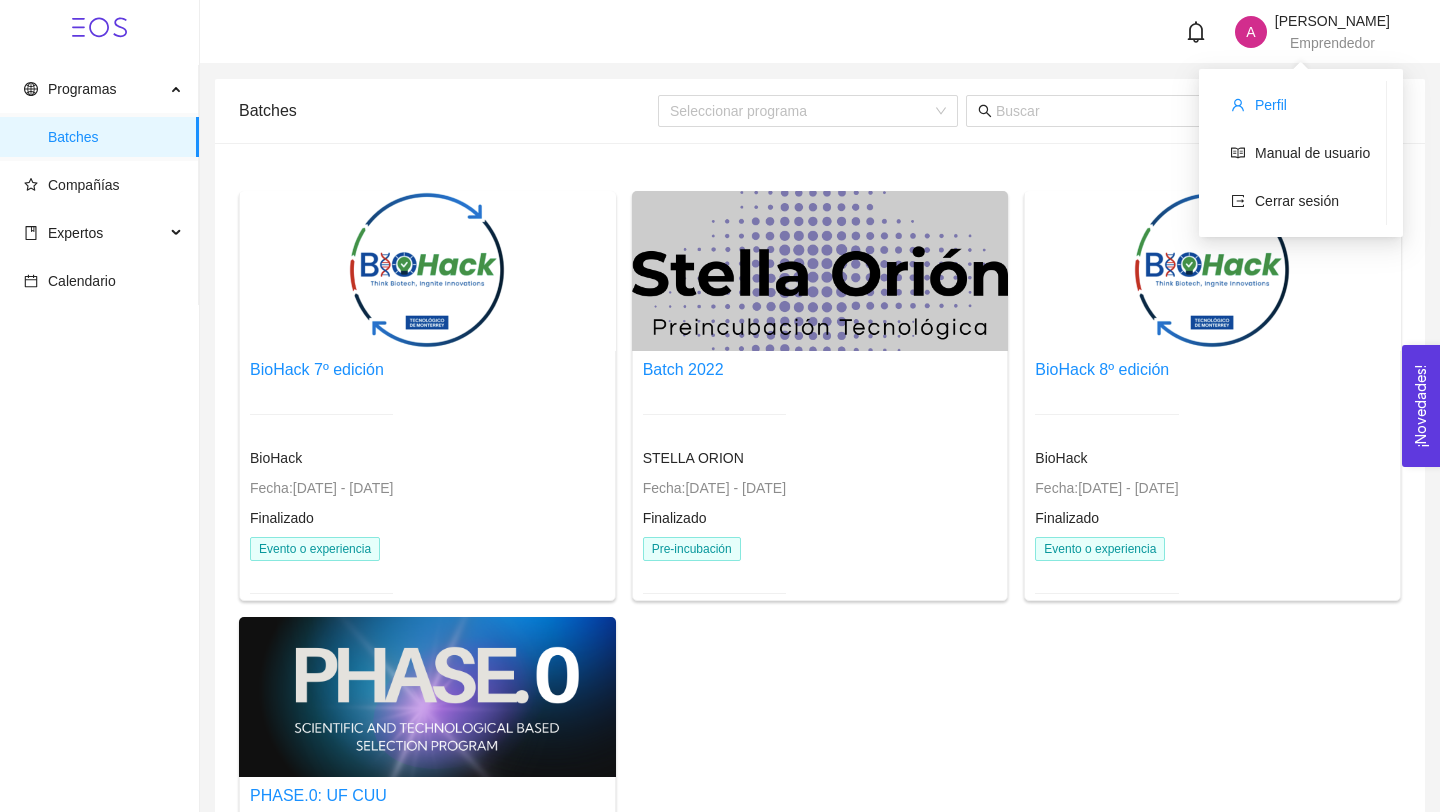 click on "Perfil" at bounding box center (1271, 105) 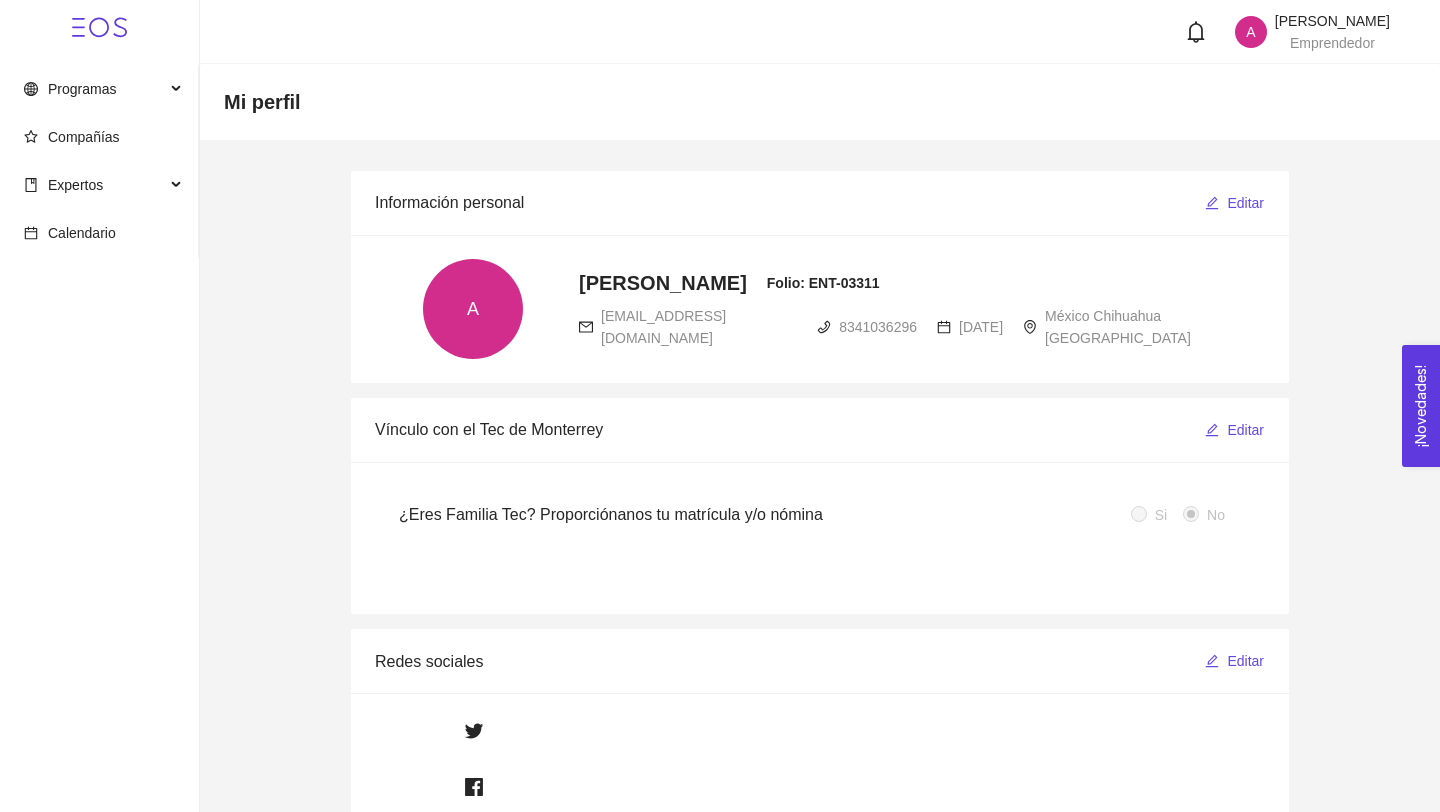 click on "Emprendedor" at bounding box center (1332, 43) 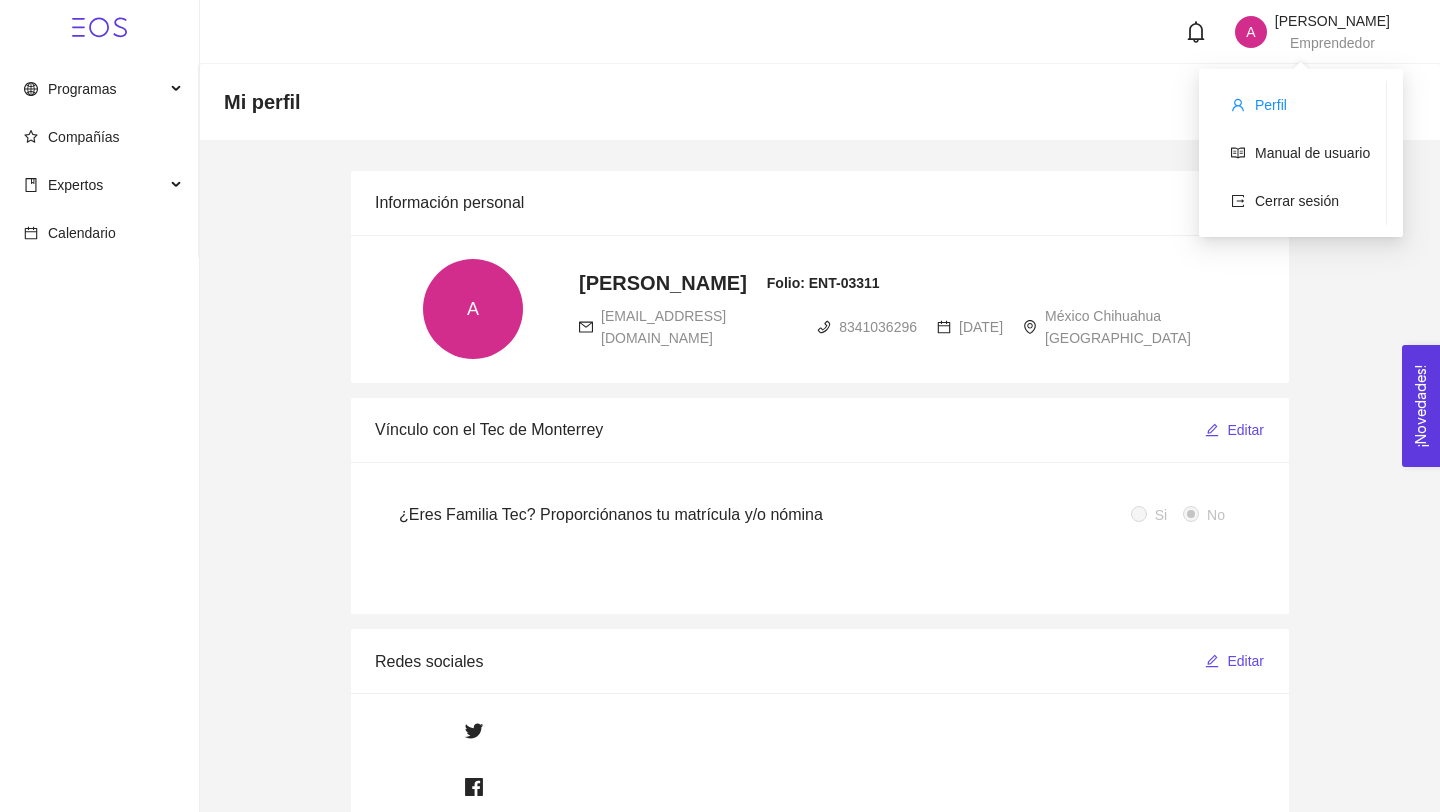 click on "Perfil" at bounding box center (1271, 105) 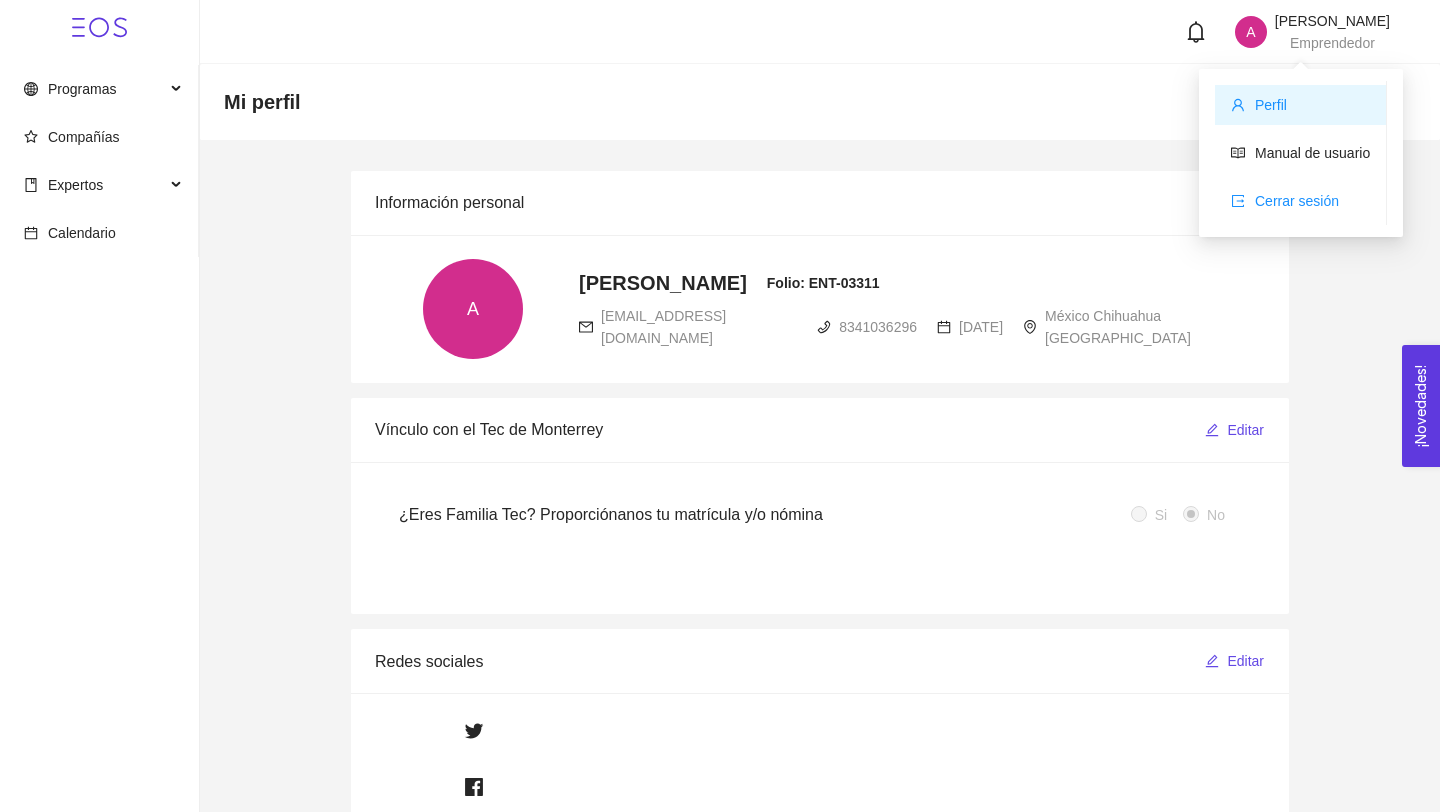 click on "Cerrar sesión" at bounding box center [1300, 201] 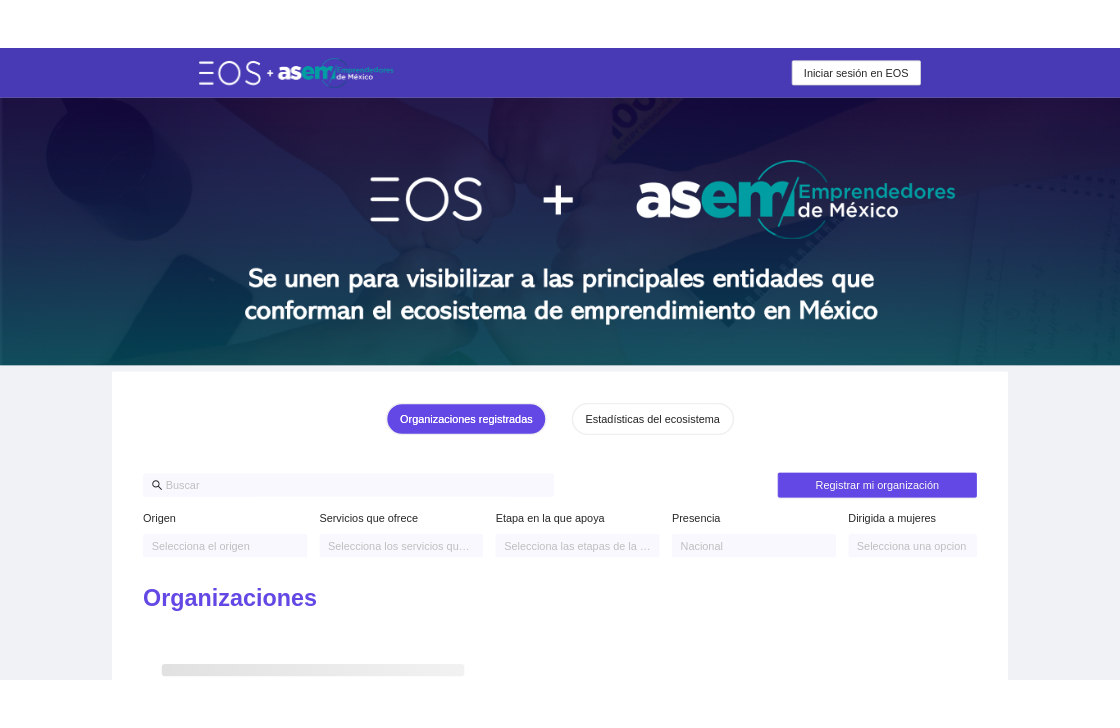 scroll, scrollTop: 0, scrollLeft: 0, axis: both 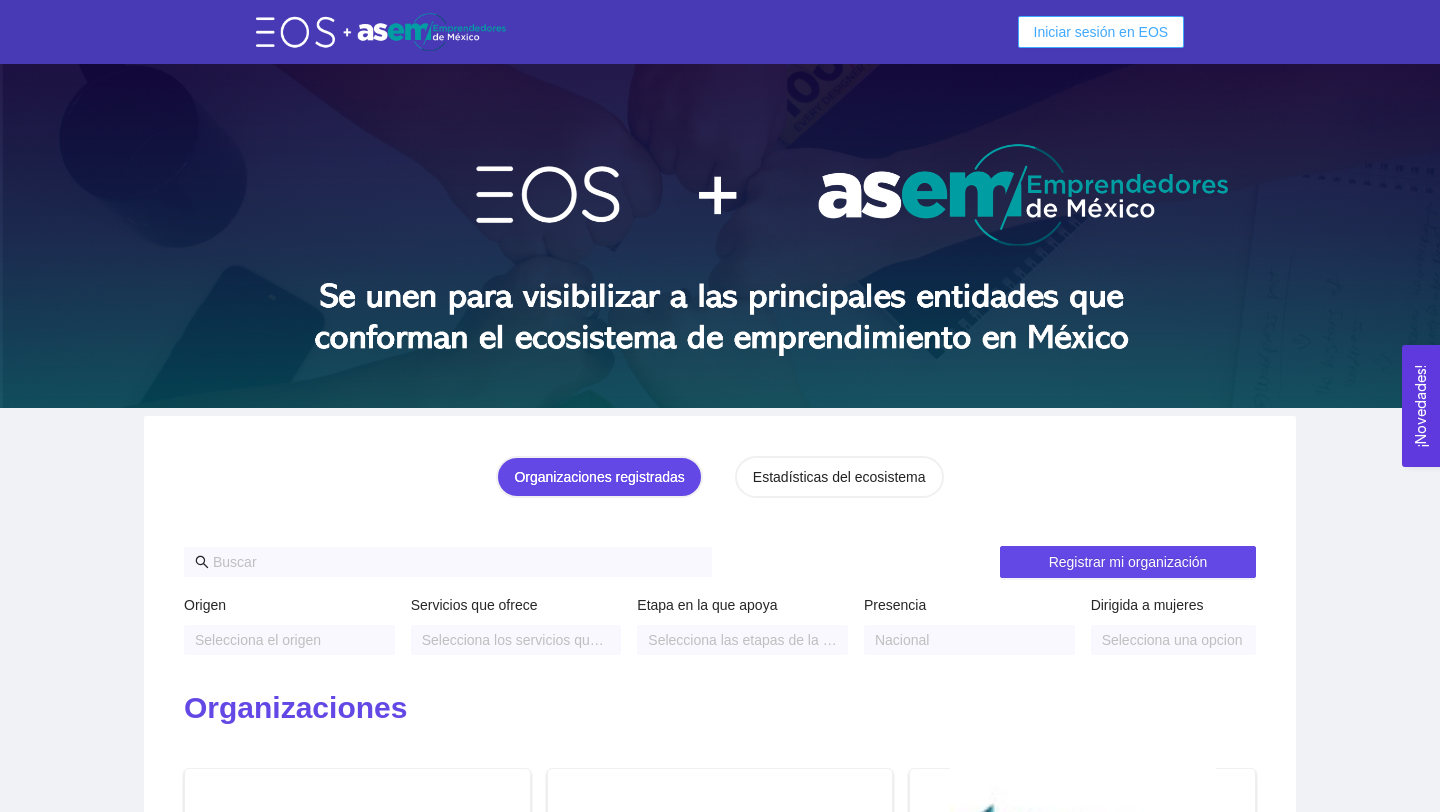 click on "Iniciar sesión en EOS" at bounding box center [1101, 32] 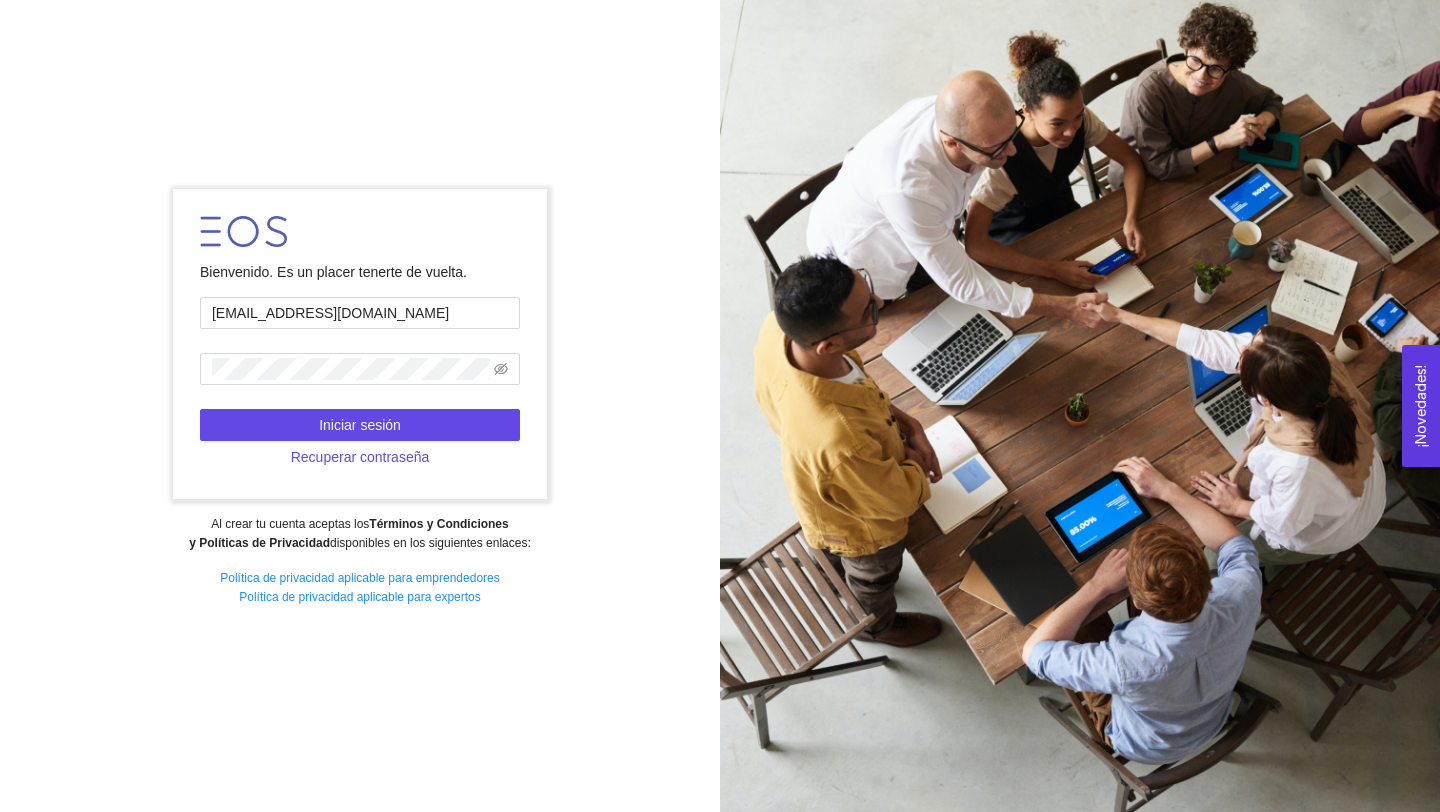 click on "Bienvenido. Es un placer tenerte de vuelta. A01620689@tec.mx Iniciar sesión Recuperar contraseña" at bounding box center [359, 344] 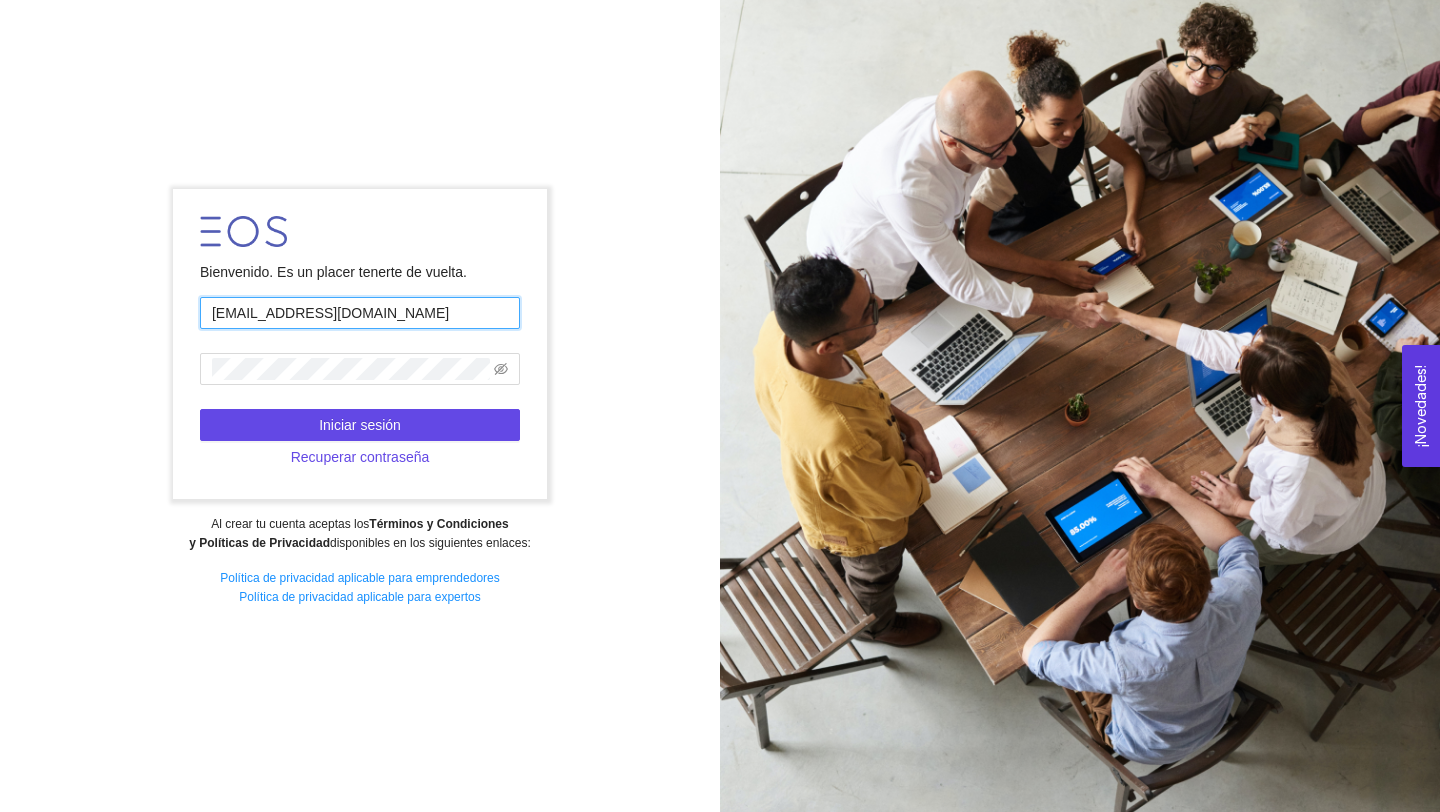 click on "A01620689@tec.mx" at bounding box center (360, 313) 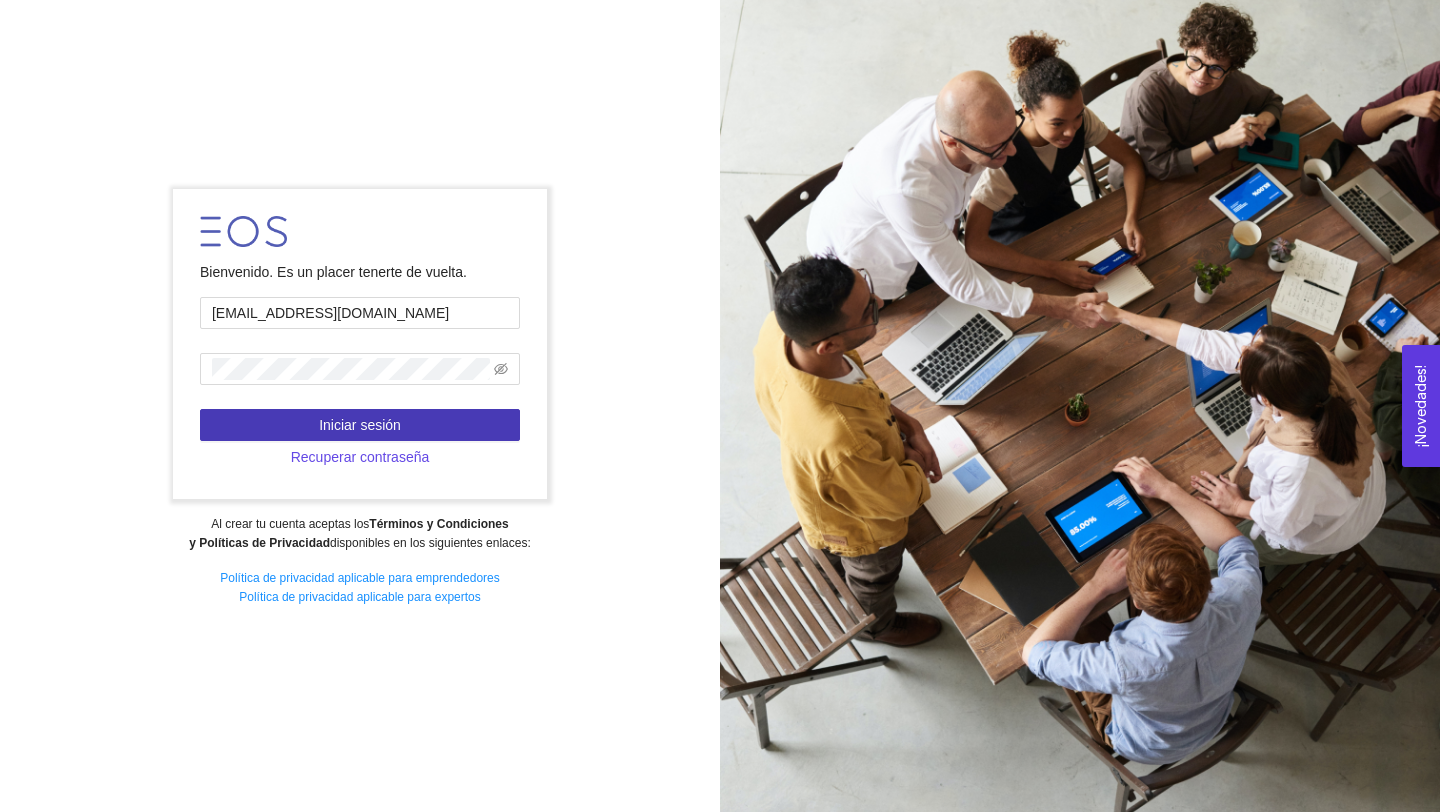 click on "Iniciar sesión" at bounding box center [360, 425] 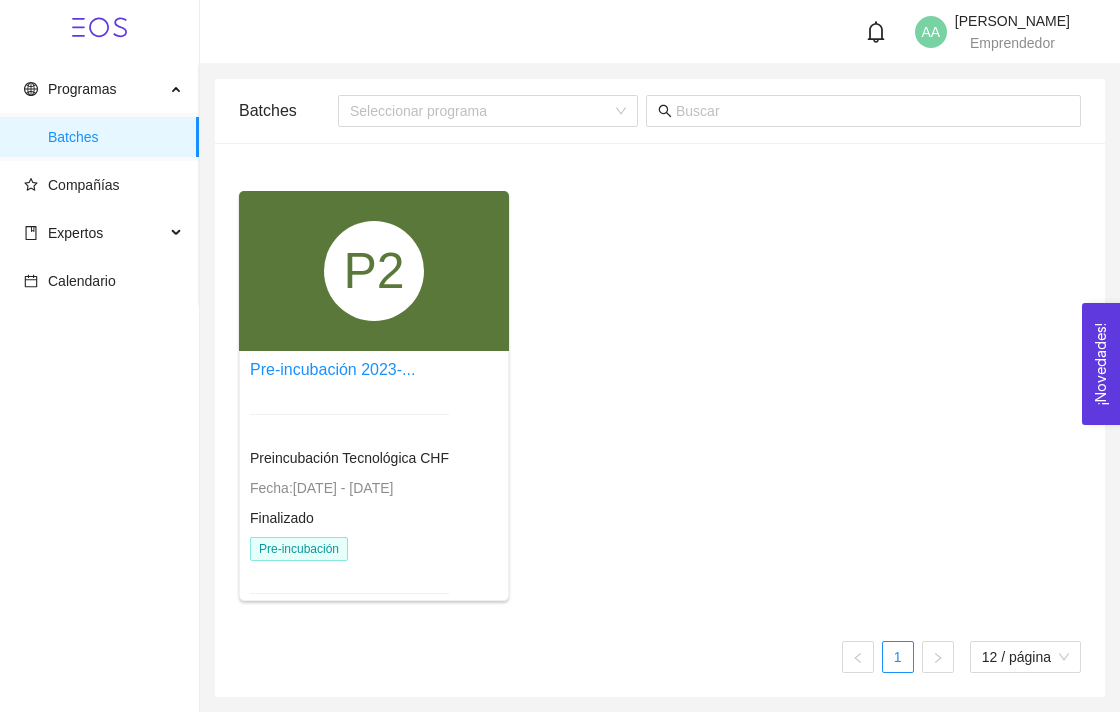 click on "P2 Pre-incubación 2023-... Preincubación Tecnológica CHF Fecha:  14/04/2023 - 04/05/2024 Finalizado Pre-incubación" at bounding box center [660, 404] 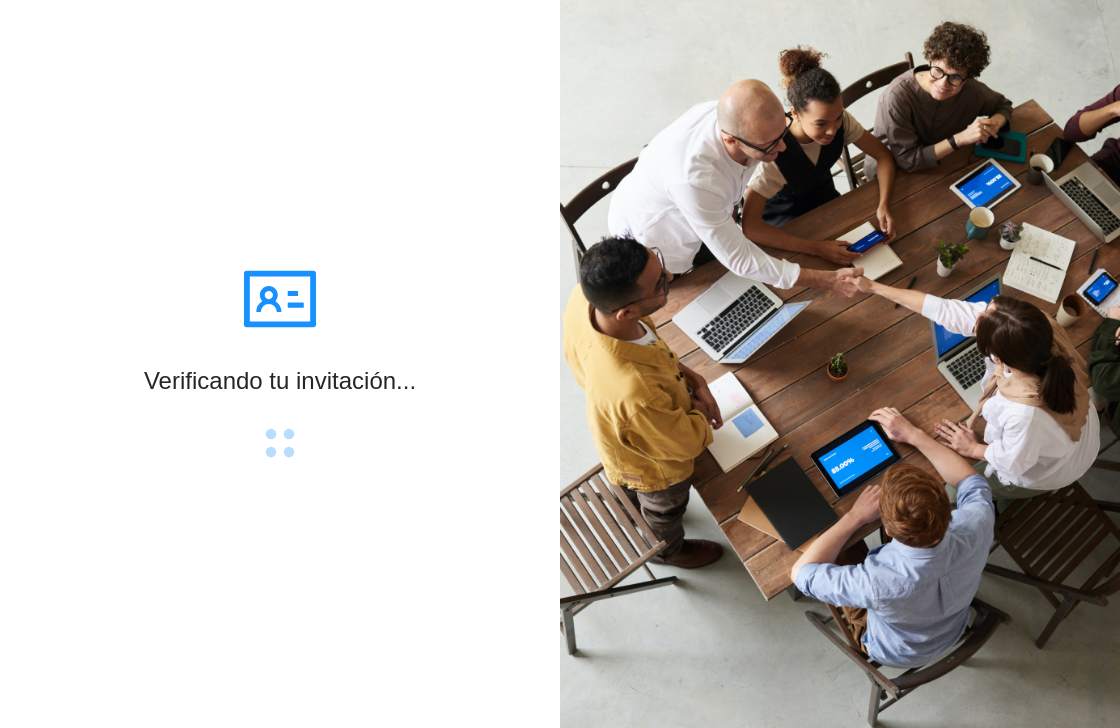 scroll, scrollTop: 0, scrollLeft: 0, axis: both 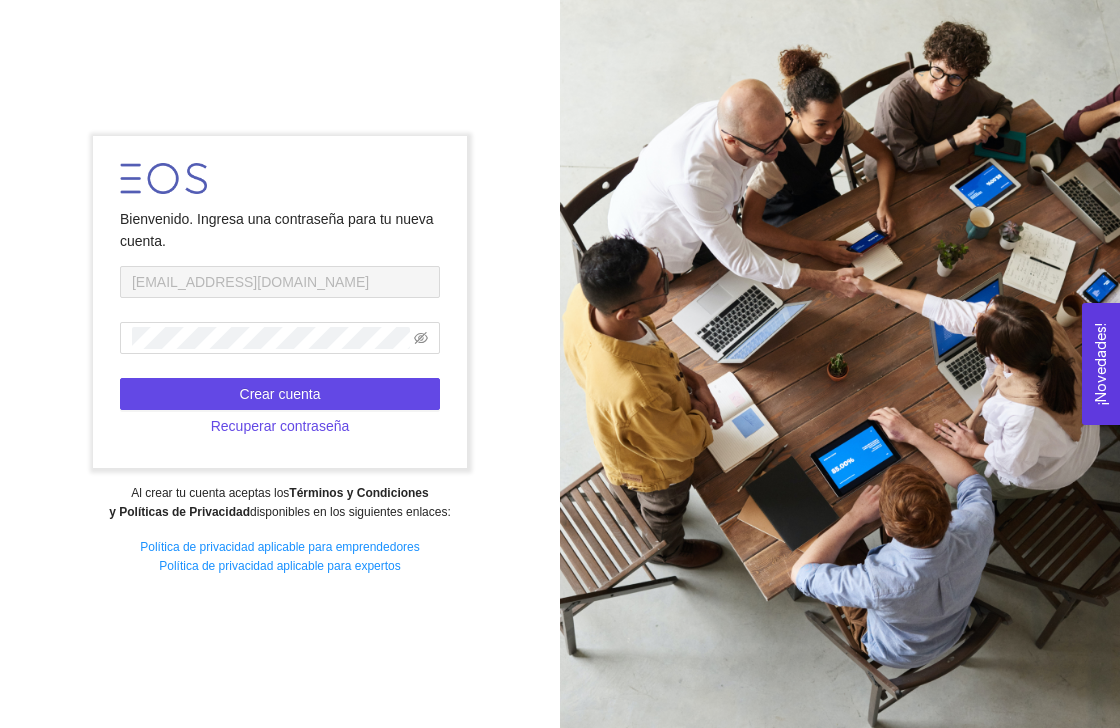 click on "Bienvenido. Ingresa una contraseña para tu nueva cuenta. [EMAIL_ADDRESS][DOMAIN_NAME] Crear cuenta Recuperar contraseña" at bounding box center (279, 302) 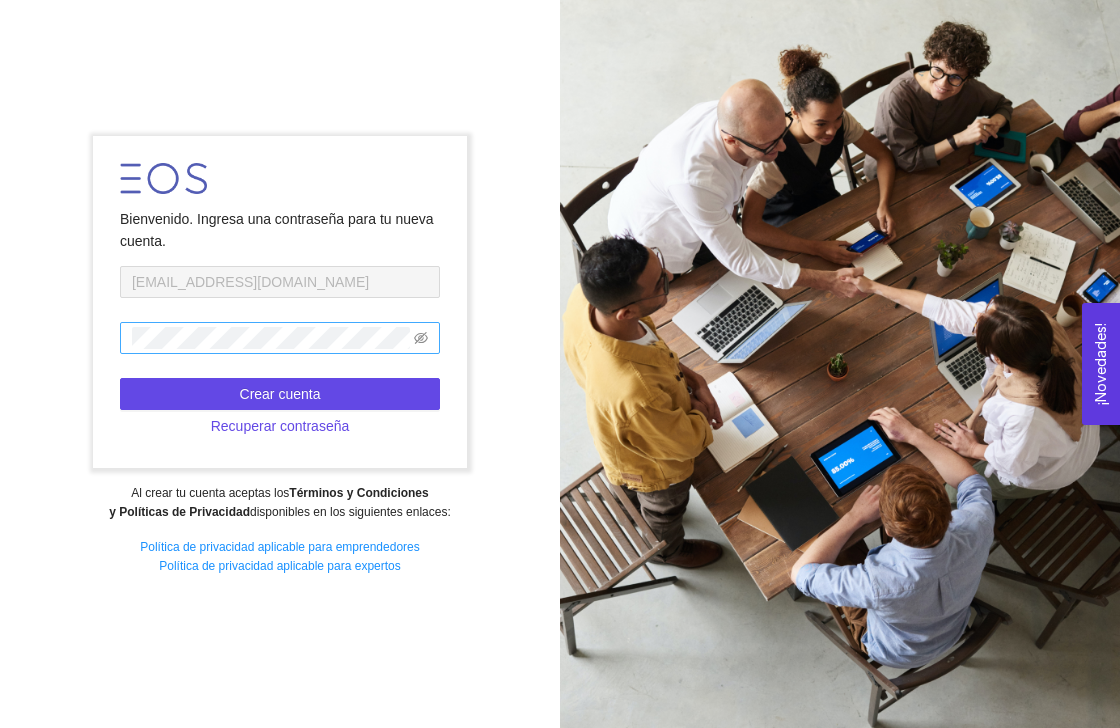 click at bounding box center [280, 338] 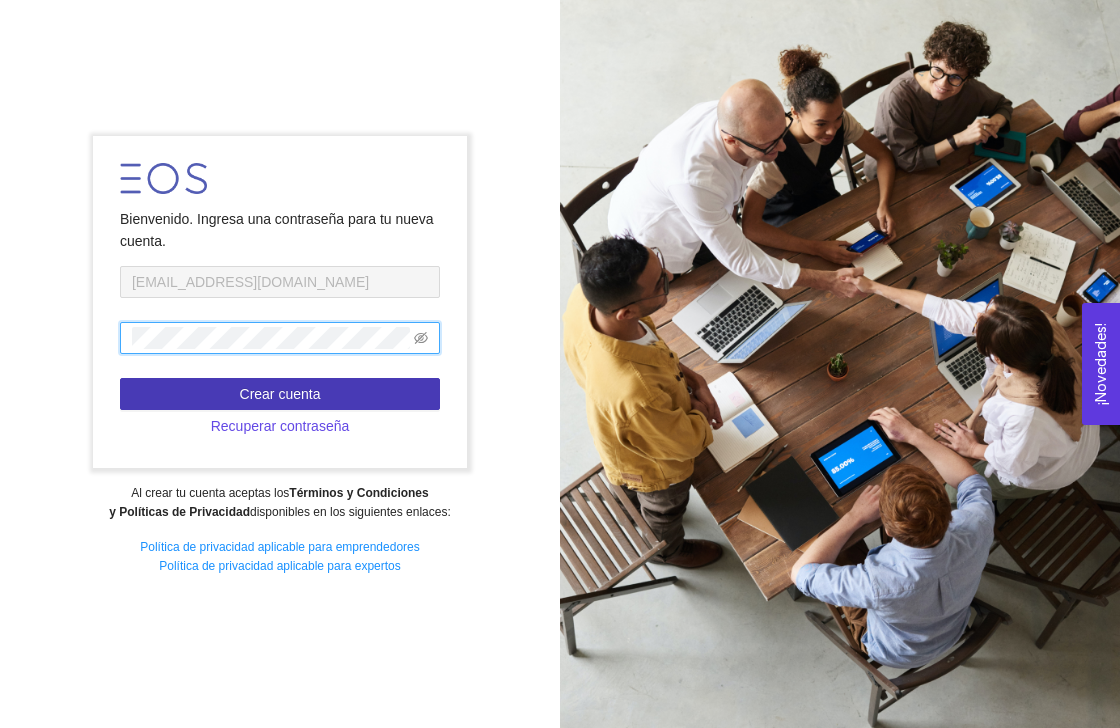 click on "Crear cuenta" at bounding box center [280, 394] 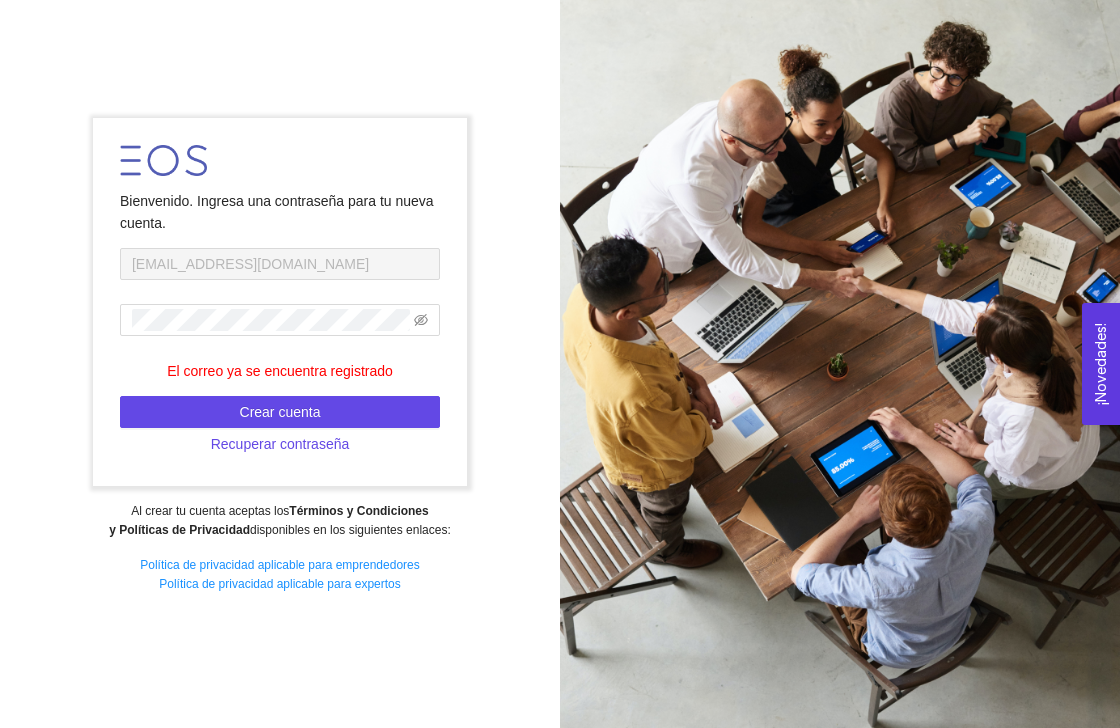 click on "Bienvenido. Ingresa una contraseña para tu nueva cuenta. Arlenaguirre@gmail.com El correo ya se encuentra registrado Crear cuenta Recuperar contraseña" at bounding box center (279, 302) 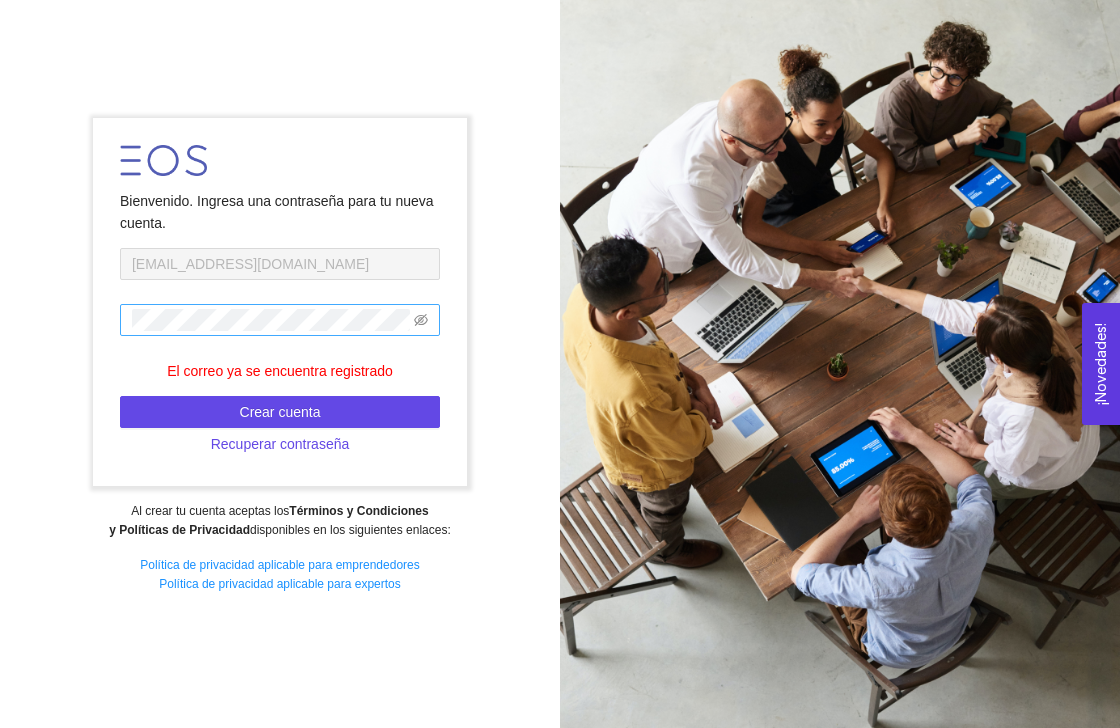 click at bounding box center [280, 320] 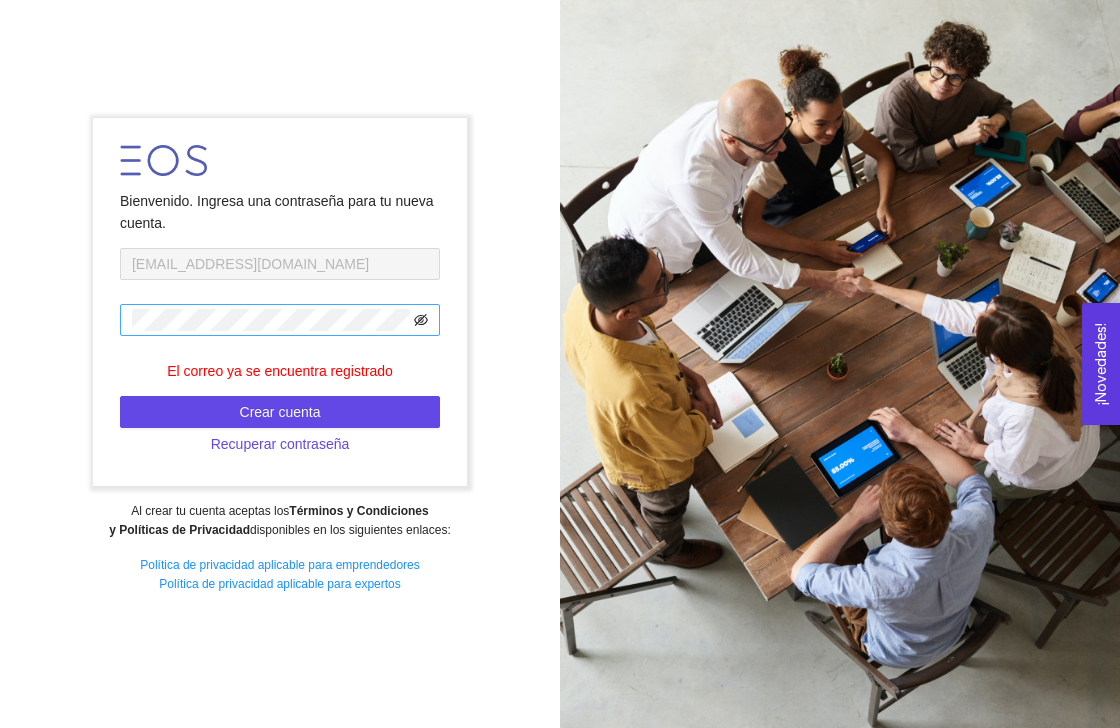 click 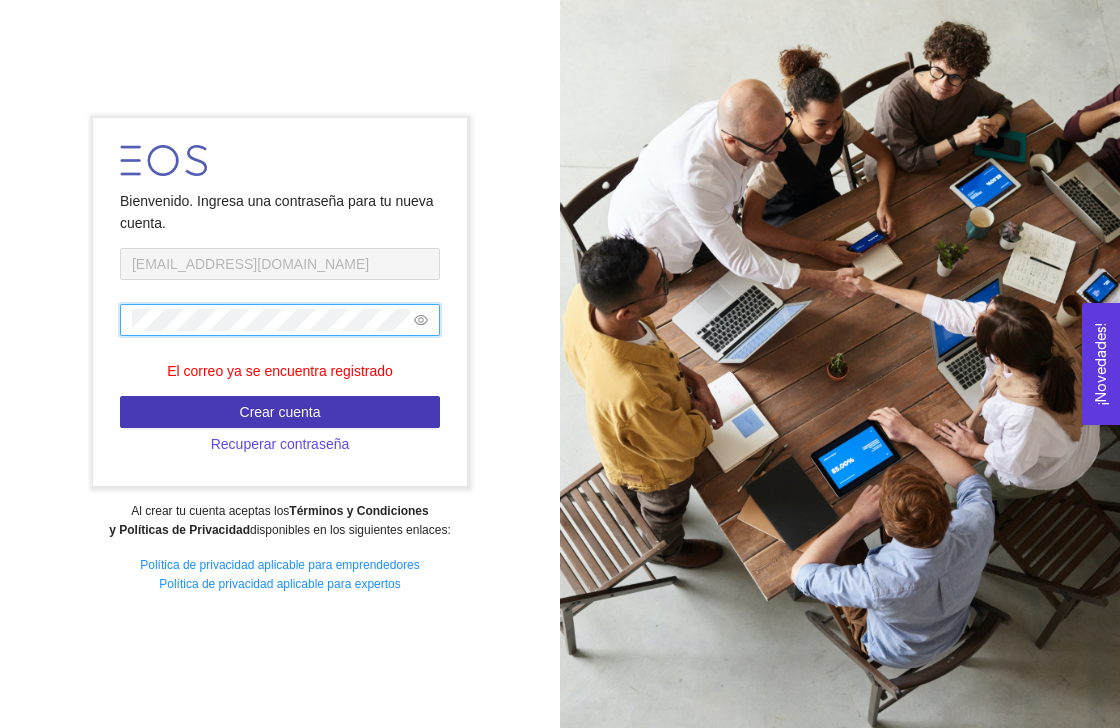 click on "Crear cuenta" at bounding box center [280, 412] 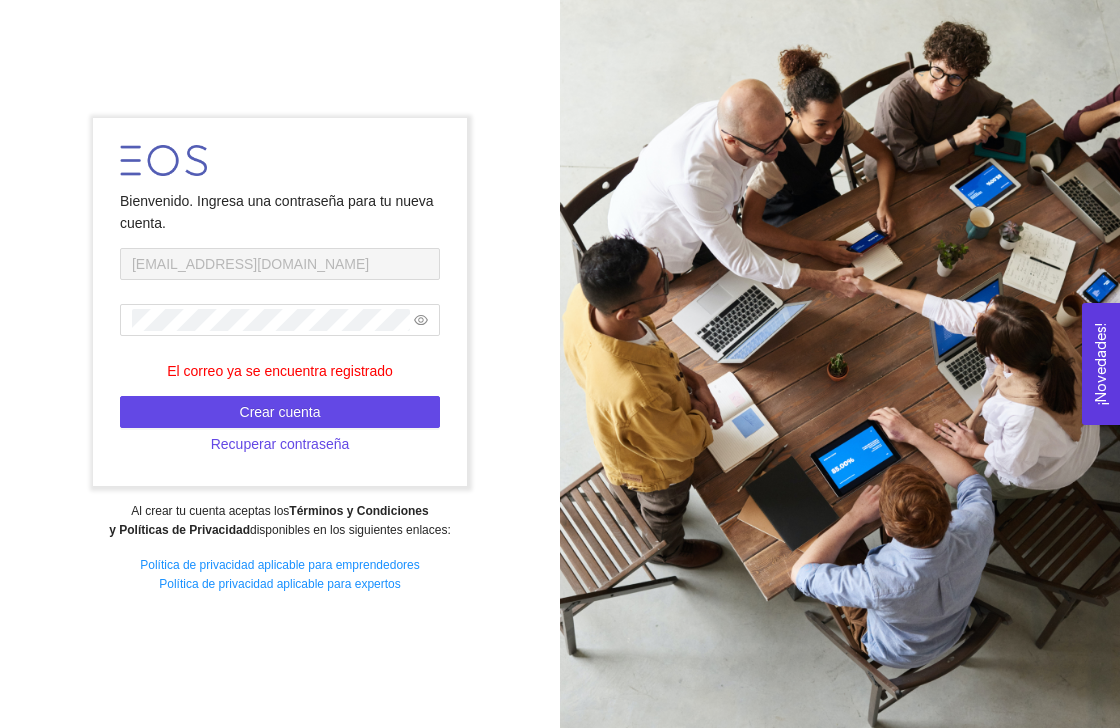 click on "Al crear tu cuenta aceptas los  Términos y Condiciones   y Políticas de Privacidad  disponibles en los siguientes enlaces:" at bounding box center [279, 521] 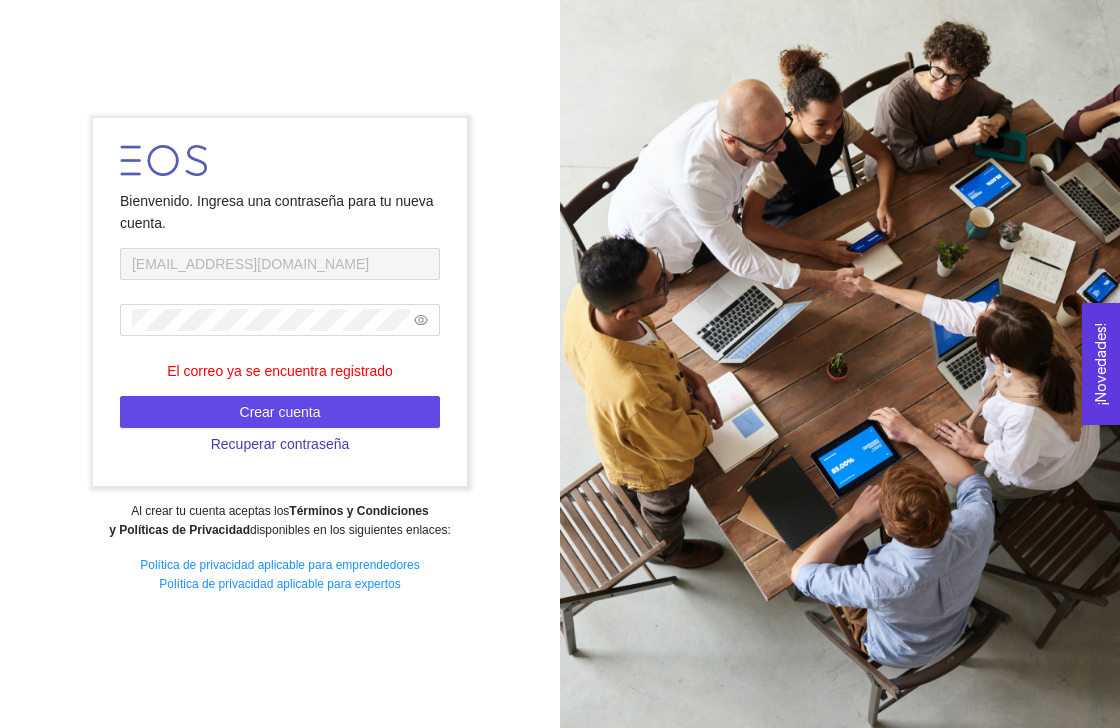 click on "Recuperar contraseña" at bounding box center [280, 444] 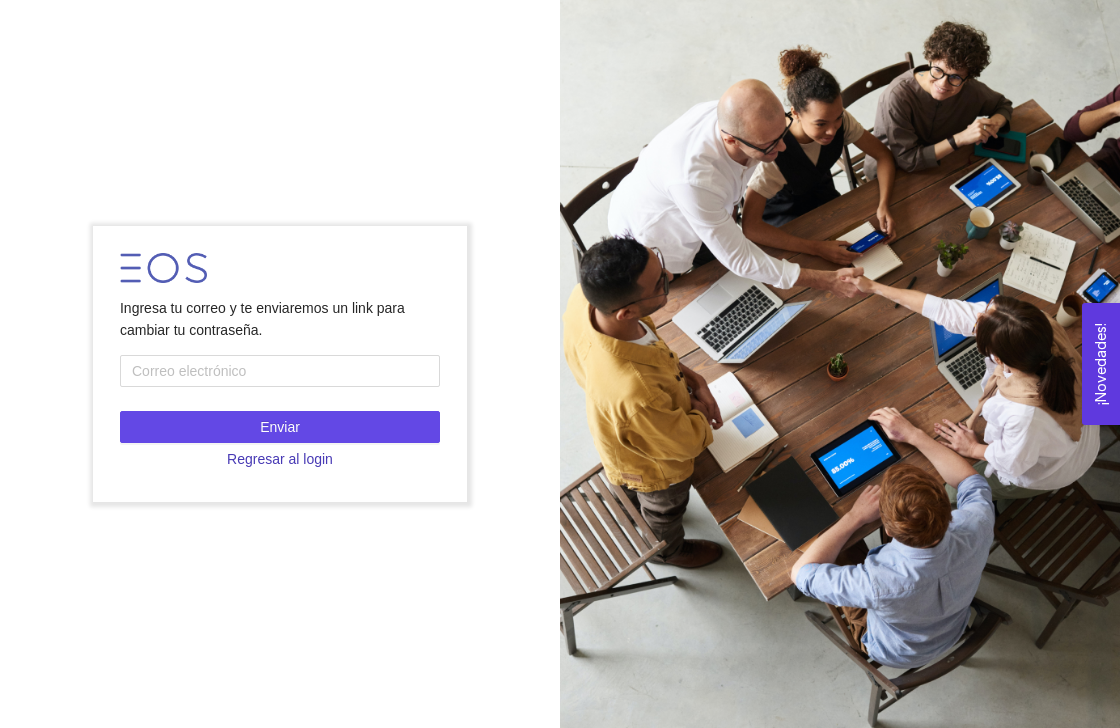click on "Regresar al login" at bounding box center [280, 459] 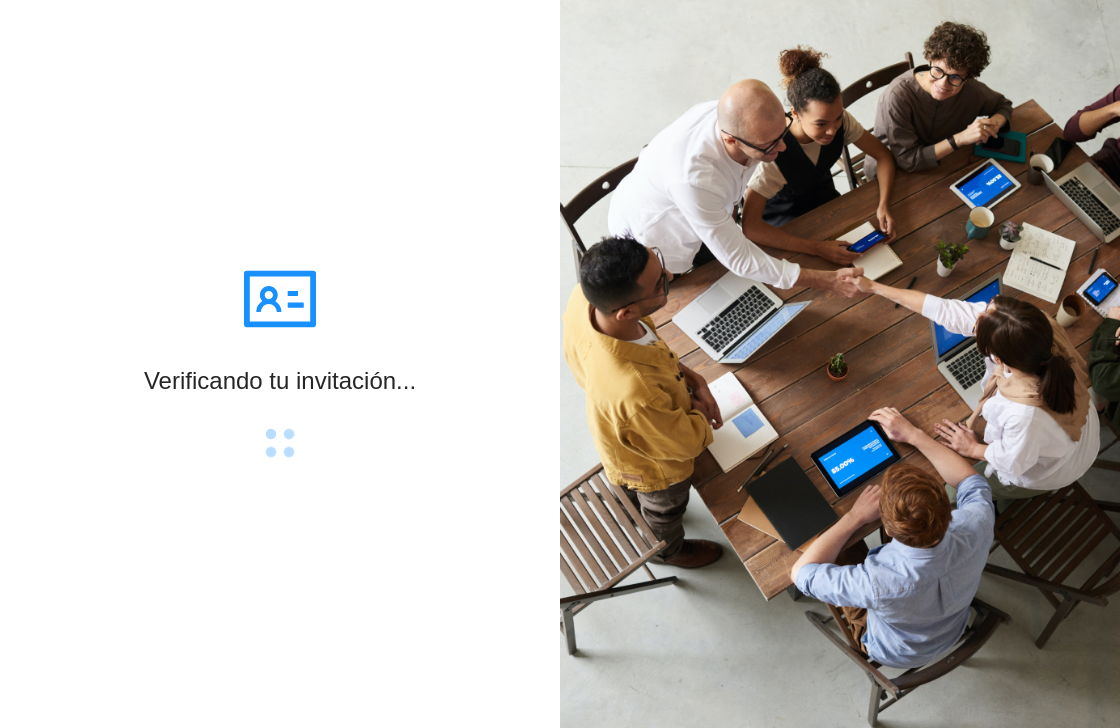 scroll, scrollTop: 0, scrollLeft: 0, axis: both 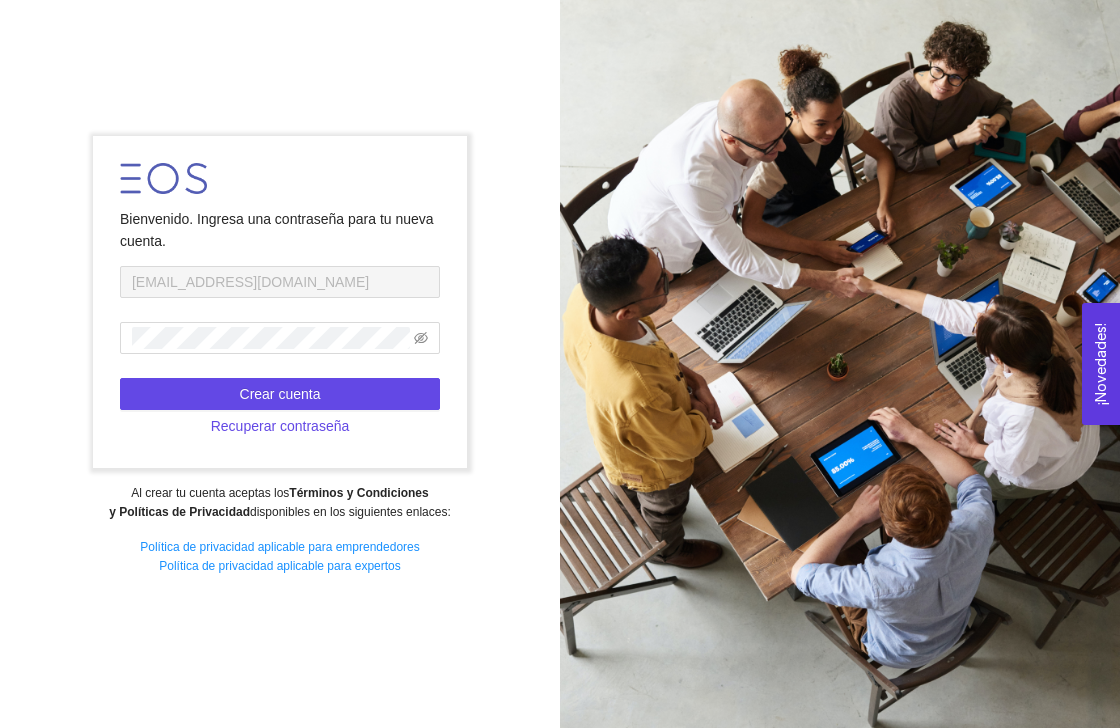 click on "Bienvenido. Ingresa una contraseña para tu nueva cuenta. [EMAIL_ADDRESS][DOMAIN_NAME] Crear cuenta Recuperar contraseña" at bounding box center [279, 302] 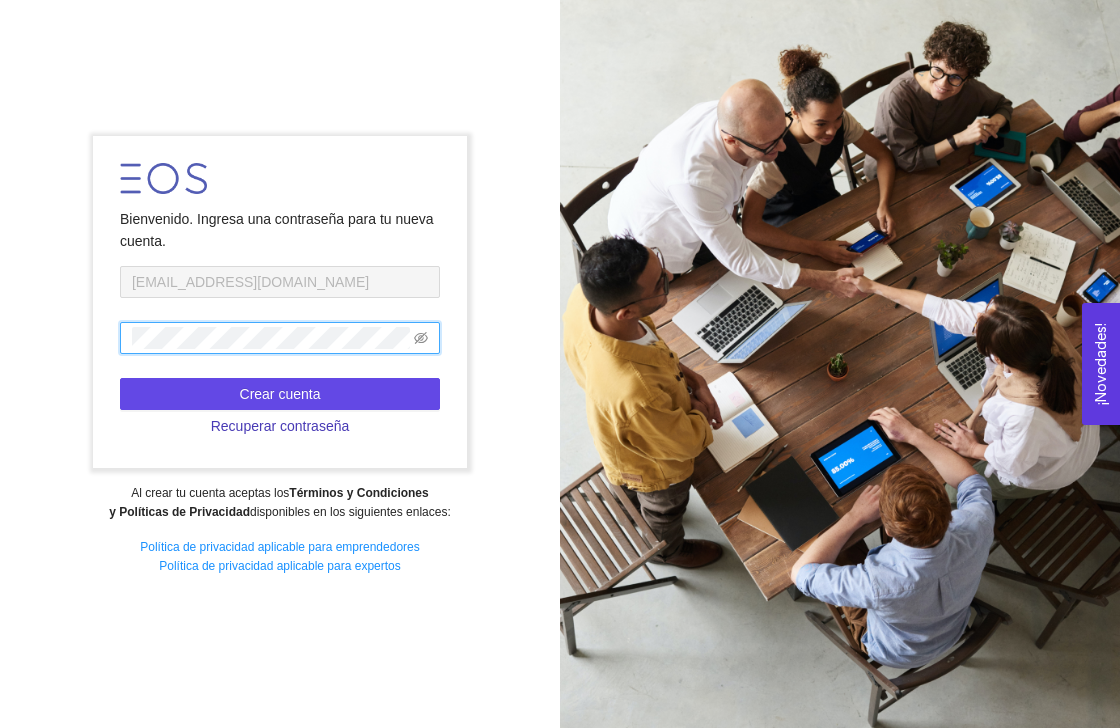 click on "Recuperar contraseña" at bounding box center (280, 426) 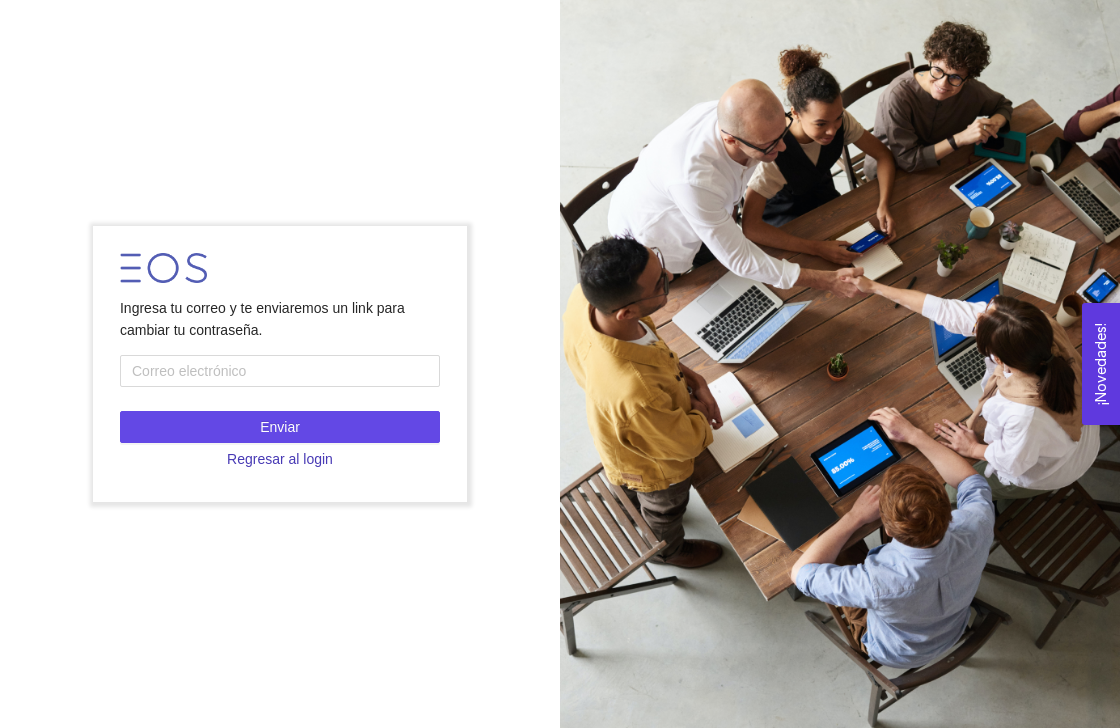 click on "Regresar al login" at bounding box center [280, 459] 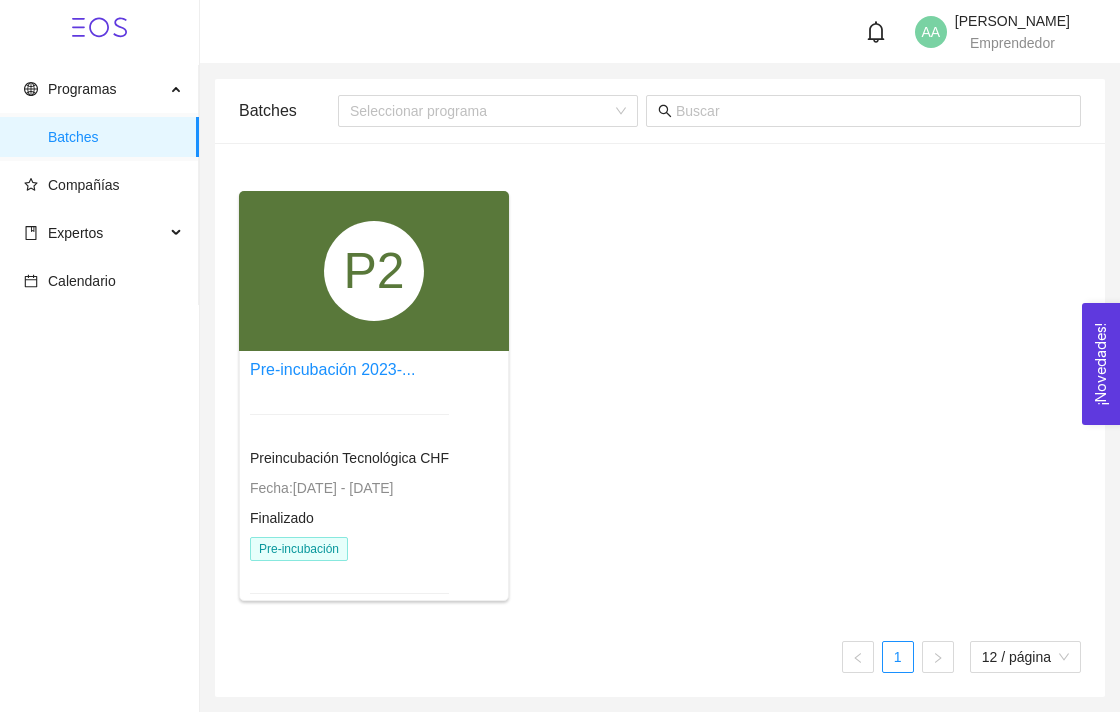 click on "P2" at bounding box center (374, 271) 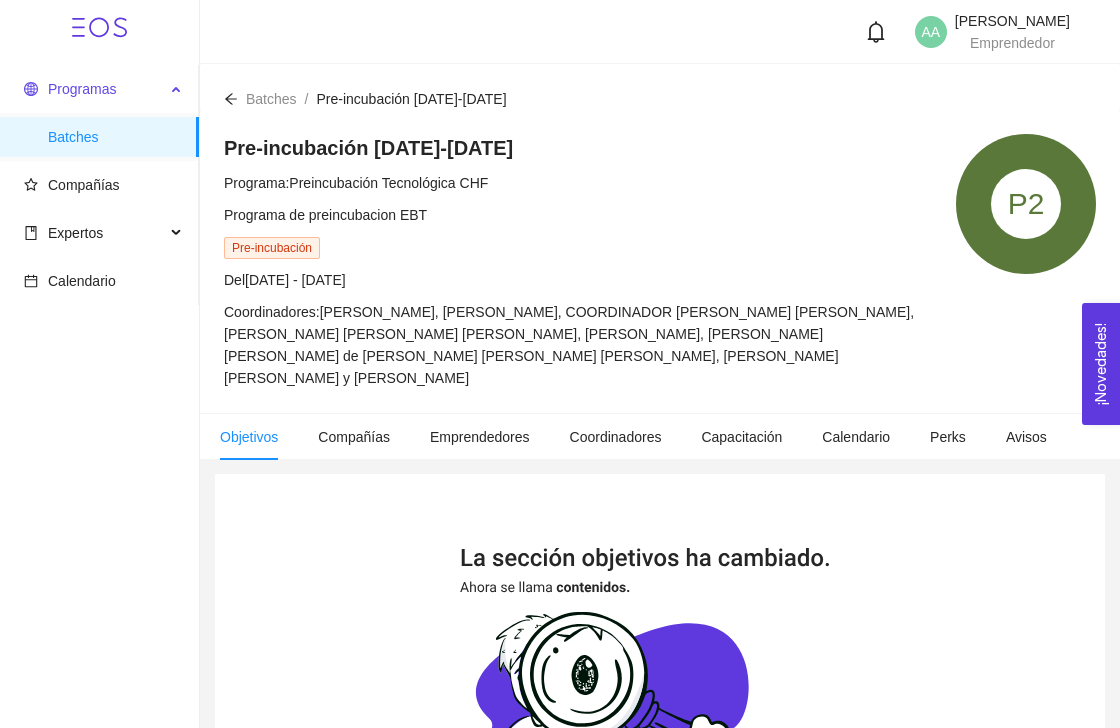 click on "Programas" at bounding box center (94, 89) 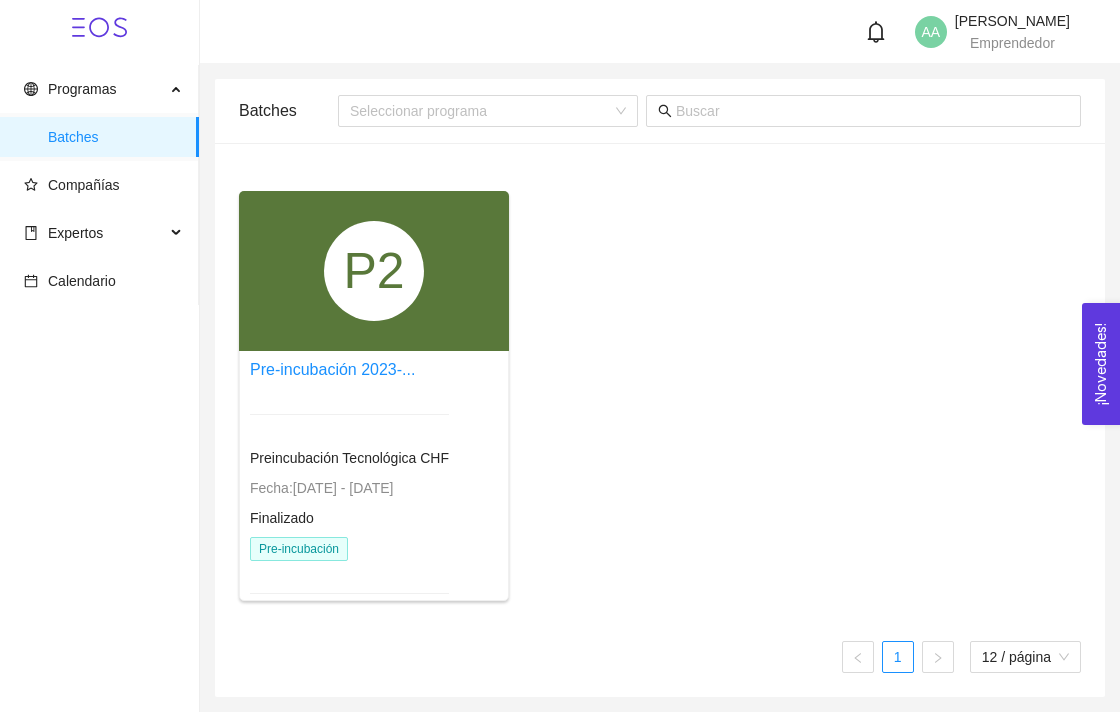 click on "[PERSON_NAME]" at bounding box center [1012, 21] 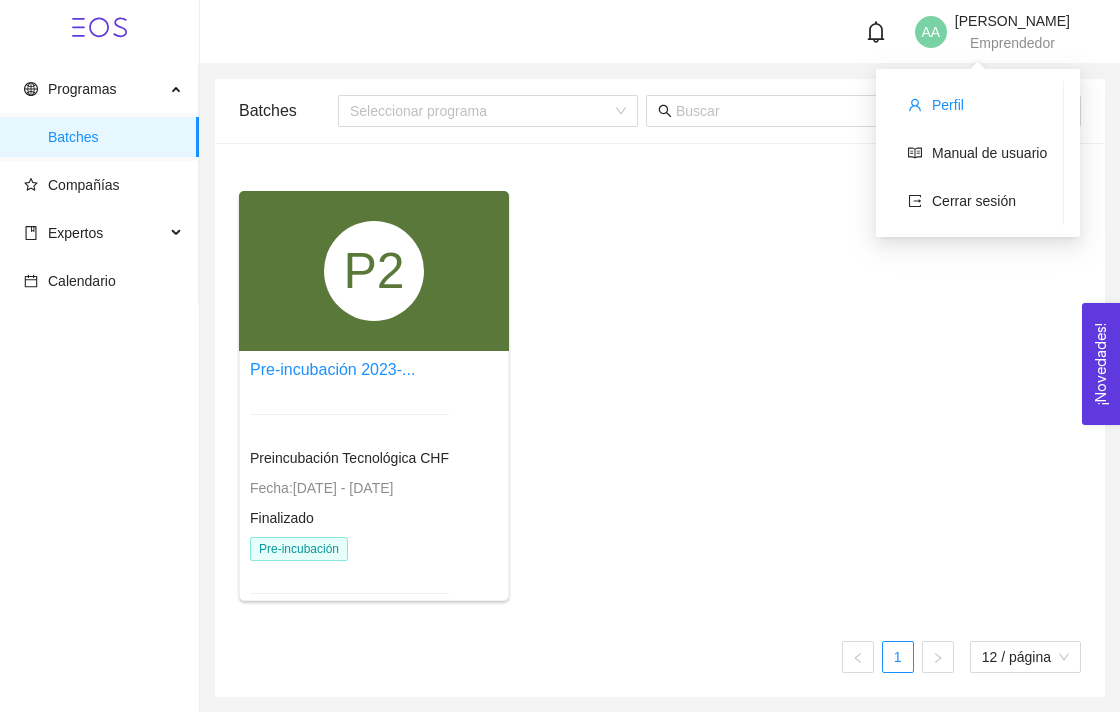 click on "Perfil" at bounding box center (948, 105) 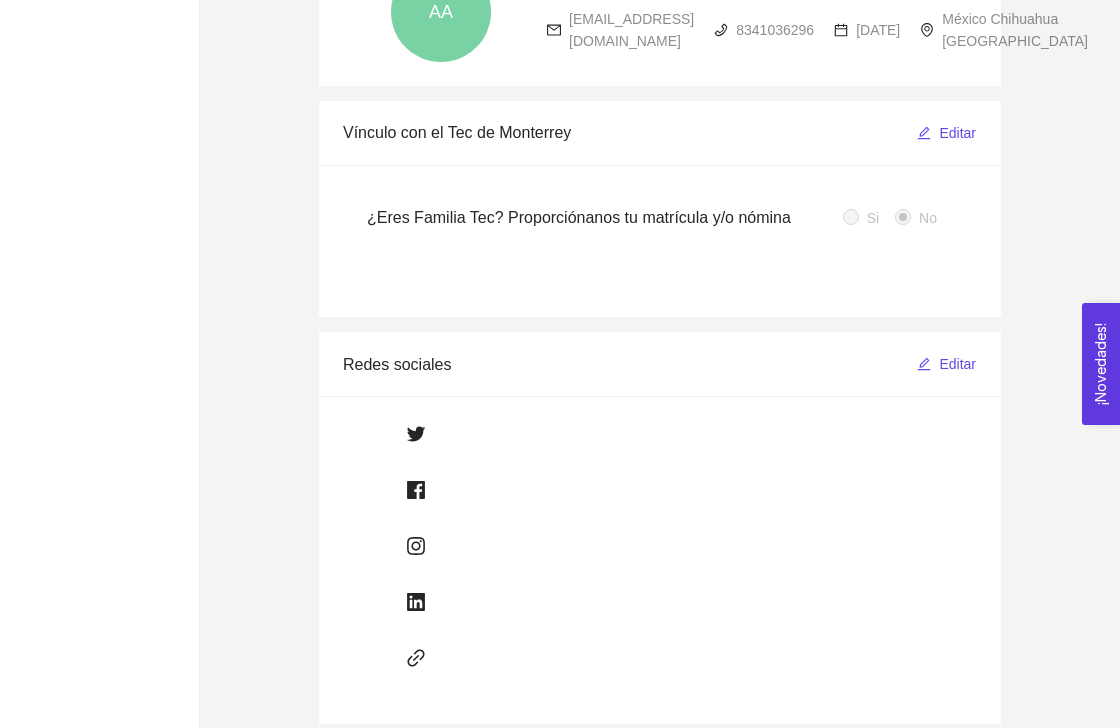 scroll, scrollTop: 0, scrollLeft: 0, axis: both 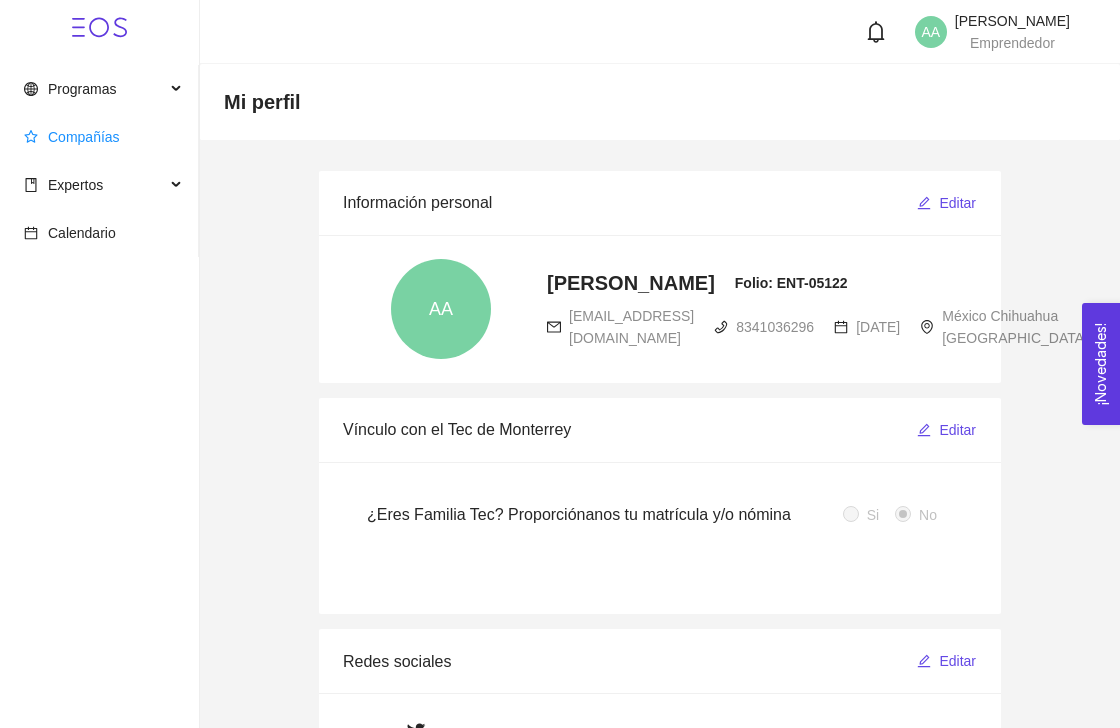 click on "Compañías" at bounding box center (84, 137) 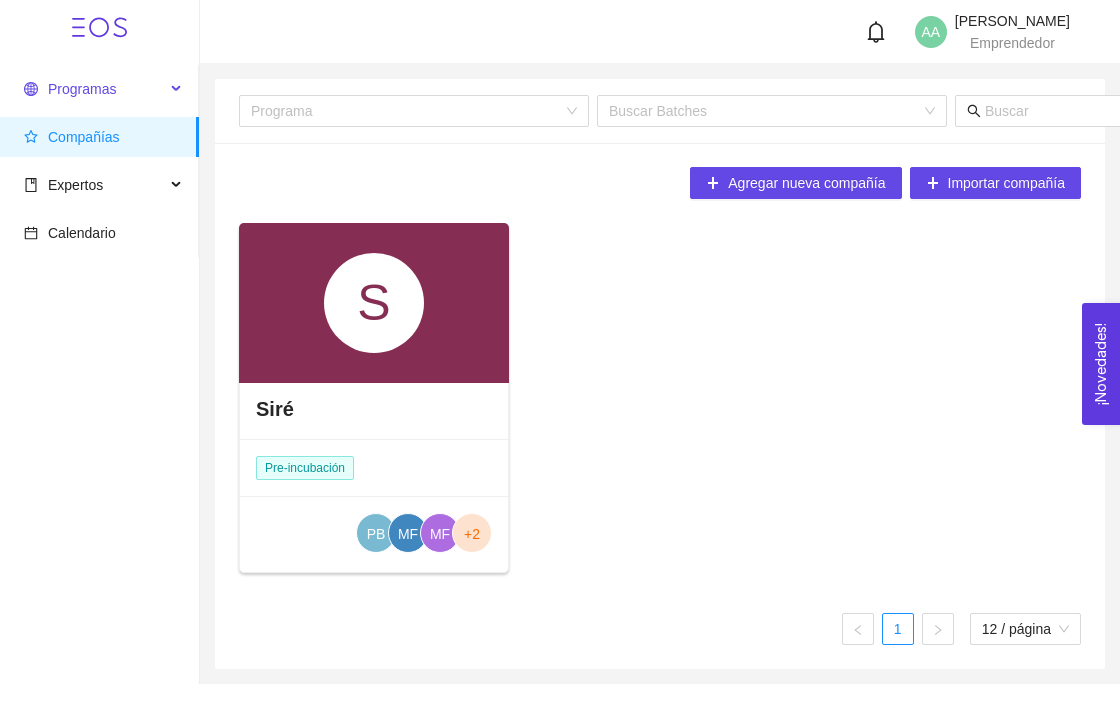 click on "Programas" at bounding box center [82, 89] 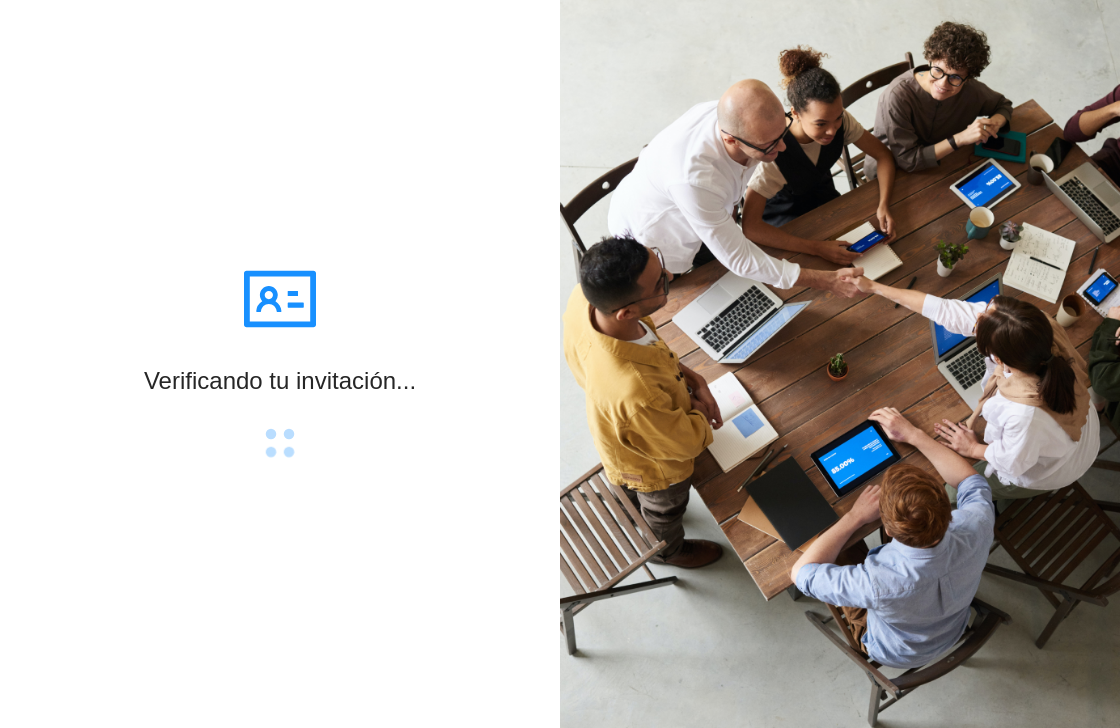 scroll, scrollTop: 0, scrollLeft: 0, axis: both 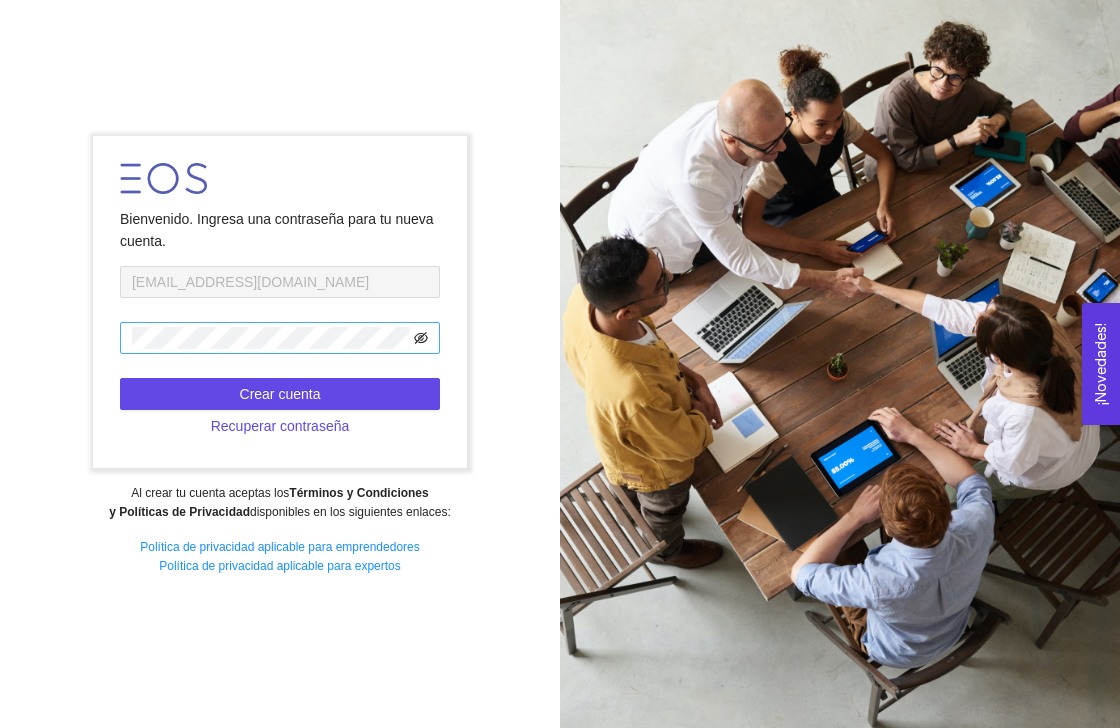 click 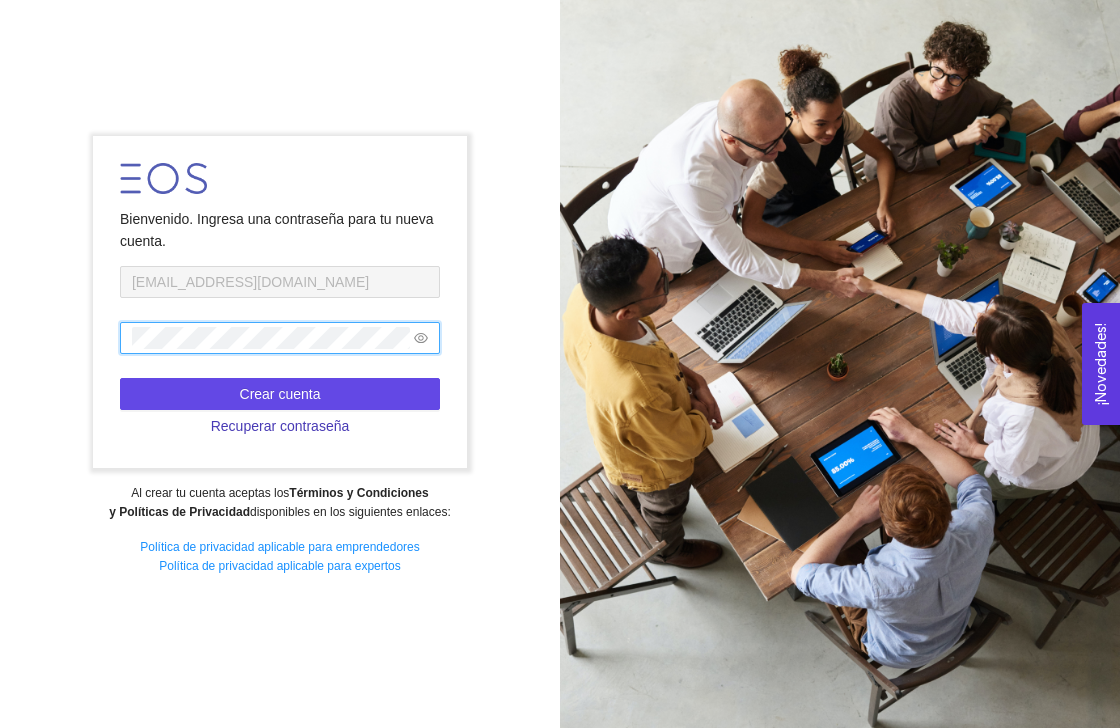 click on "Recuperar contraseña" at bounding box center (280, 426) 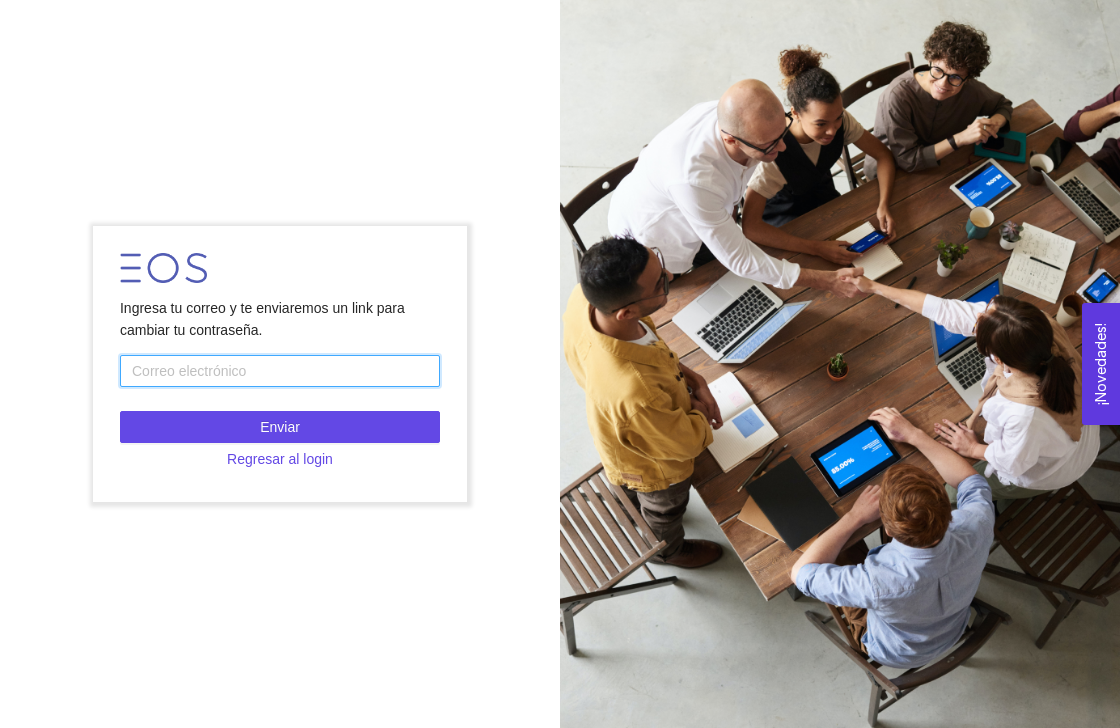 click at bounding box center (280, 371) 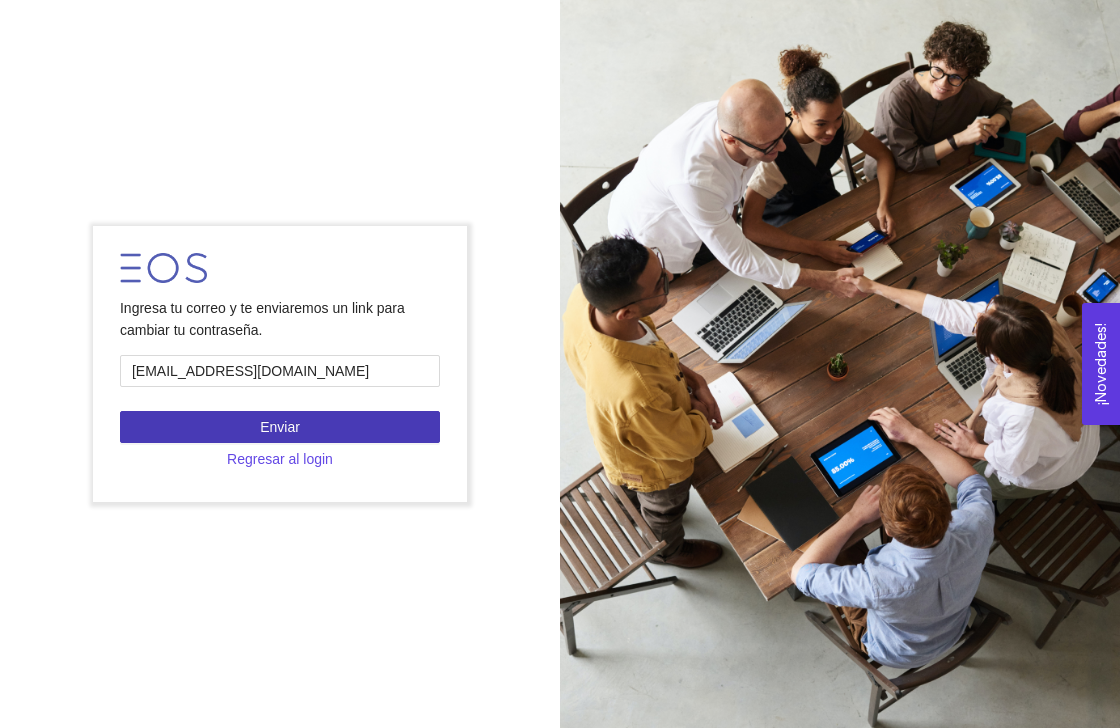 click on "Enviar" at bounding box center [280, 427] 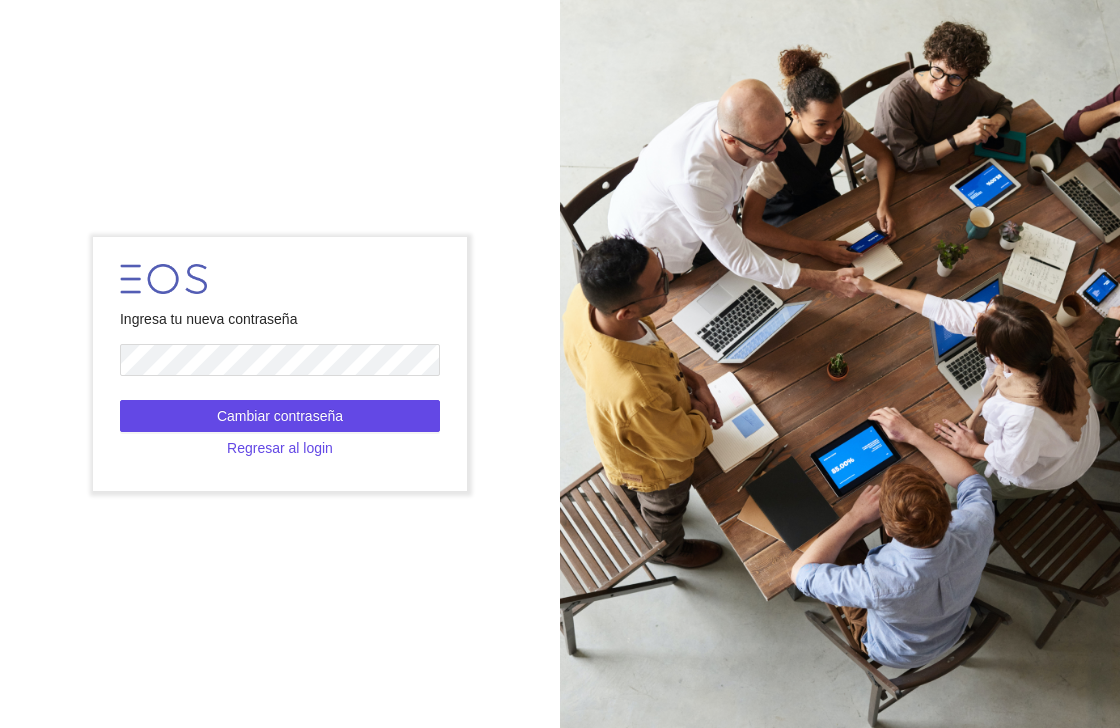 scroll, scrollTop: 0, scrollLeft: 0, axis: both 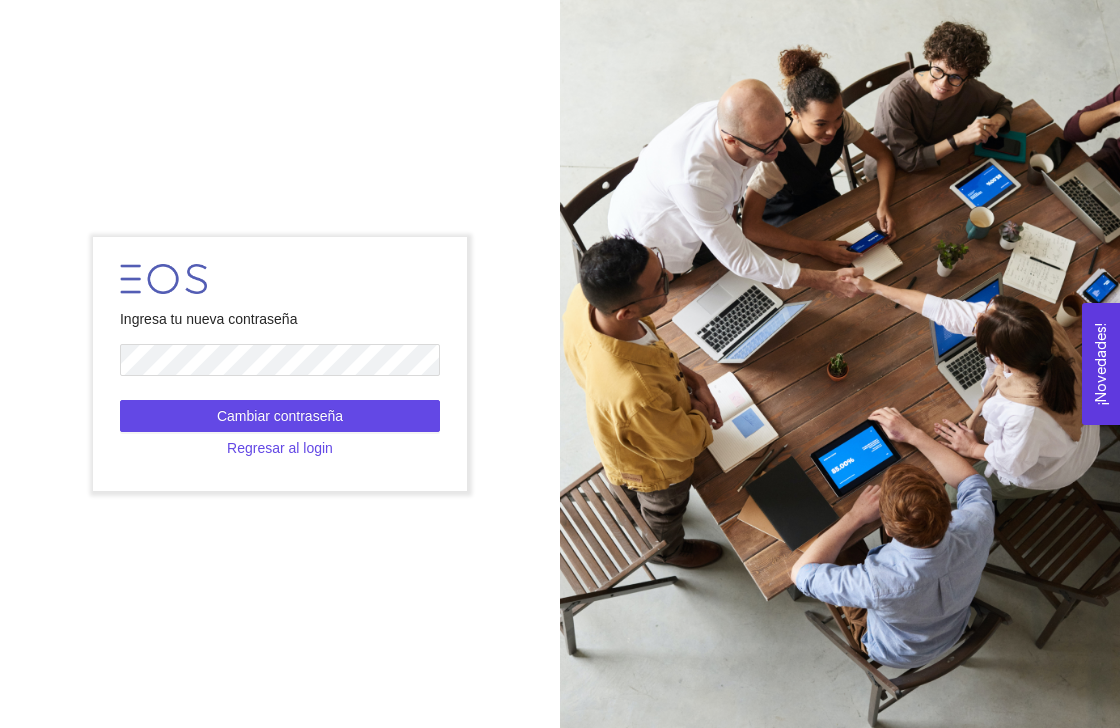 click on "Ingresa tu nueva contraseña Cambiar contraseña Regresar al login" at bounding box center [279, 364] 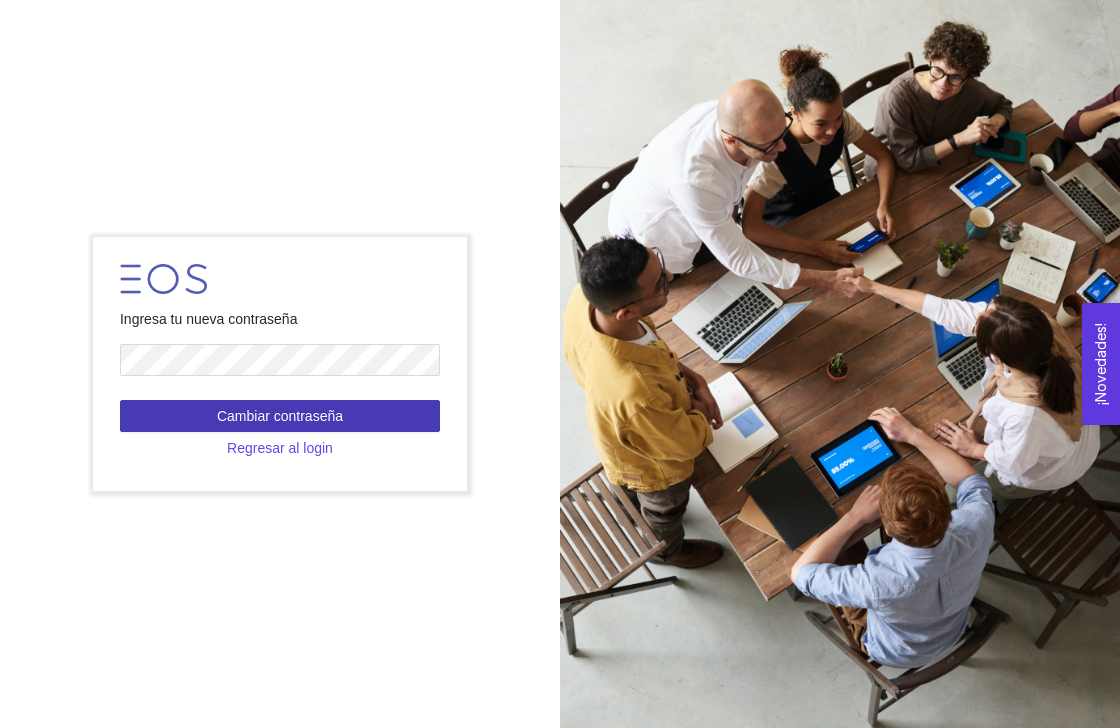 click on "Cambiar contraseña" at bounding box center (280, 416) 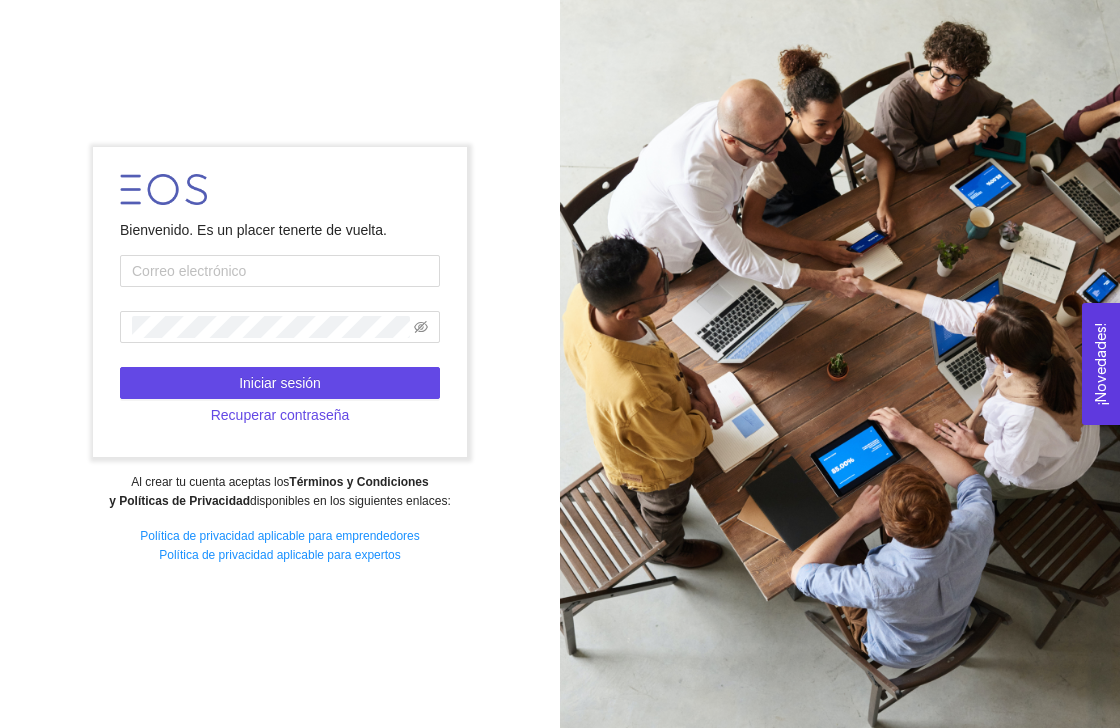 type on "[EMAIL_ADDRESS][DOMAIN_NAME]" 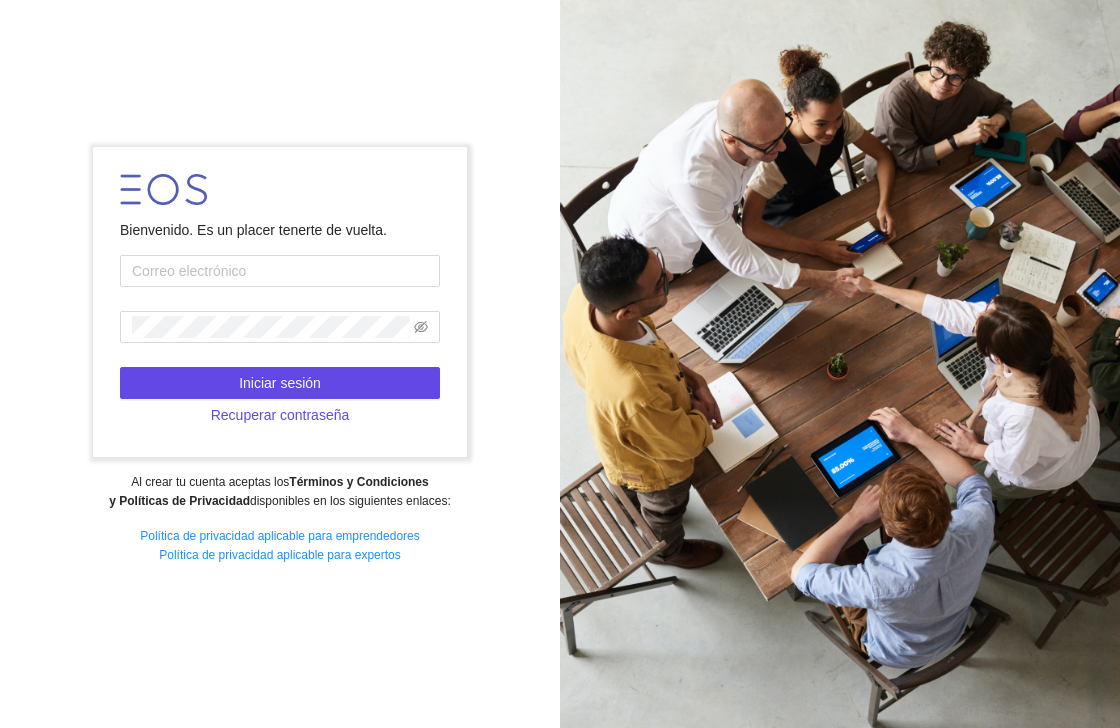 scroll, scrollTop: 0, scrollLeft: 0, axis: both 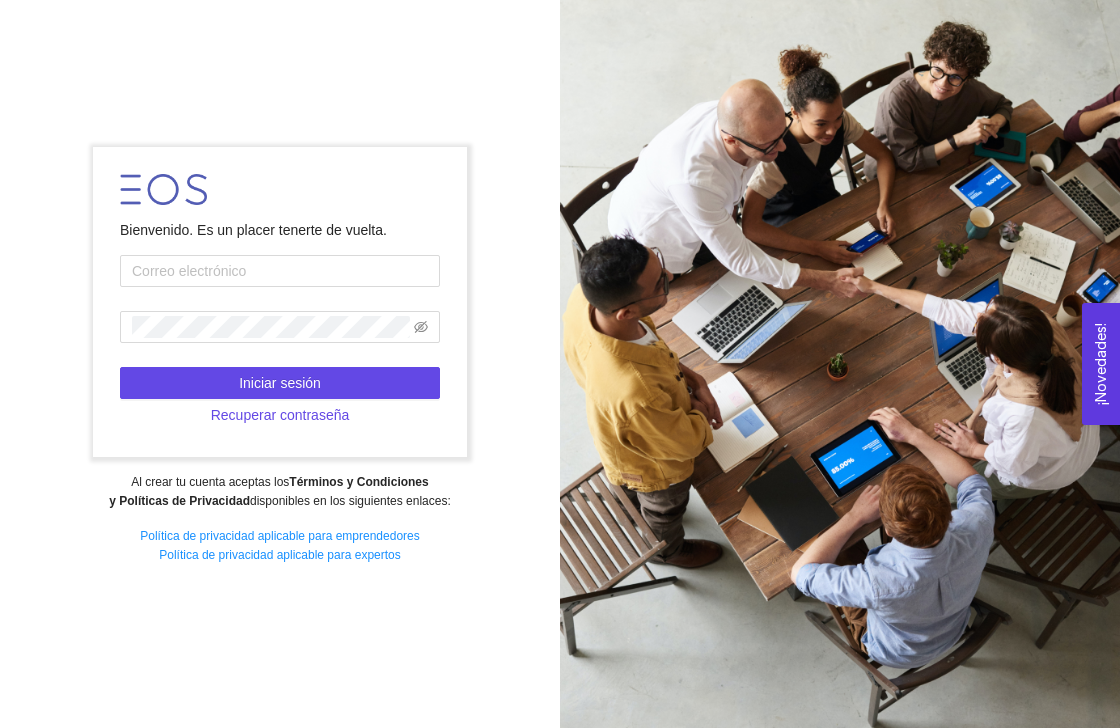 type on "[EMAIL_ADDRESS][DOMAIN_NAME]" 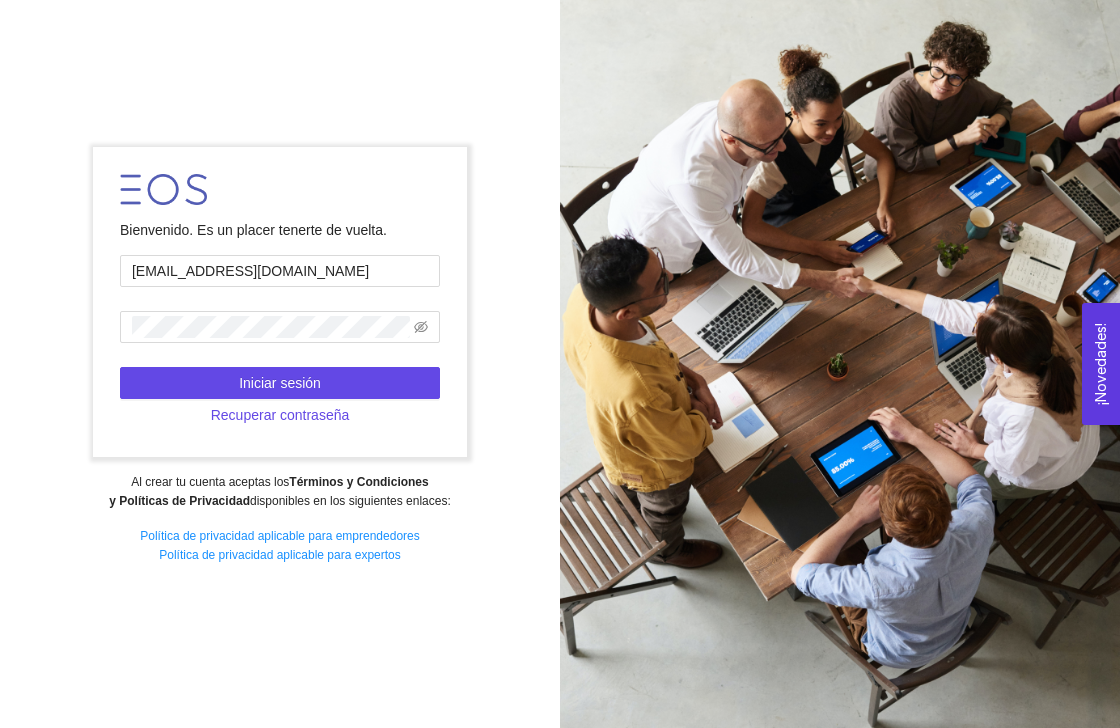 click on "Iniciar sesión" at bounding box center (280, 383) 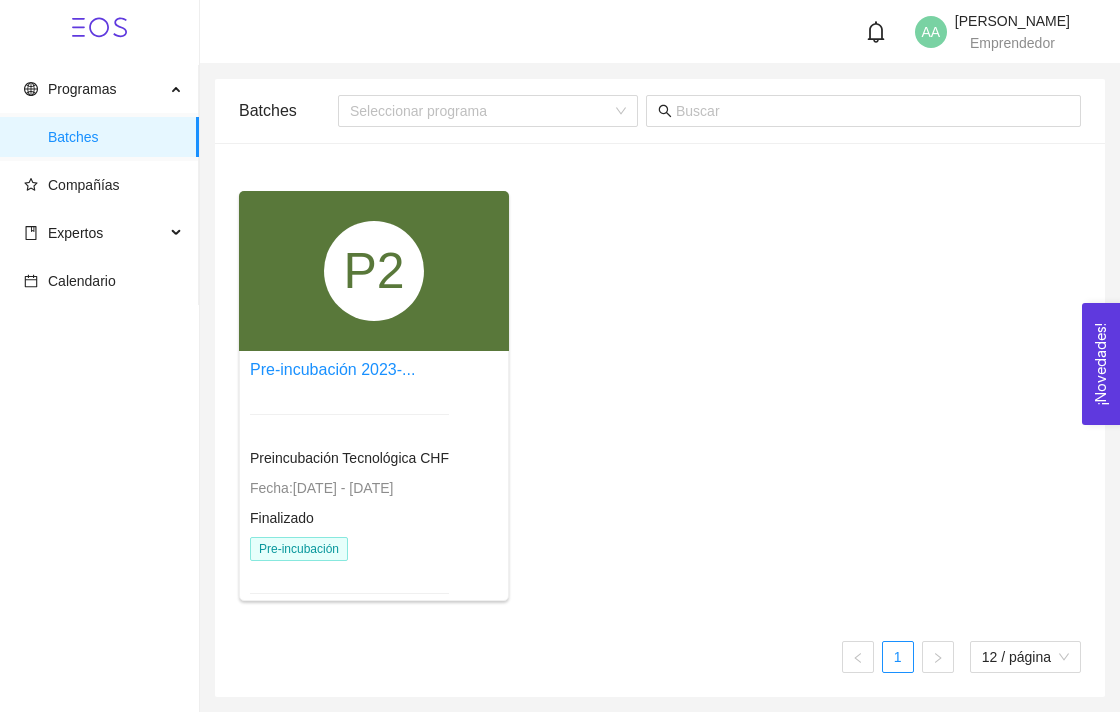 click on "Emprendedor" at bounding box center [1012, 43] 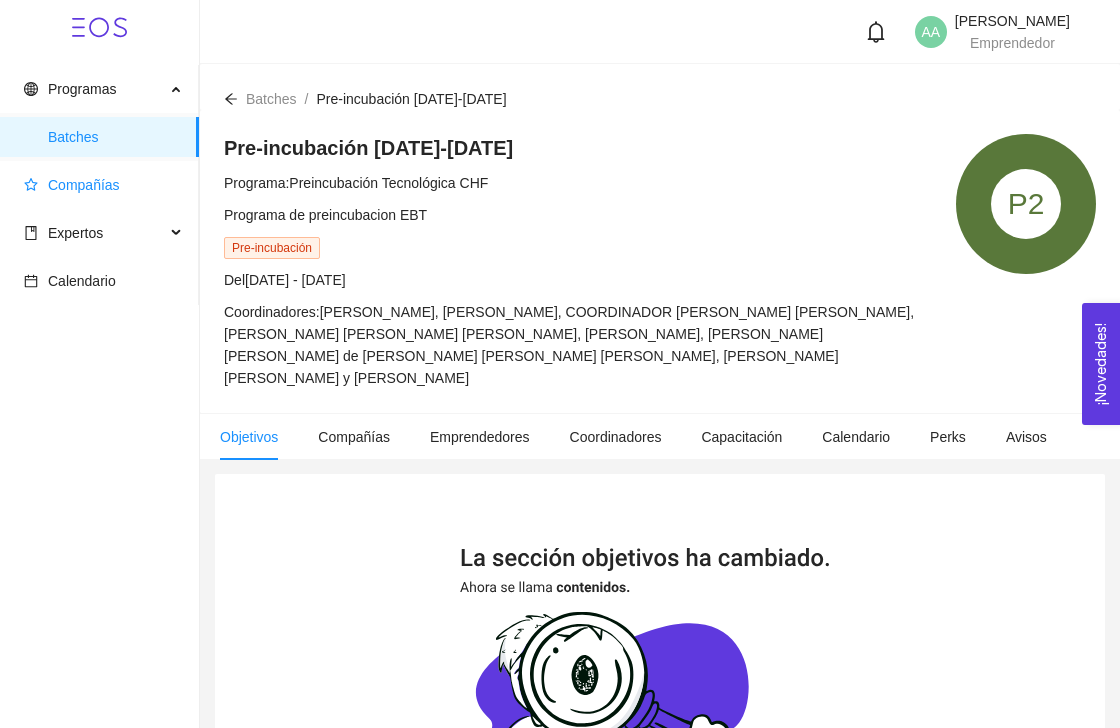 click on "Compañías" at bounding box center [84, 185] 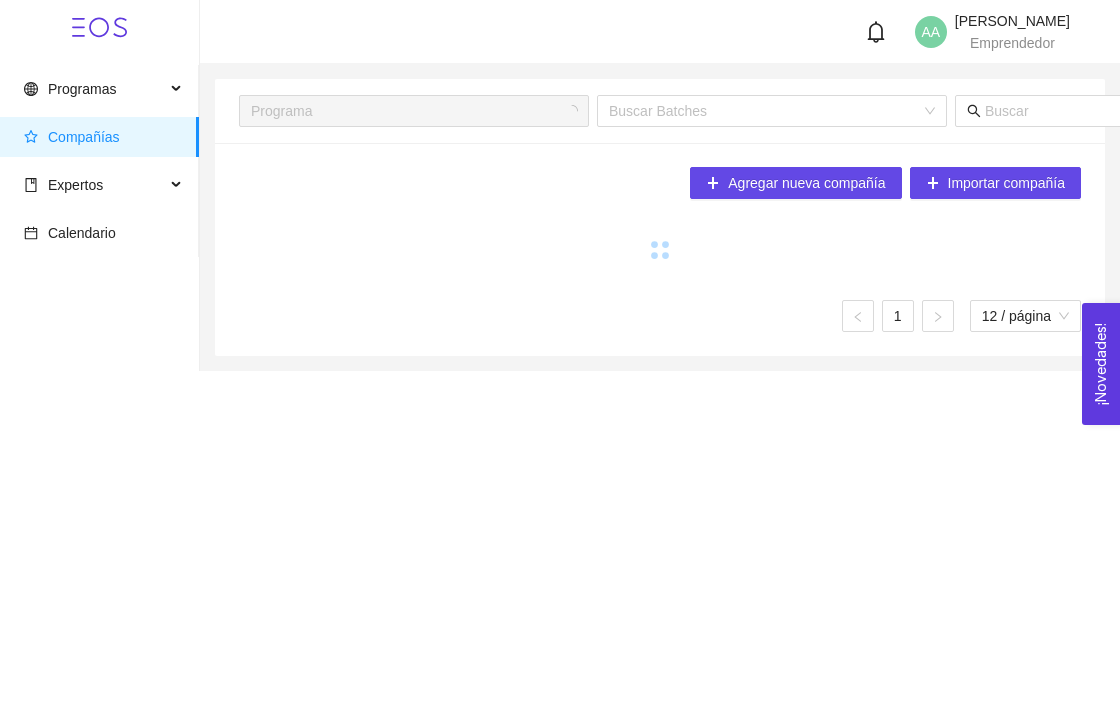 click on "Compañías" at bounding box center [103, 137] 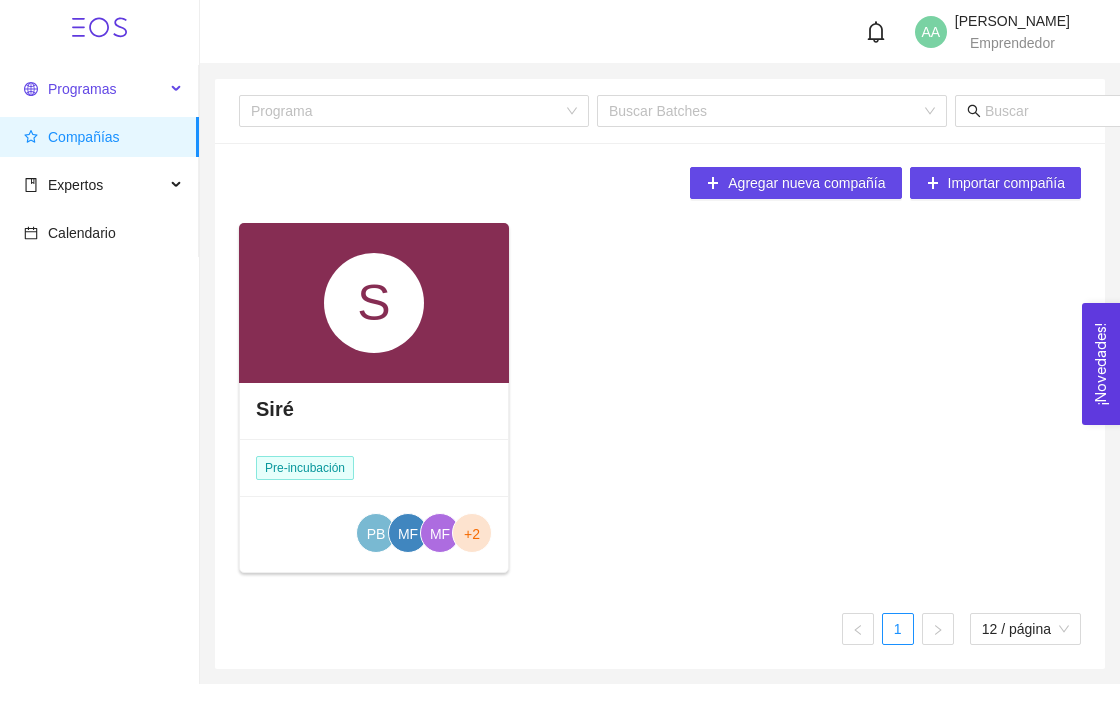 click on "Programas" at bounding box center (94, 89) 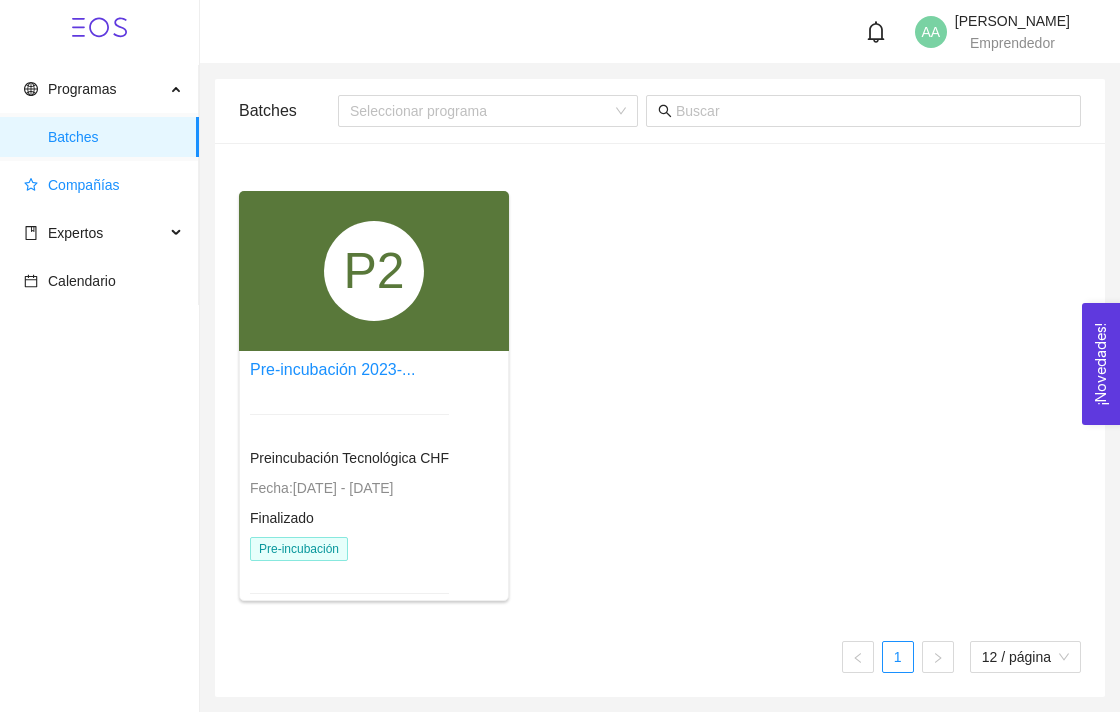 click on "Compañías" at bounding box center [103, 185] 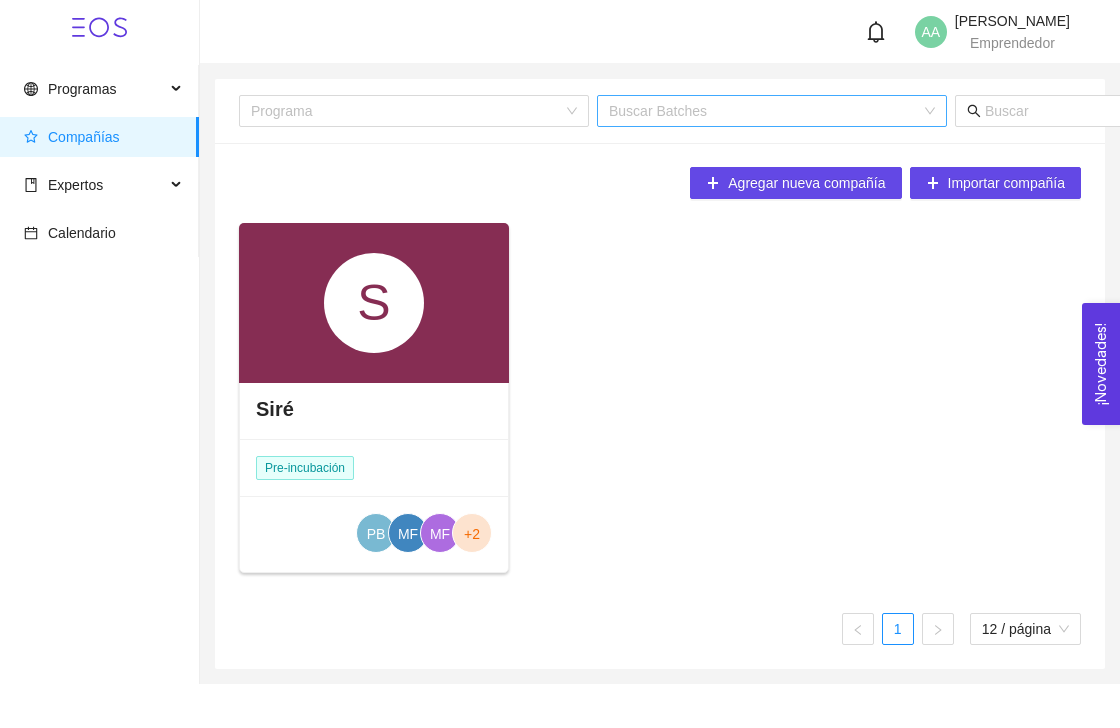click at bounding box center [765, 111] 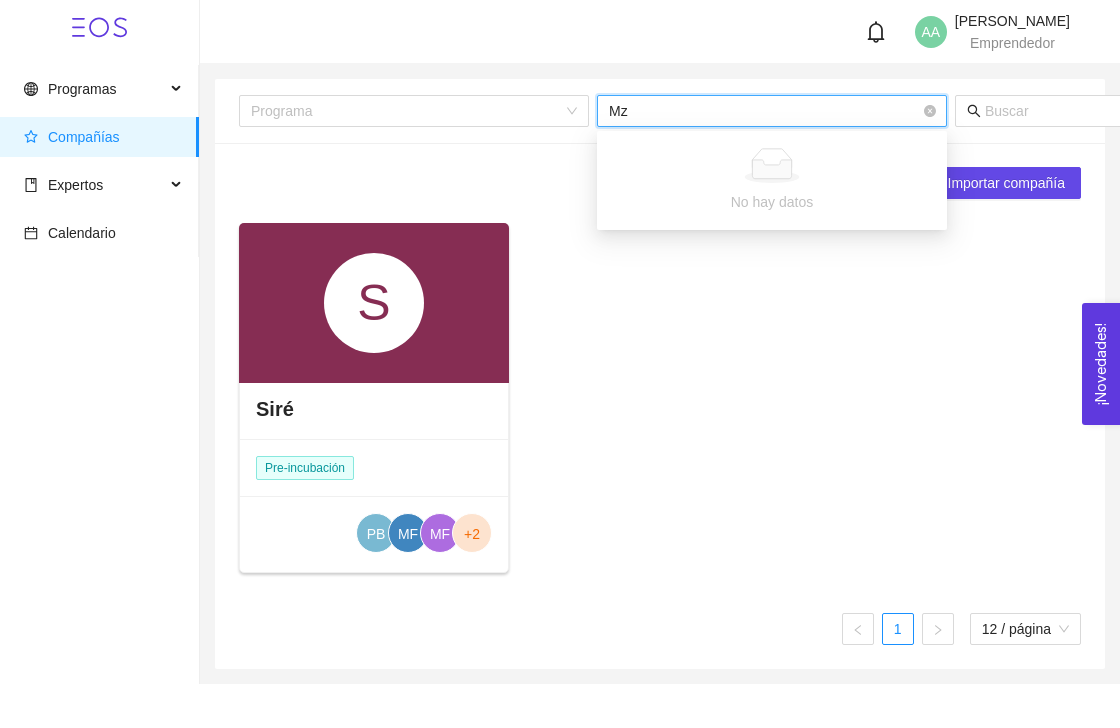 type on "M" 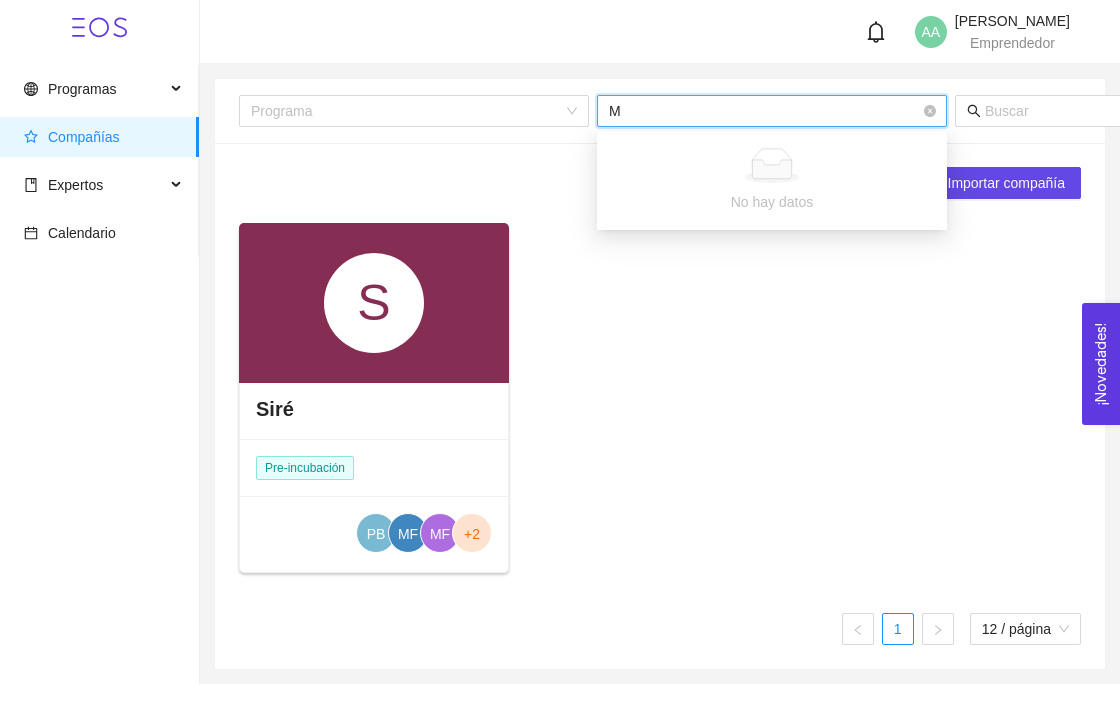 type 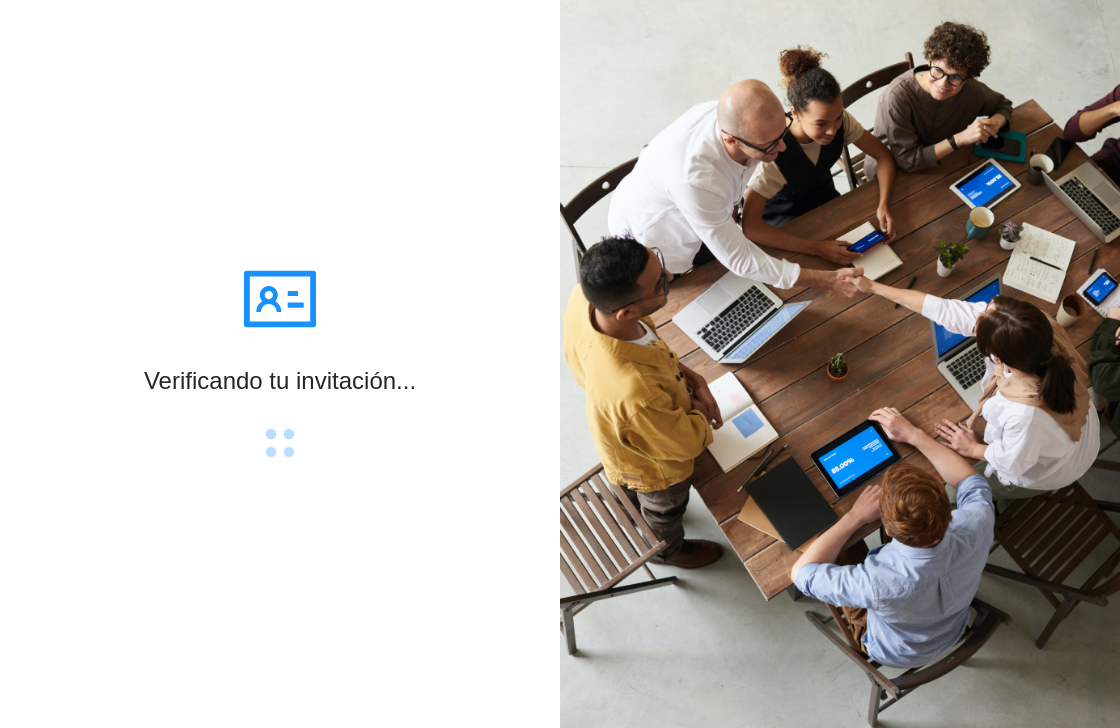 scroll, scrollTop: 0, scrollLeft: 0, axis: both 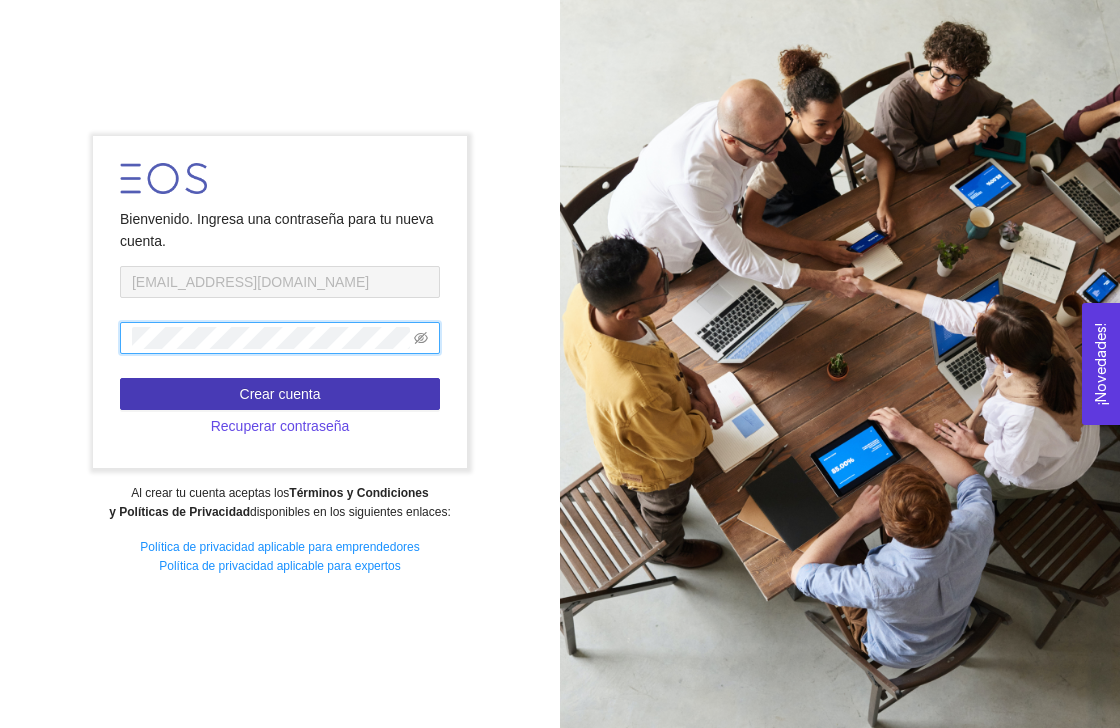 click on "Crear cuenta" at bounding box center (280, 394) 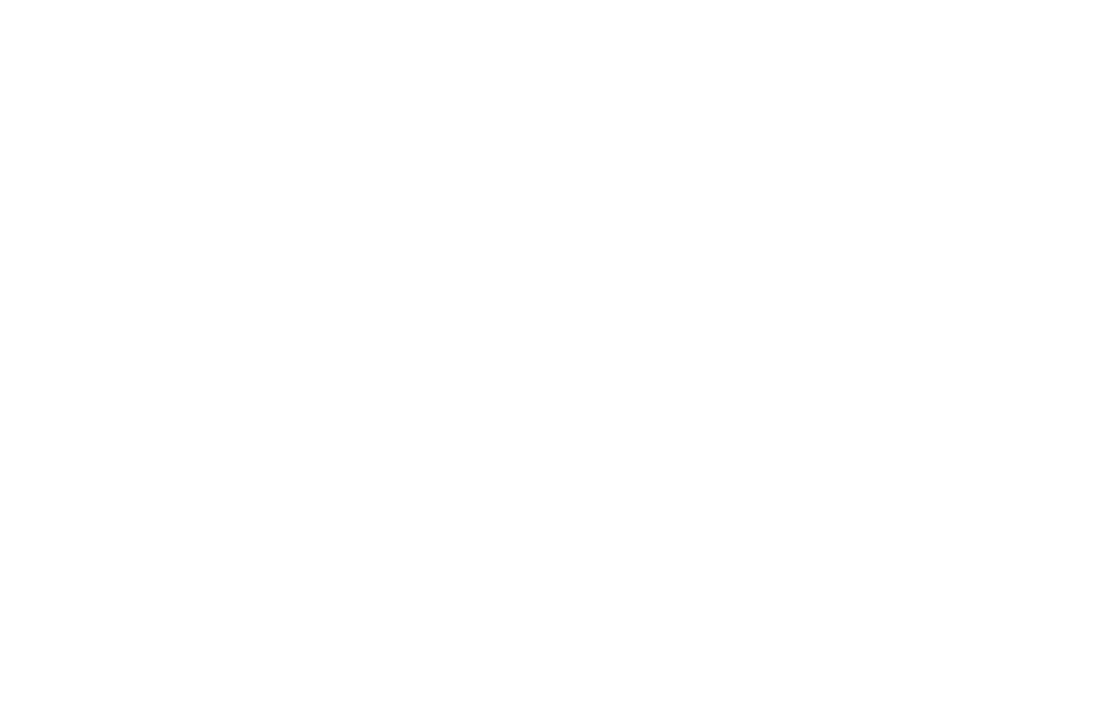 scroll, scrollTop: 0, scrollLeft: 0, axis: both 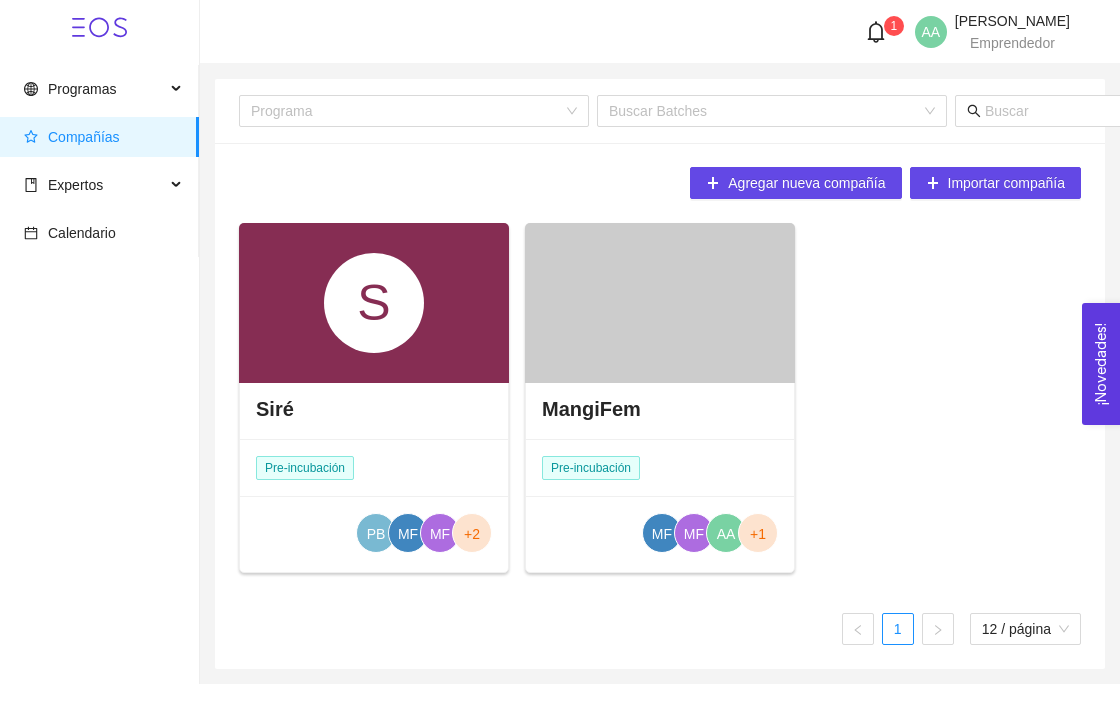 click on "MangiFem" at bounding box center (660, 409) 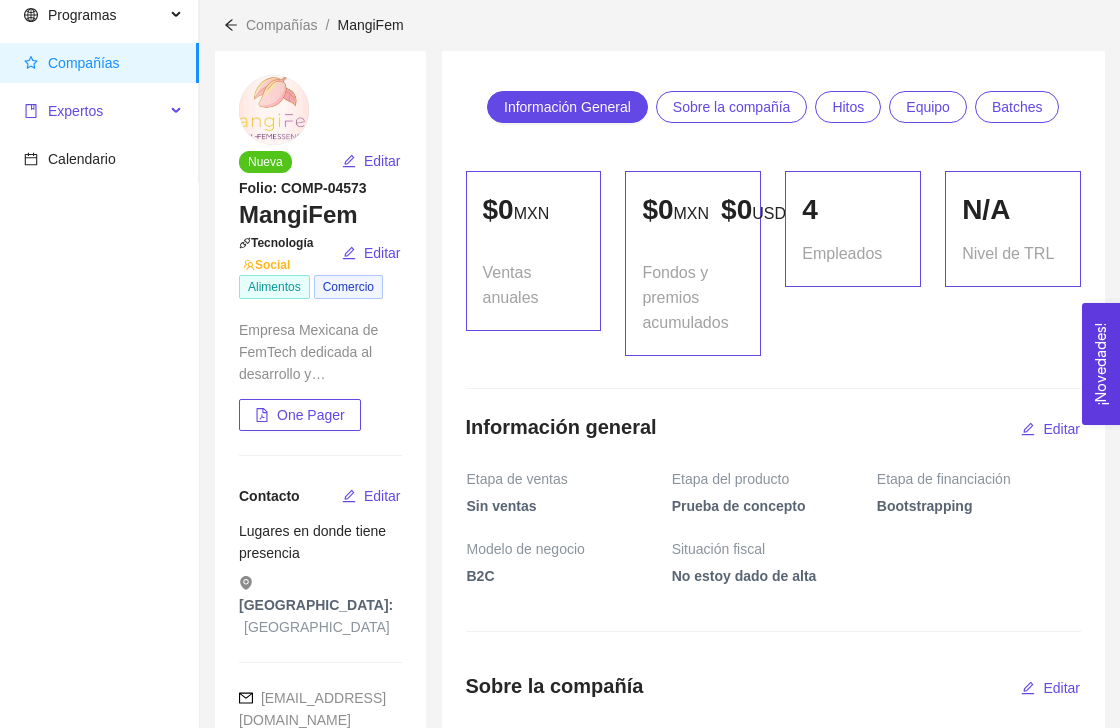 scroll, scrollTop: 0, scrollLeft: 0, axis: both 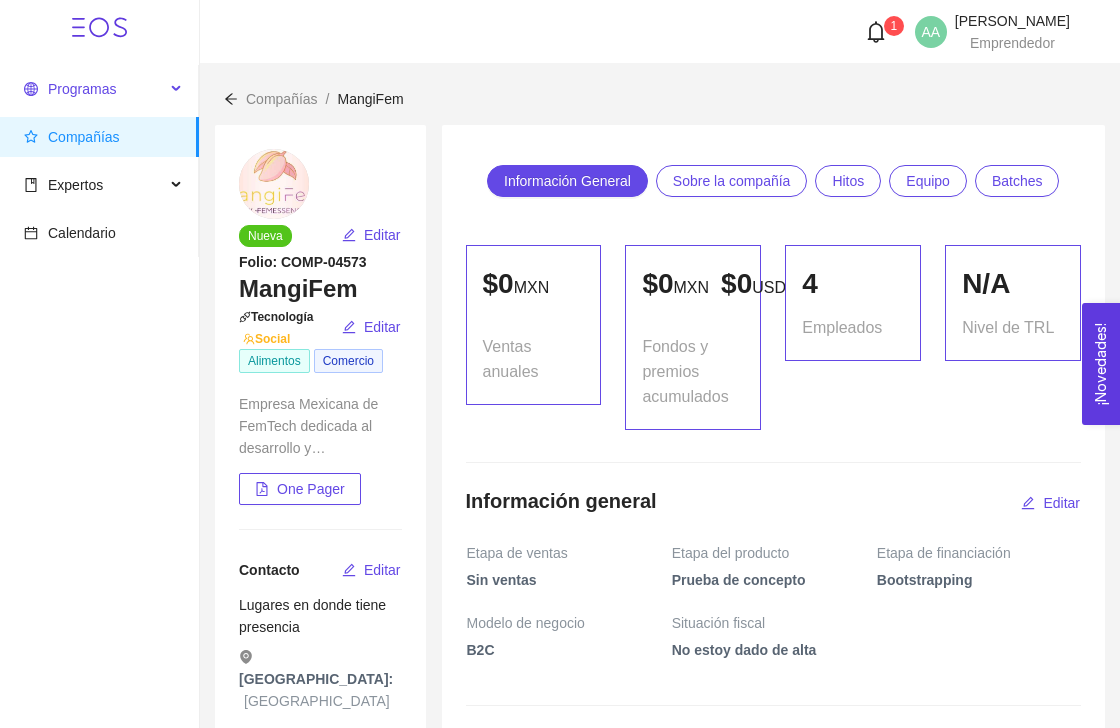 click on "Programas" at bounding box center (94, 89) 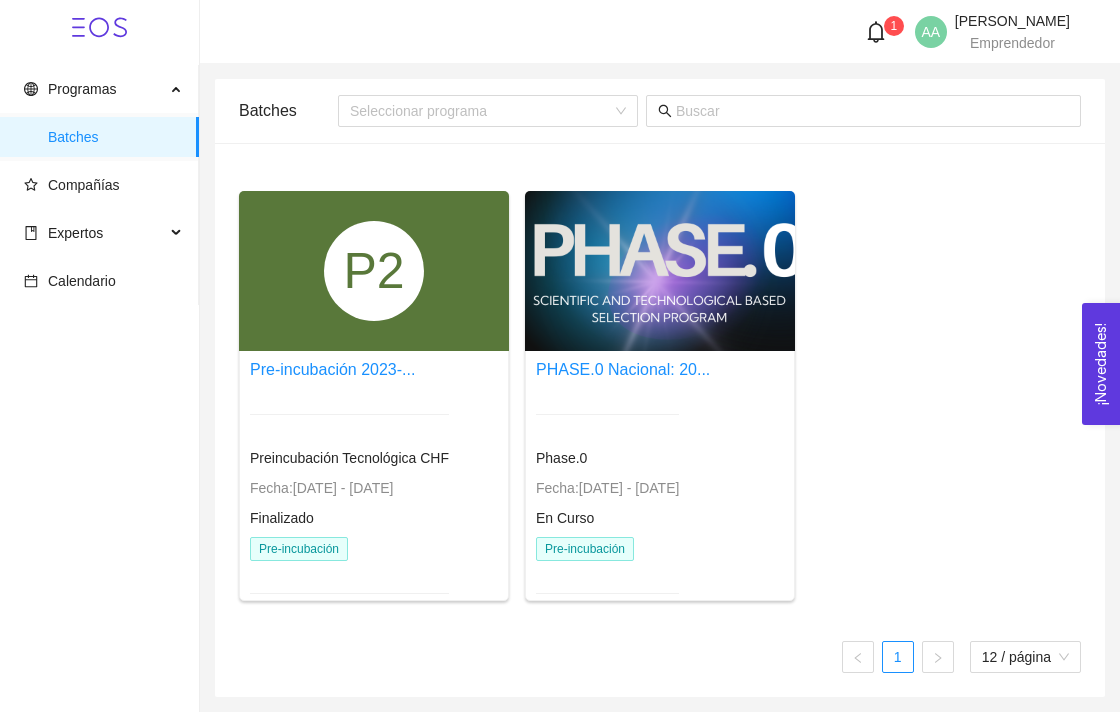 click on "Fecha:  [DATE] - [DATE]" at bounding box center [607, 488] 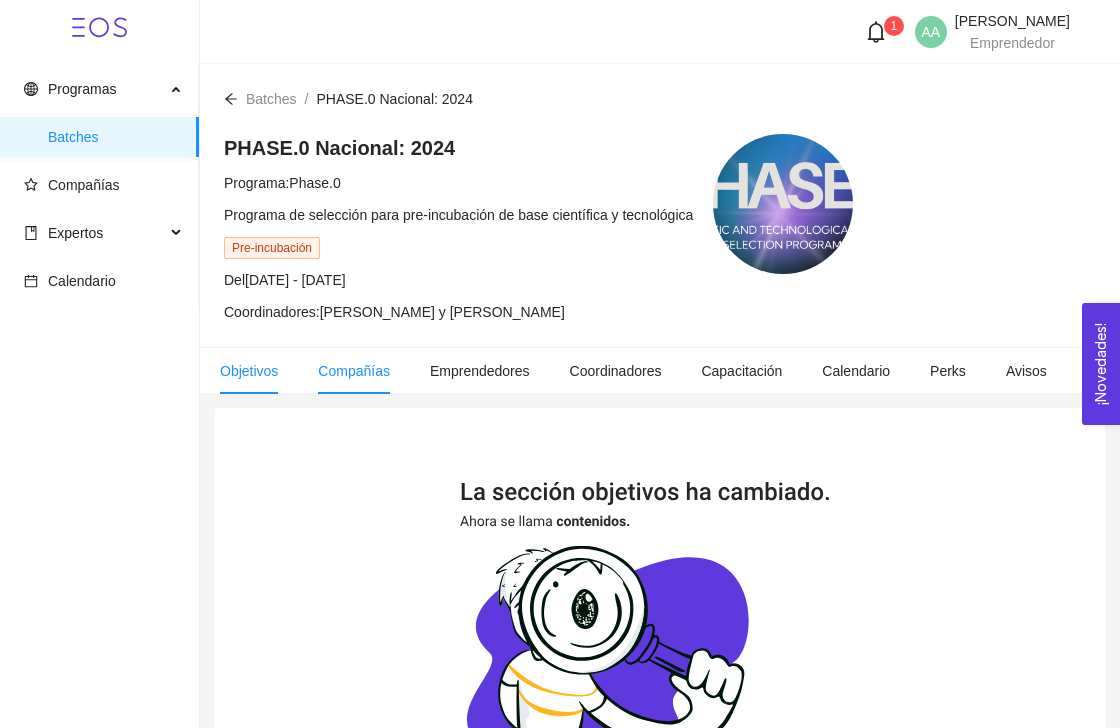 click on "Compañías" at bounding box center (354, 371) 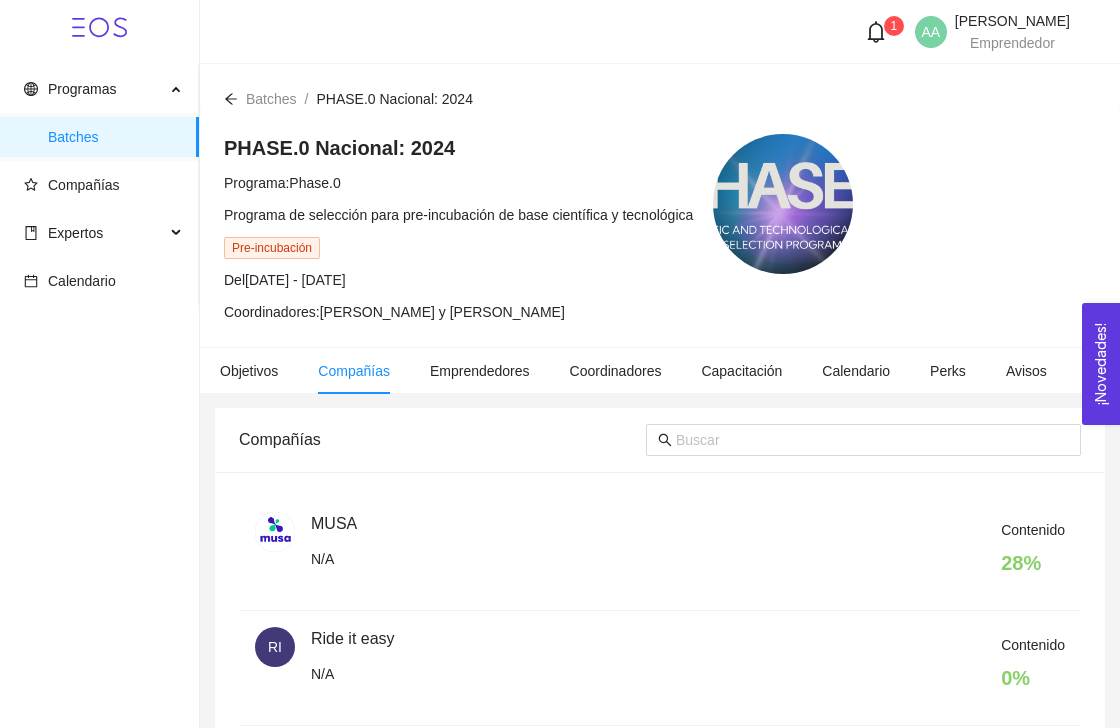 click on "Batches / PHASE.0 Nacional: 2024 / PHASE.0 Nacional: 2024 Programa:  Phase.0 Programa de selección para pre-incubación de base científica y tecnológica Pre-incubación Del  [DATE] - [DATE] Coordinadores:  [PERSON_NAME] y [PERSON_NAME] Objetivos Compañías Emprendedores Coordinadores Capacitación Calendario Perks Avisos Compañías MUSA N/A Contenido 28  % RI Ride it easy  N/A Contenido 0  % S SINERGIA N/A Contenido 4  % Aztech Technologies N/A Contenido 0  % [PERSON_NAME] N/A Contenido 92  % L-NOVA N/A Contenido 18  % C ControlNot N/A Contenido 12  % VP Vale por el Hambre N/A Contenido 5  % E EnRuta N/A Contenido 4  % A AutoGreenHouse N/A Contenido 0  % 1 2 3 4 5 ••• 9 10 / página" at bounding box center [660, 902] 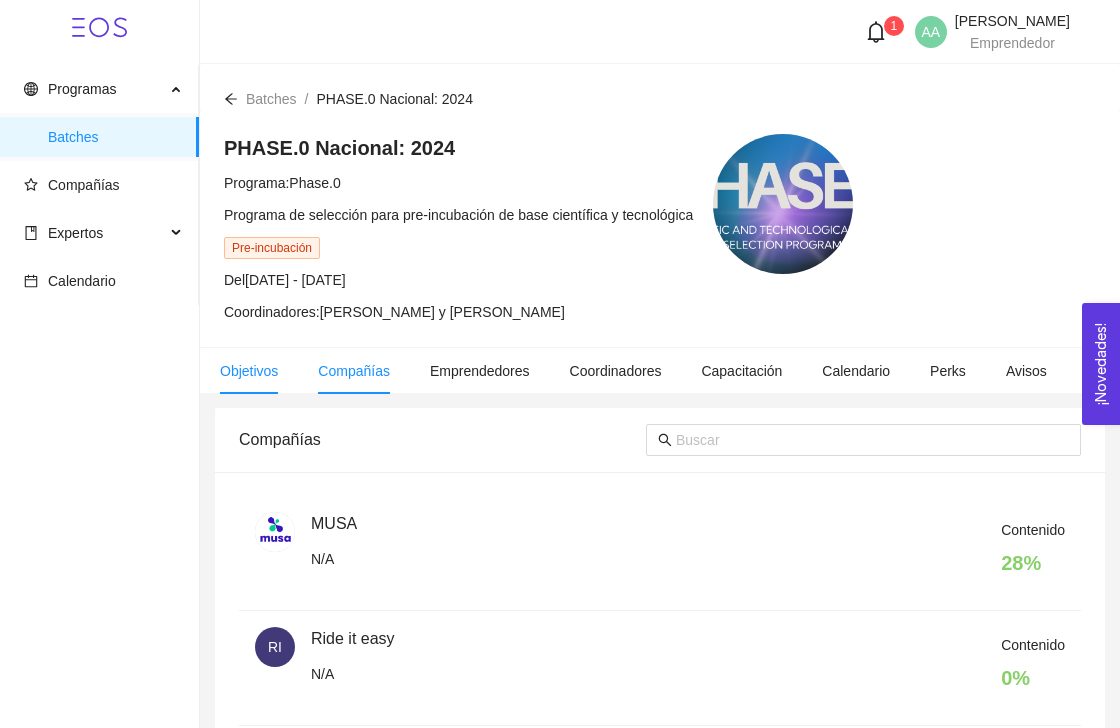 click on "Objetivos" at bounding box center (249, 371) 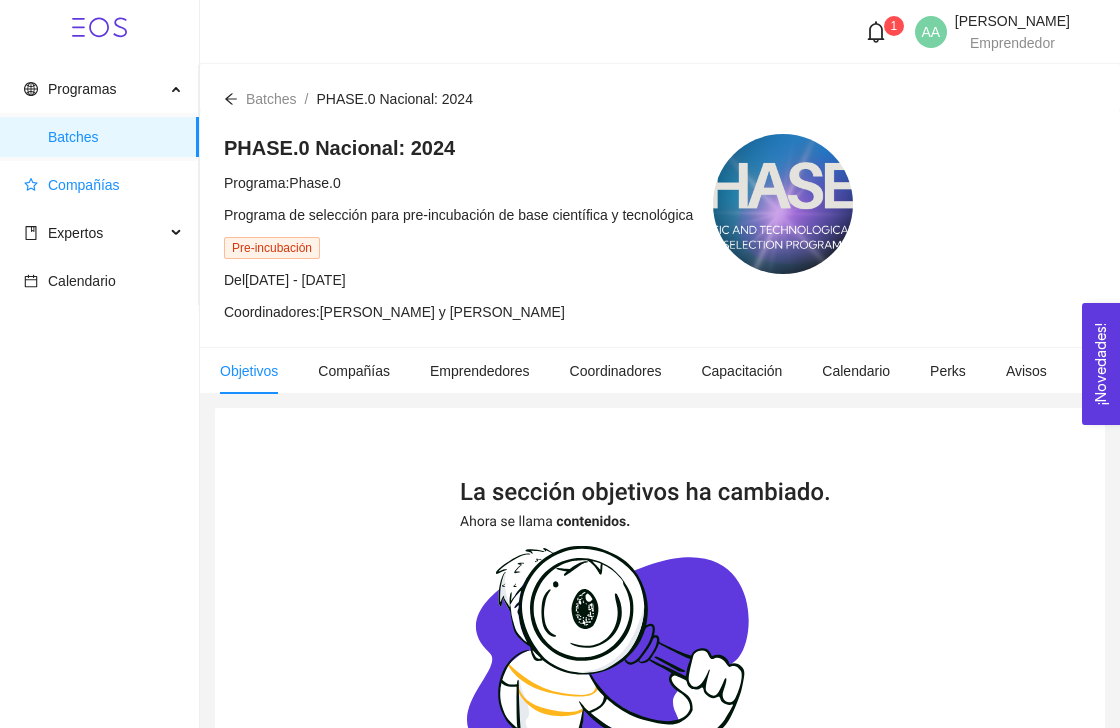 click on "Compañías" at bounding box center (103, 185) 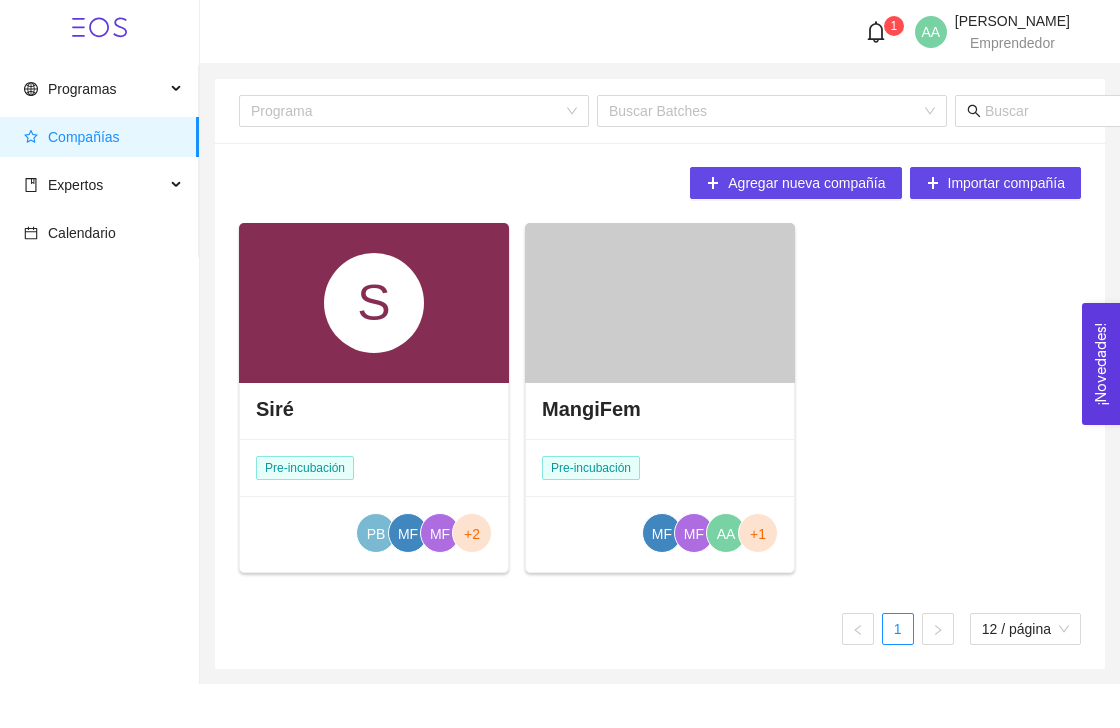 click on "Compañías" at bounding box center (84, 137) 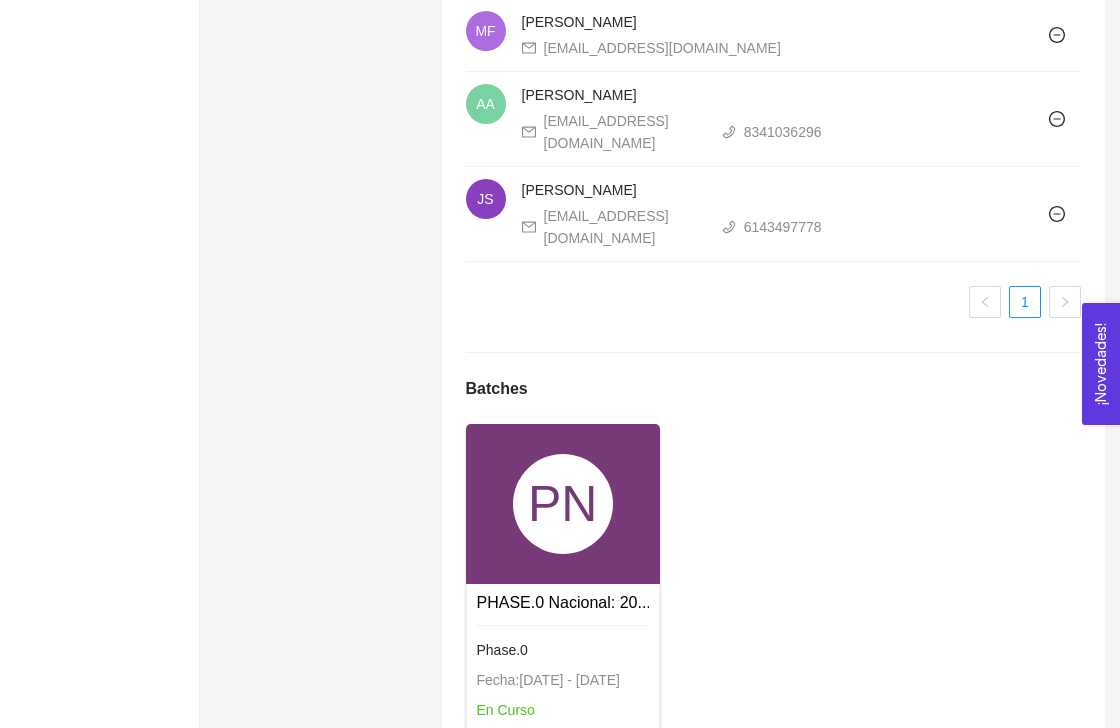 scroll, scrollTop: 2189, scrollLeft: 0, axis: vertical 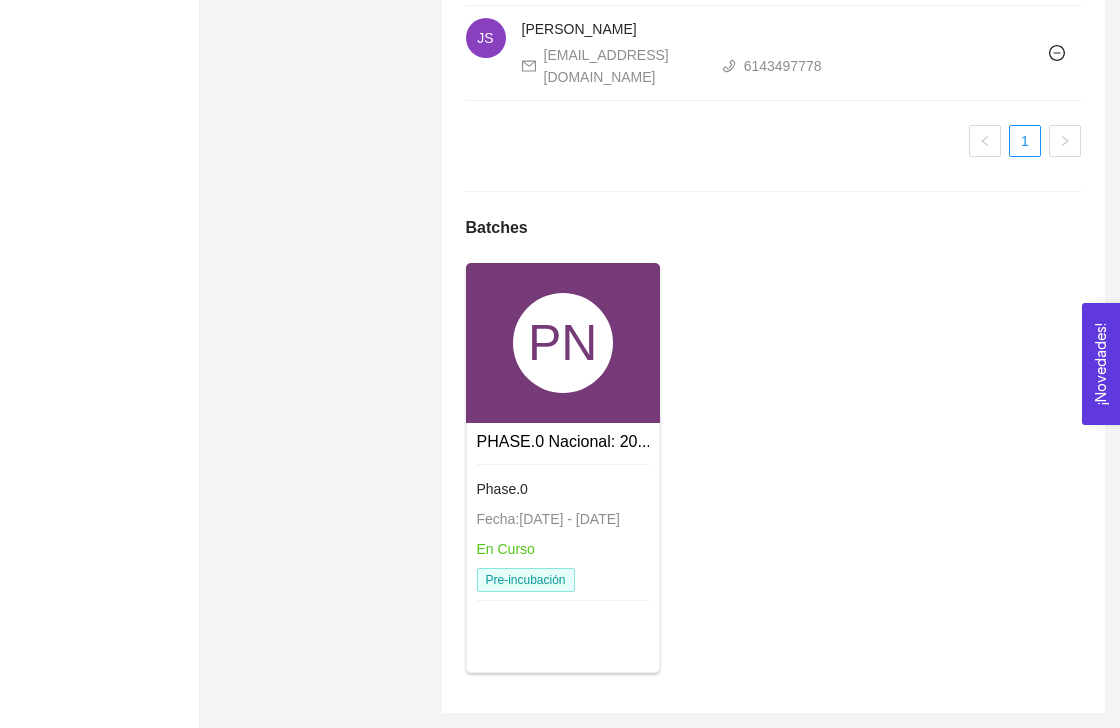 click on "PN" at bounding box center (563, 343) 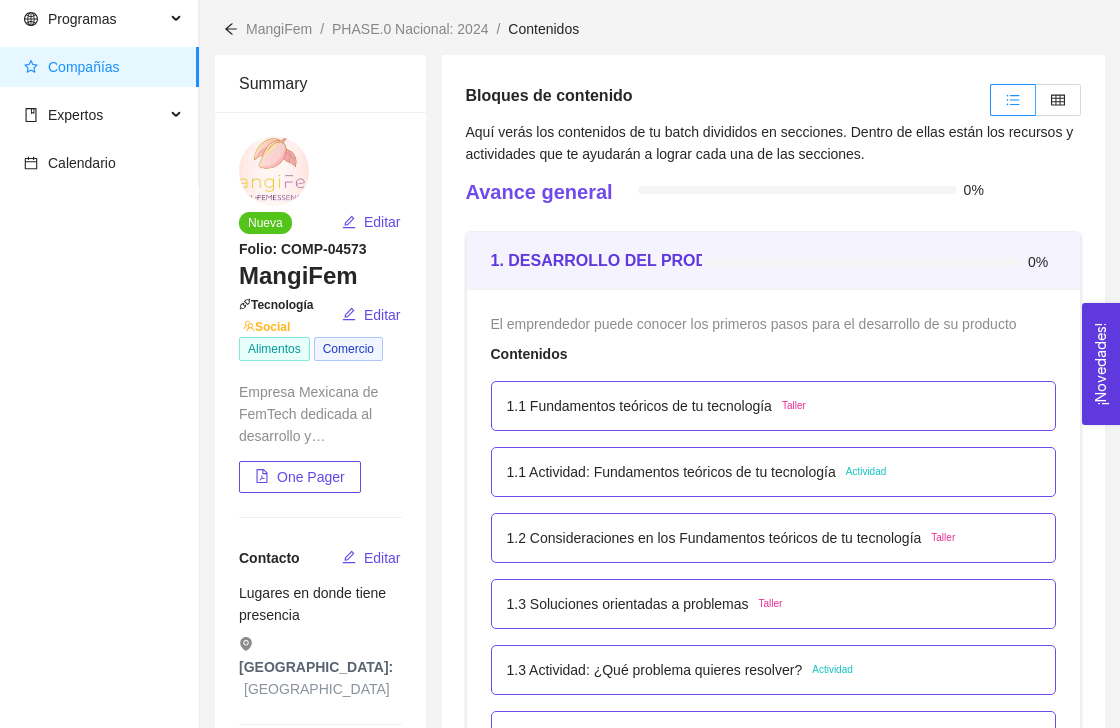 scroll, scrollTop: 124, scrollLeft: 0, axis: vertical 